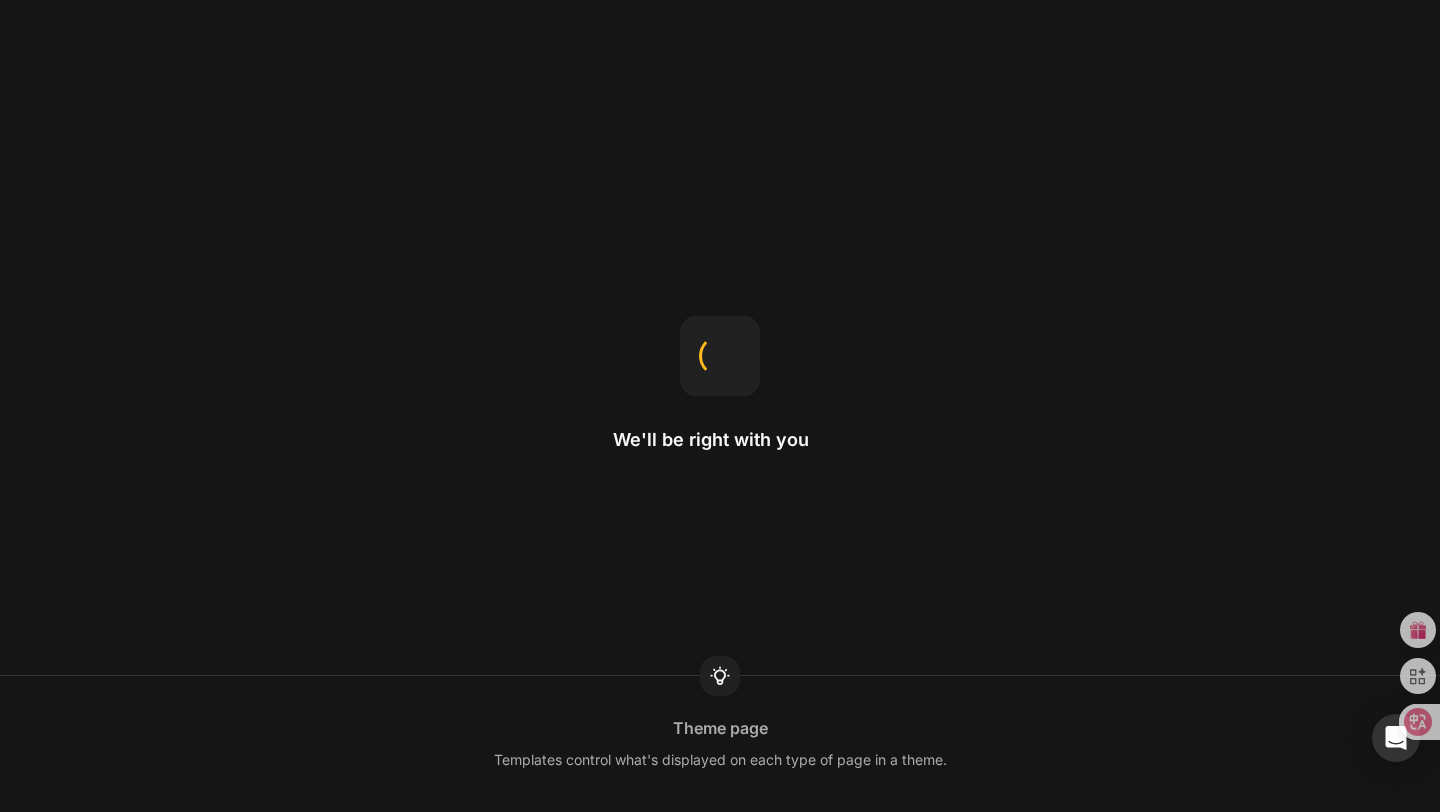 scroll, scrollTop: 0, scrollLeft: 0, axis: both 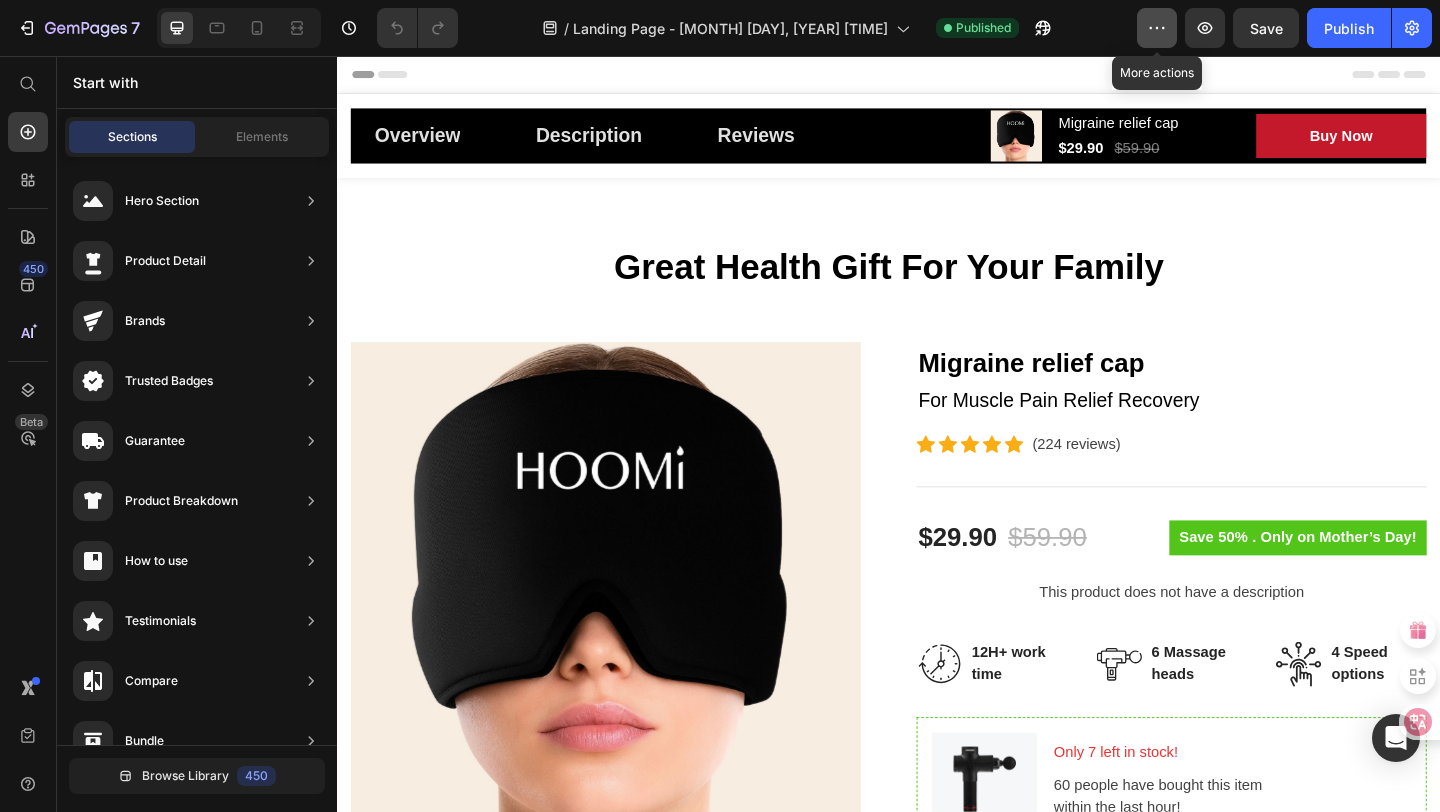click 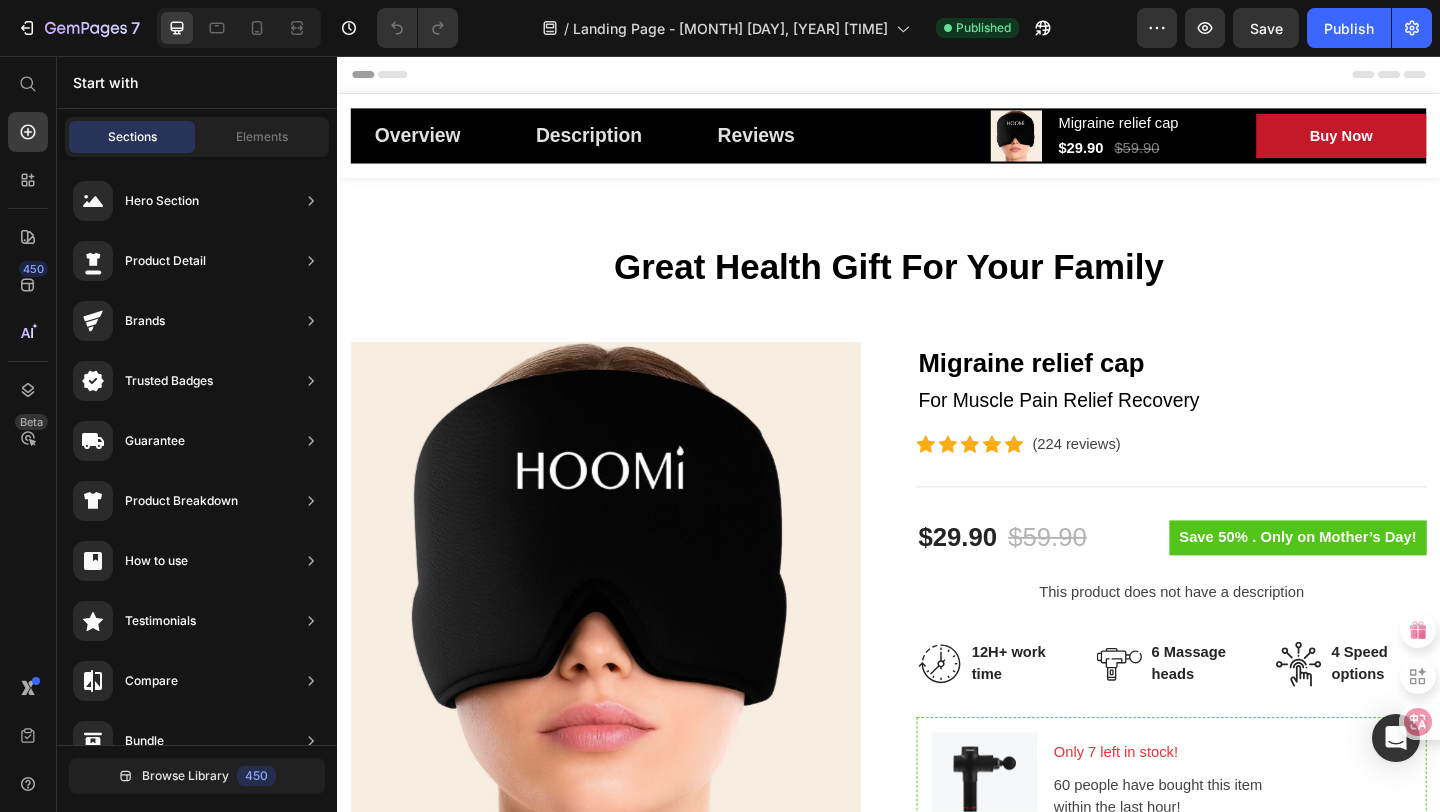 click on "/  Landing Page - Jul 13, 20:48:46 Published" 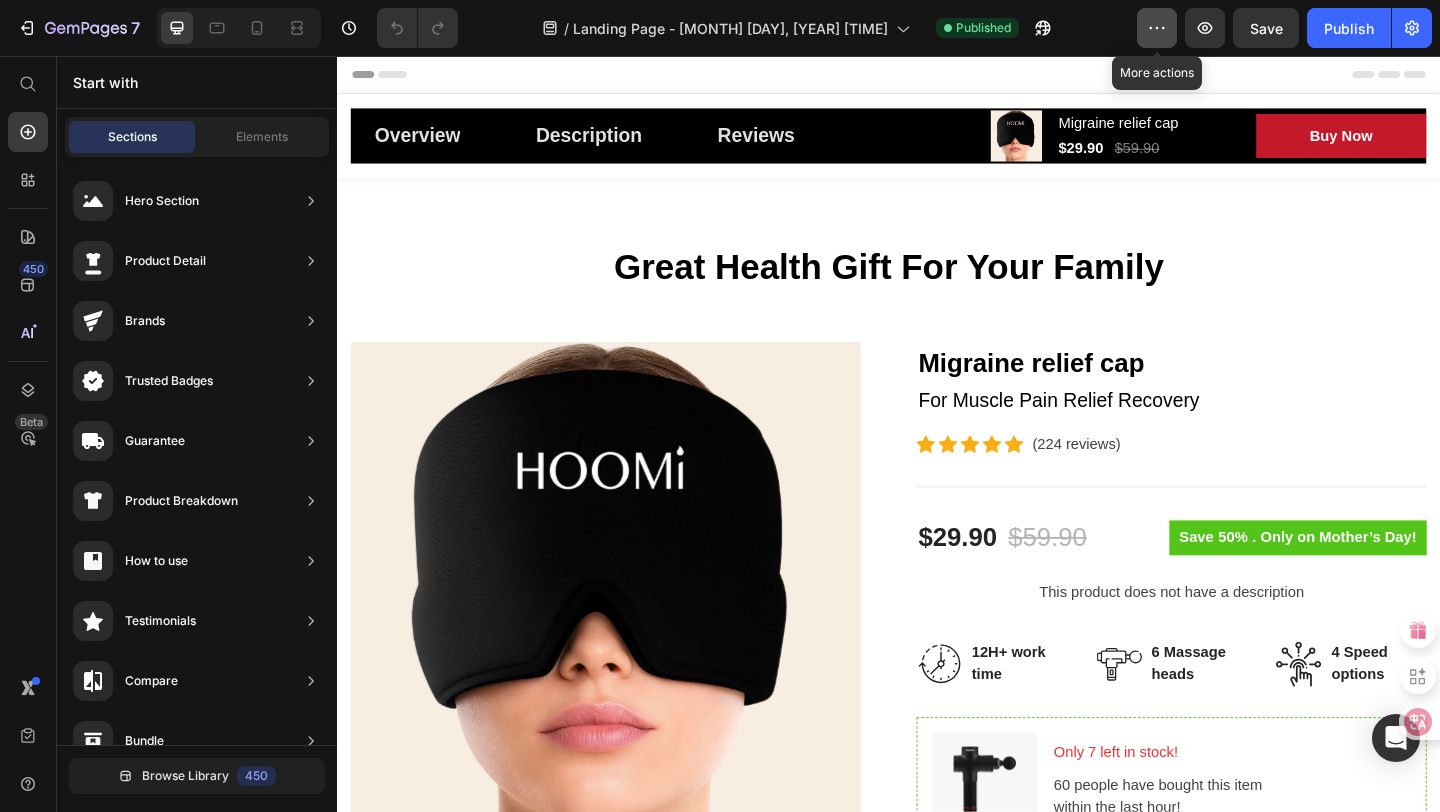 click 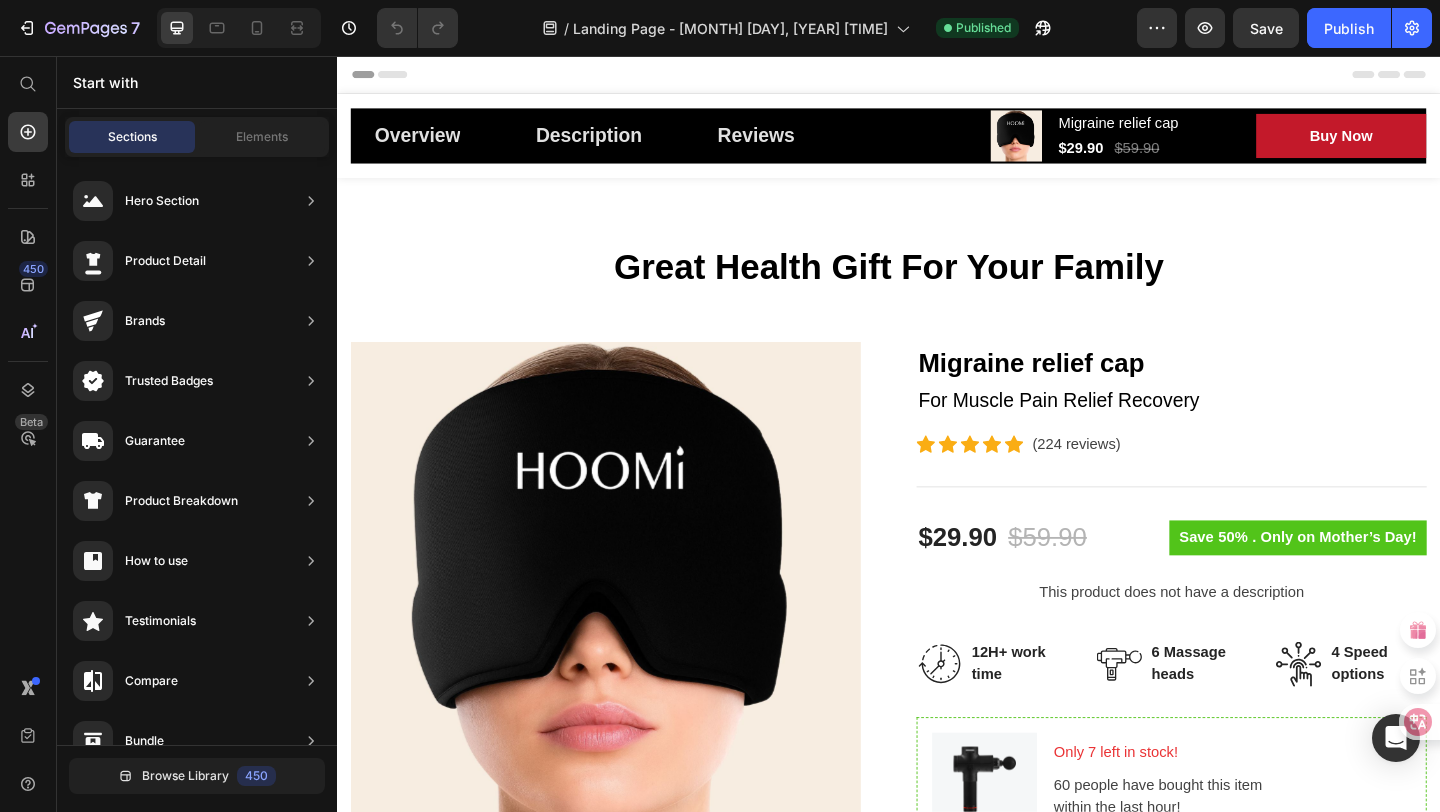 click on "/  Landing Page - Jul 13, 20:48:46 Published" 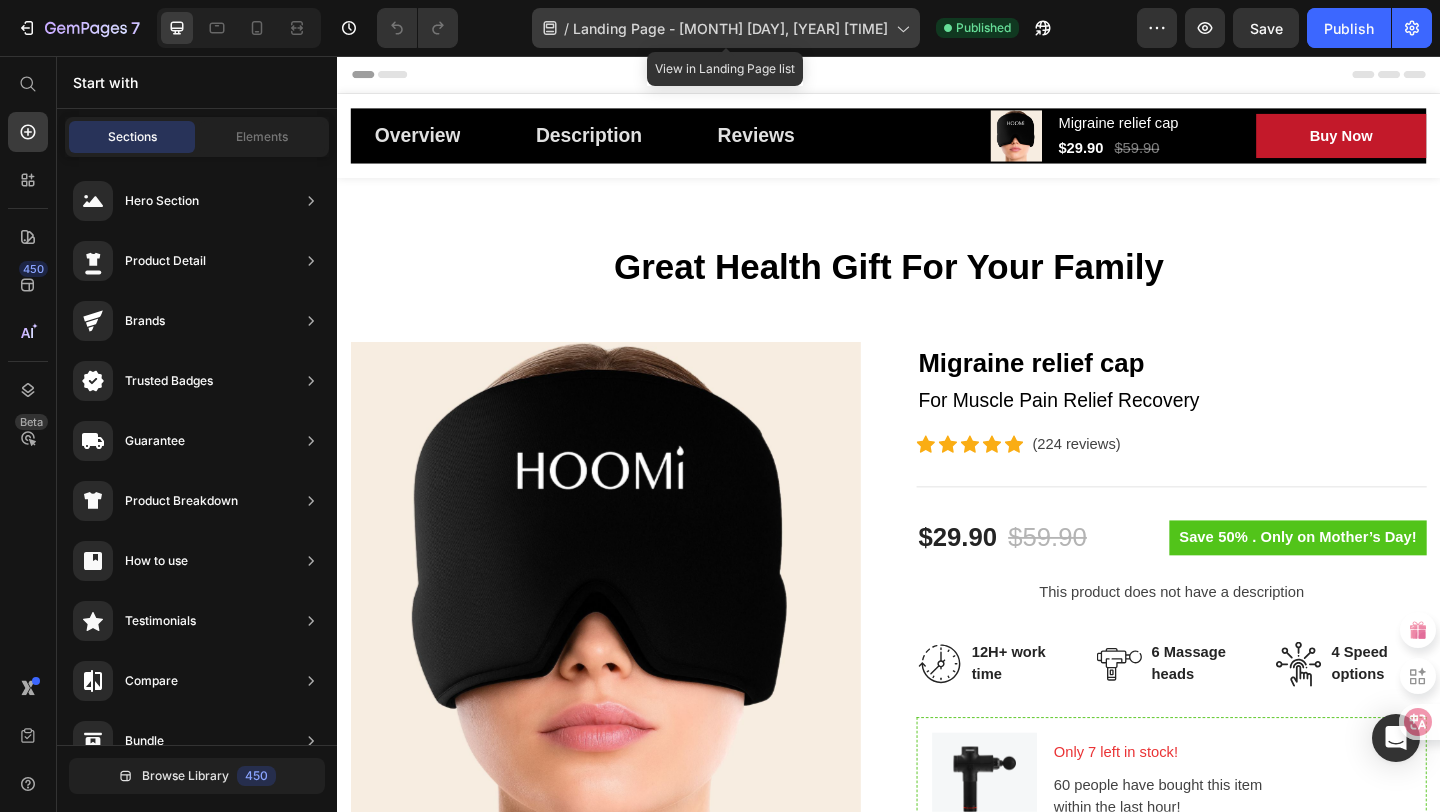click 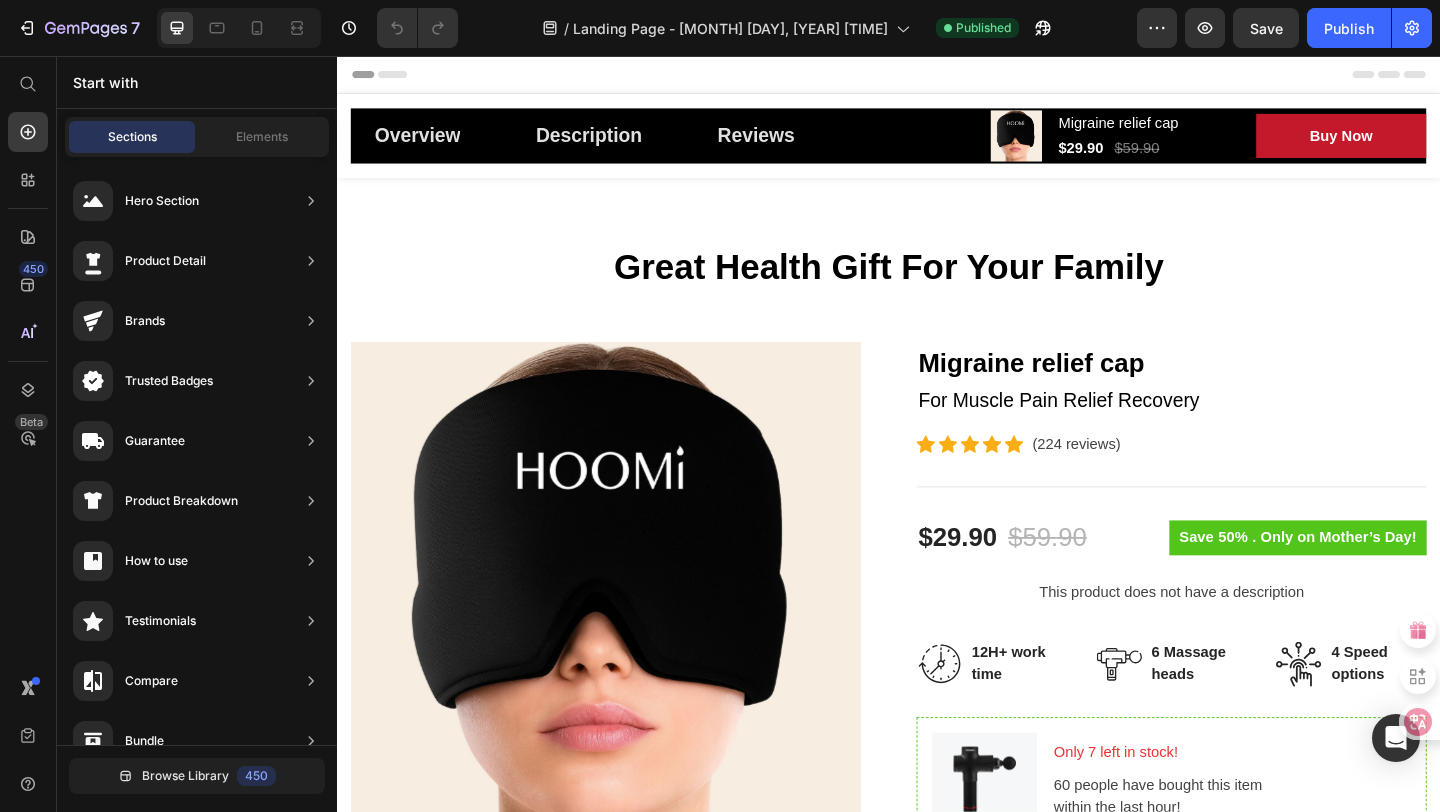 click on "/  Landing Page - Jul 13, 20:48:46 Published" 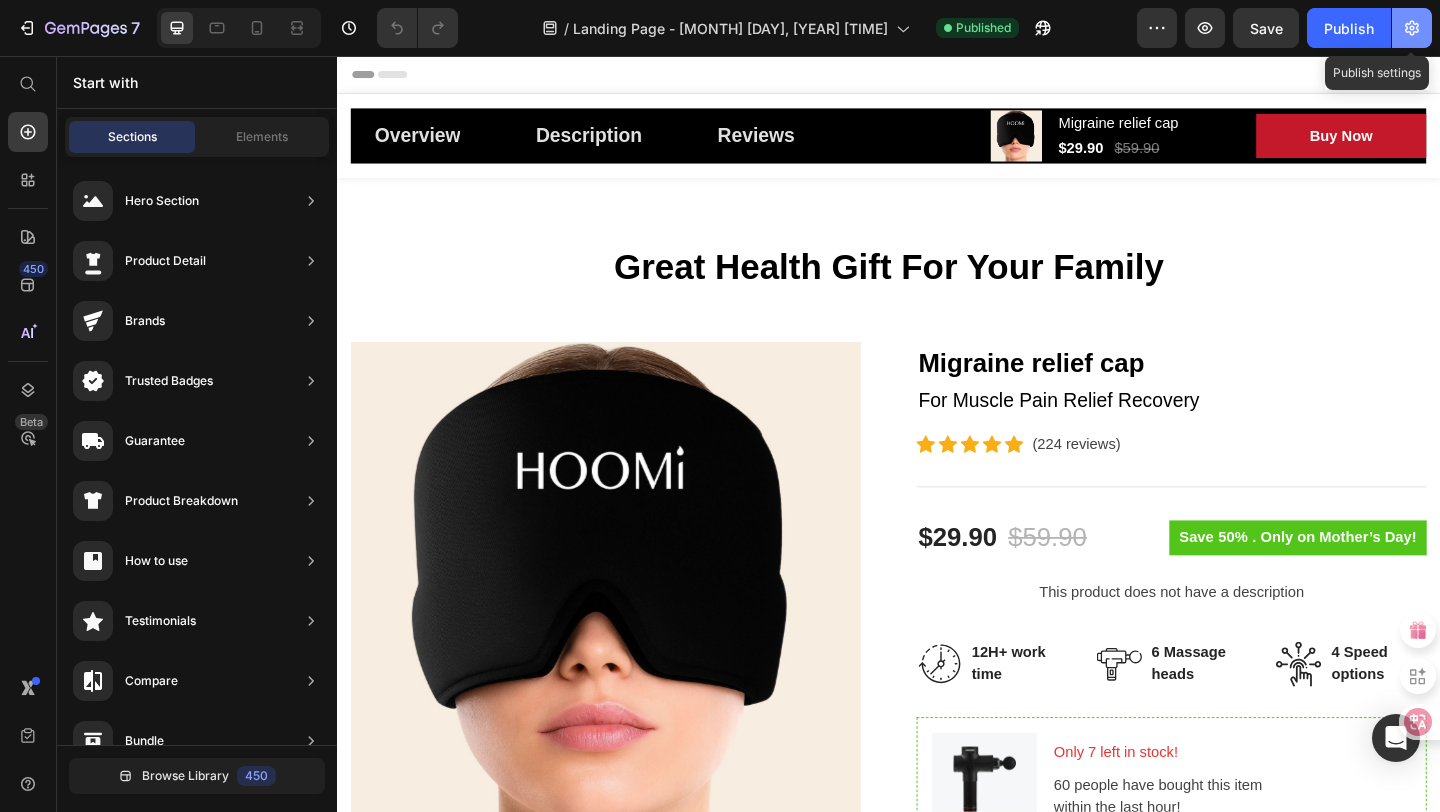 click 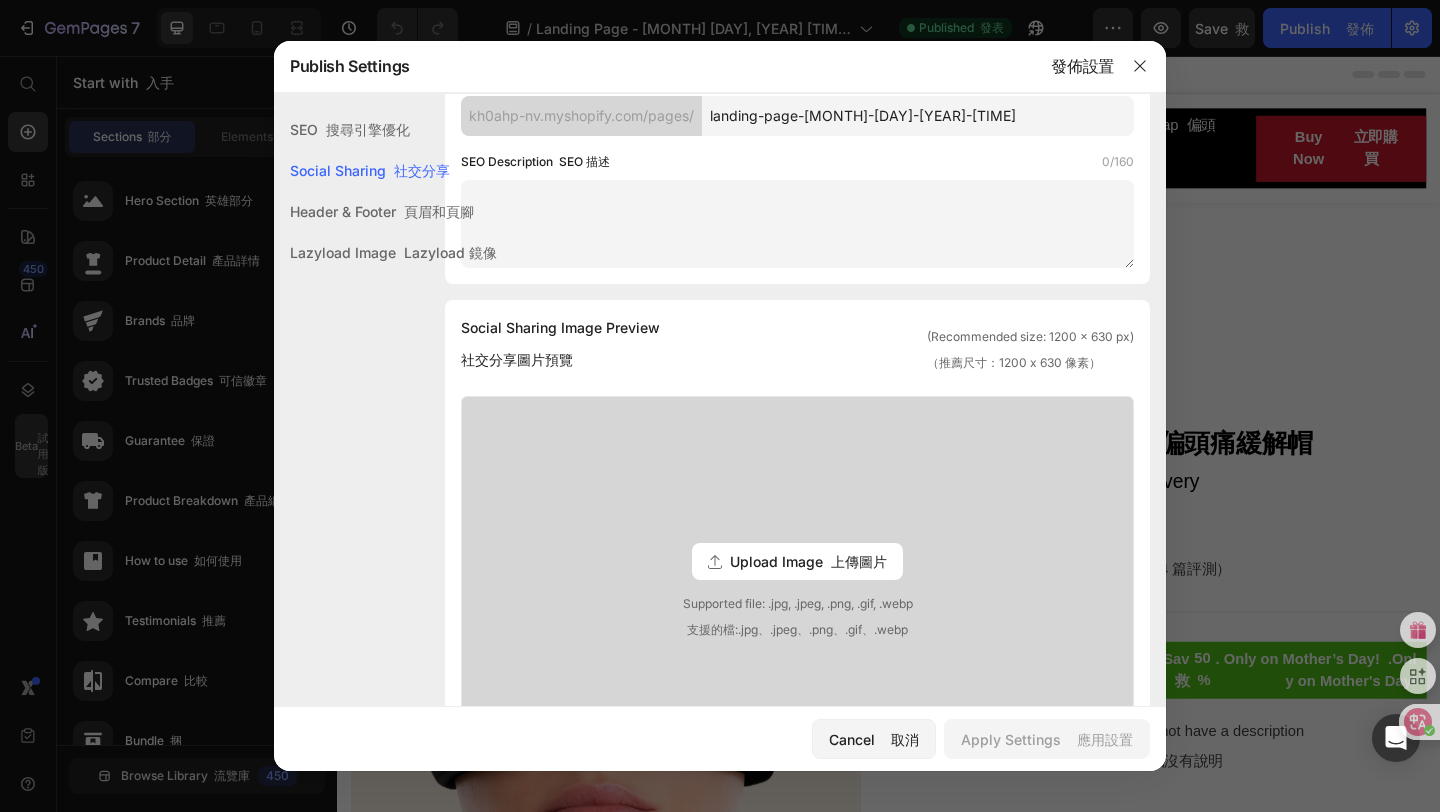 scroll, scrollTop: 0, scrollLeft: 0, axis: both 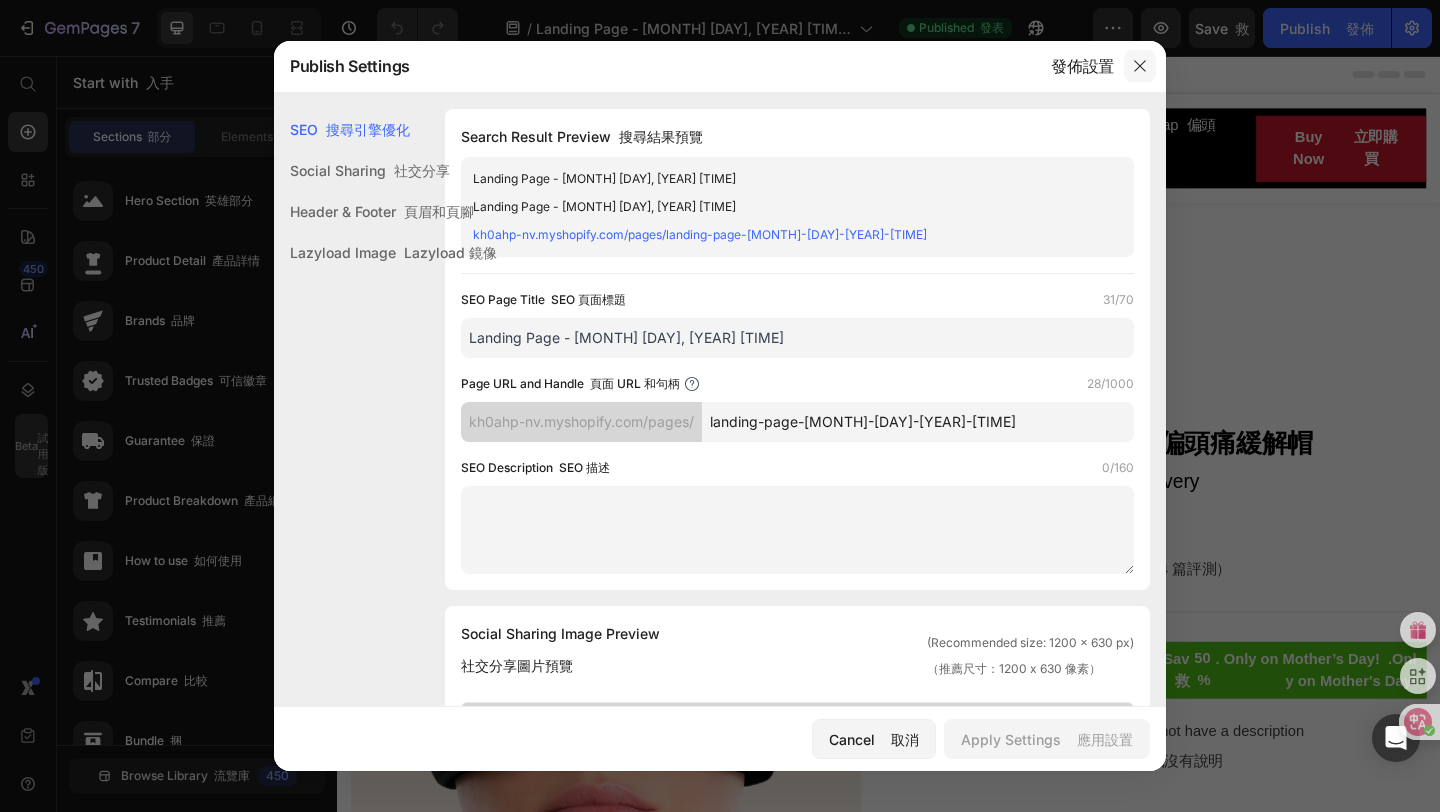 click at bounding box center (1140, 66) 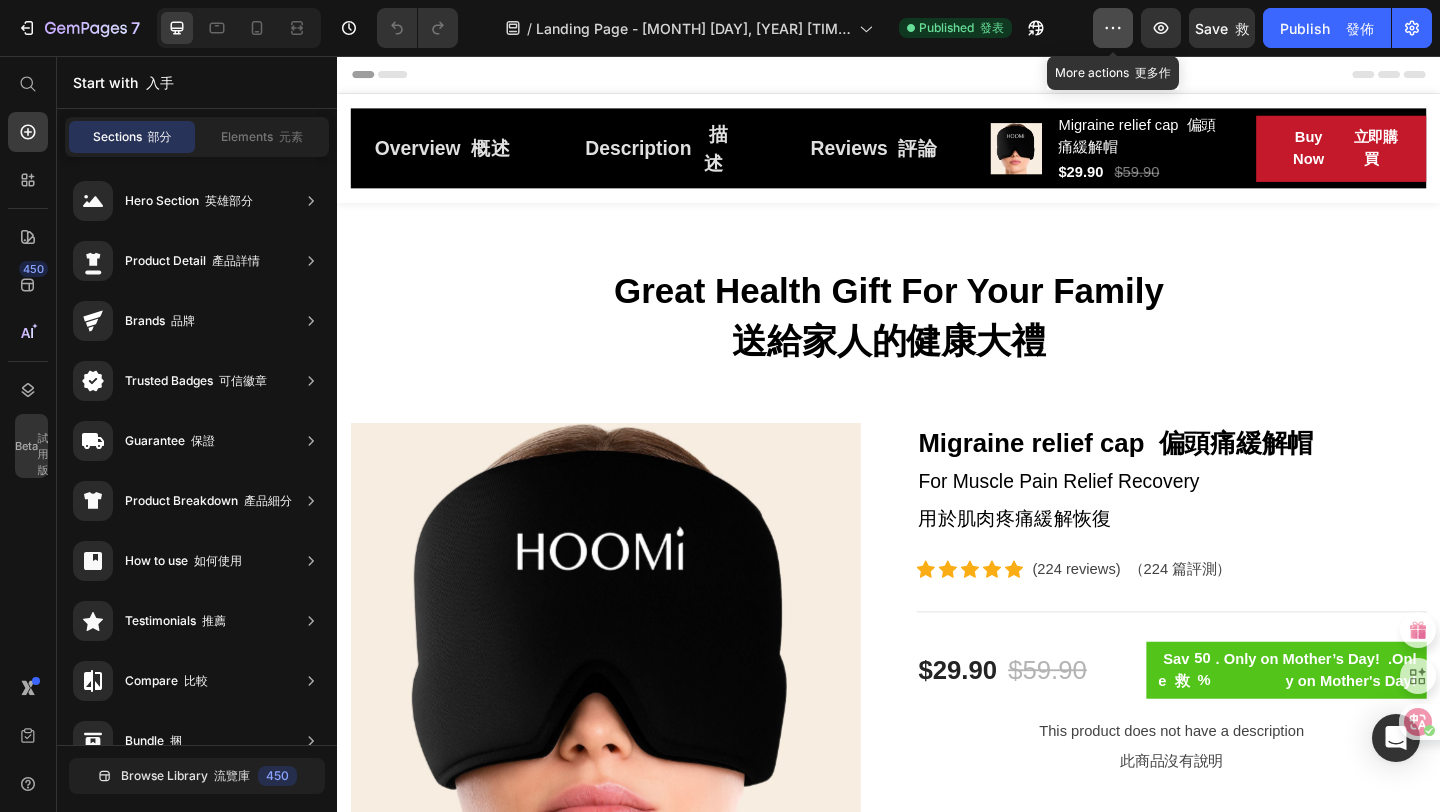 click 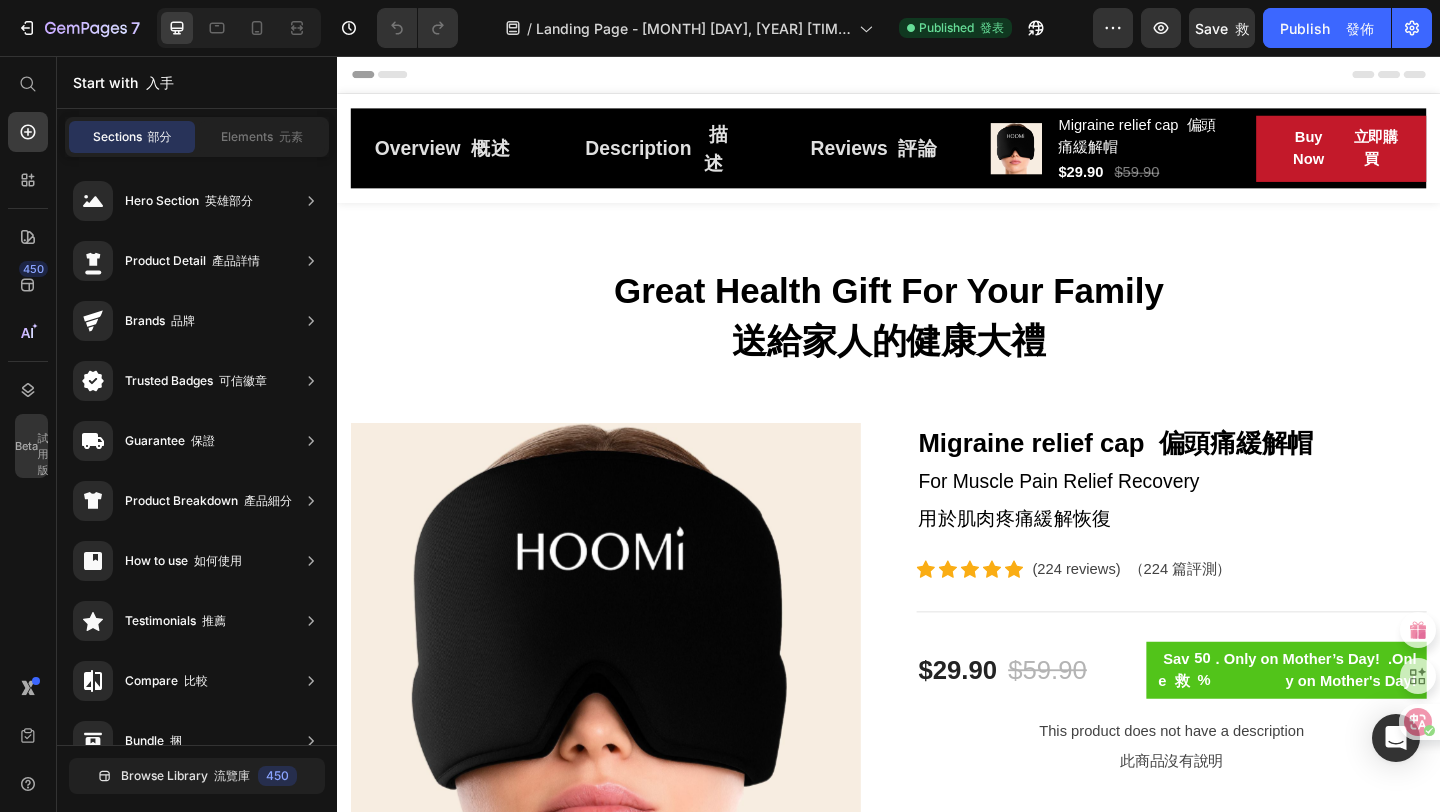 click on "/  Landing Page - Jul 13, 20:48:46 登陸頁面 - 7 月 13 日 20：48：46 Published    發表" 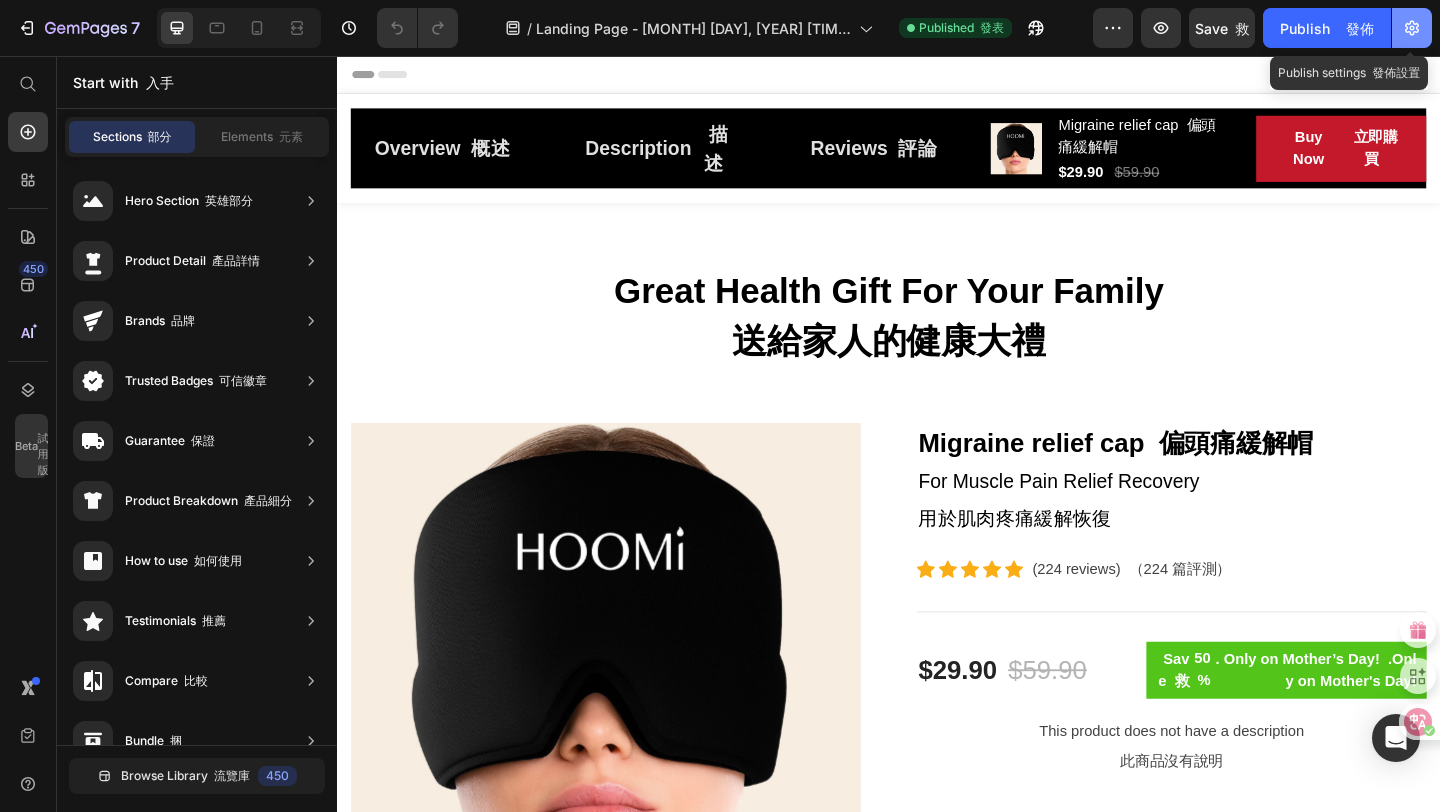 click 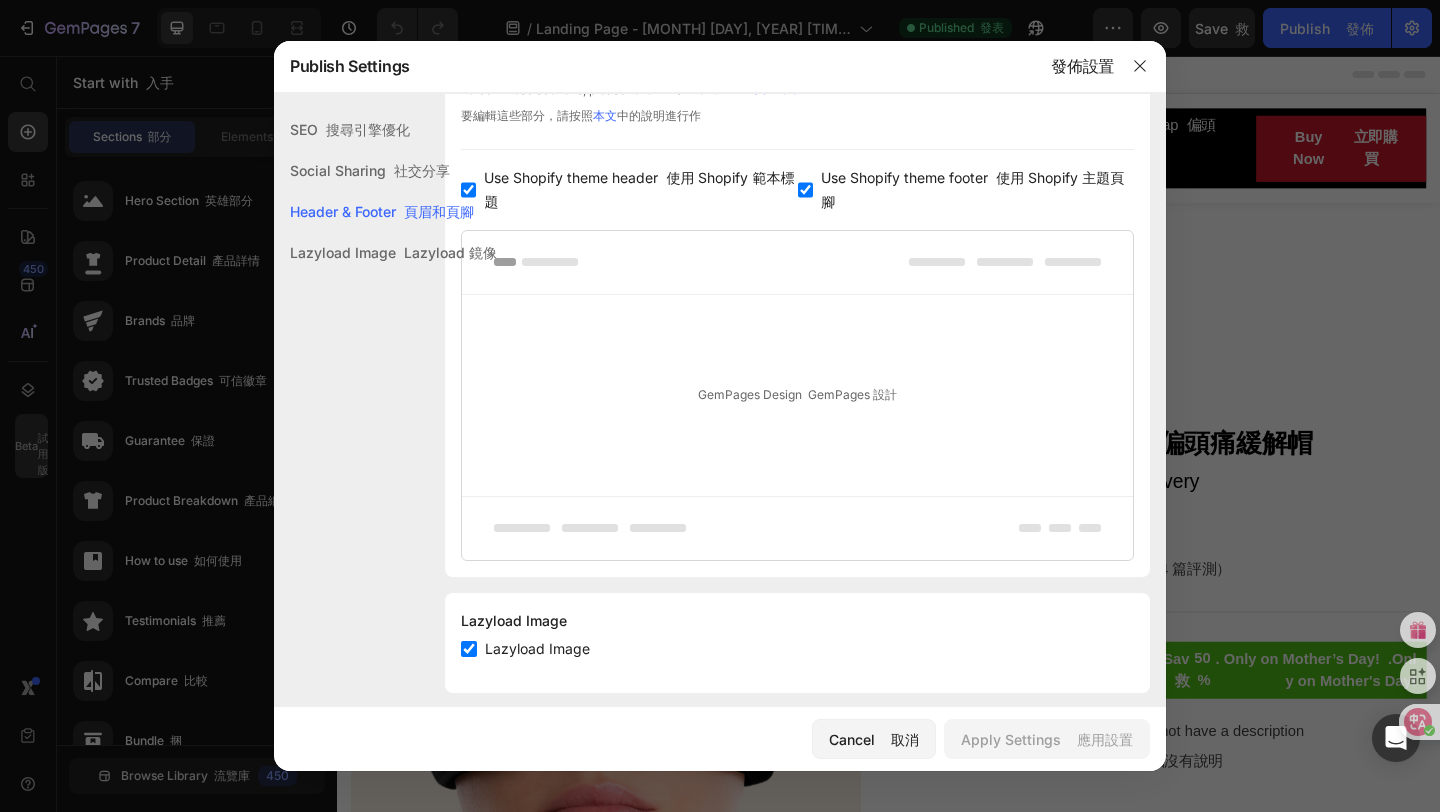 scroll, scrollTop: 1180, scrollLeft: 0, axis: vertical 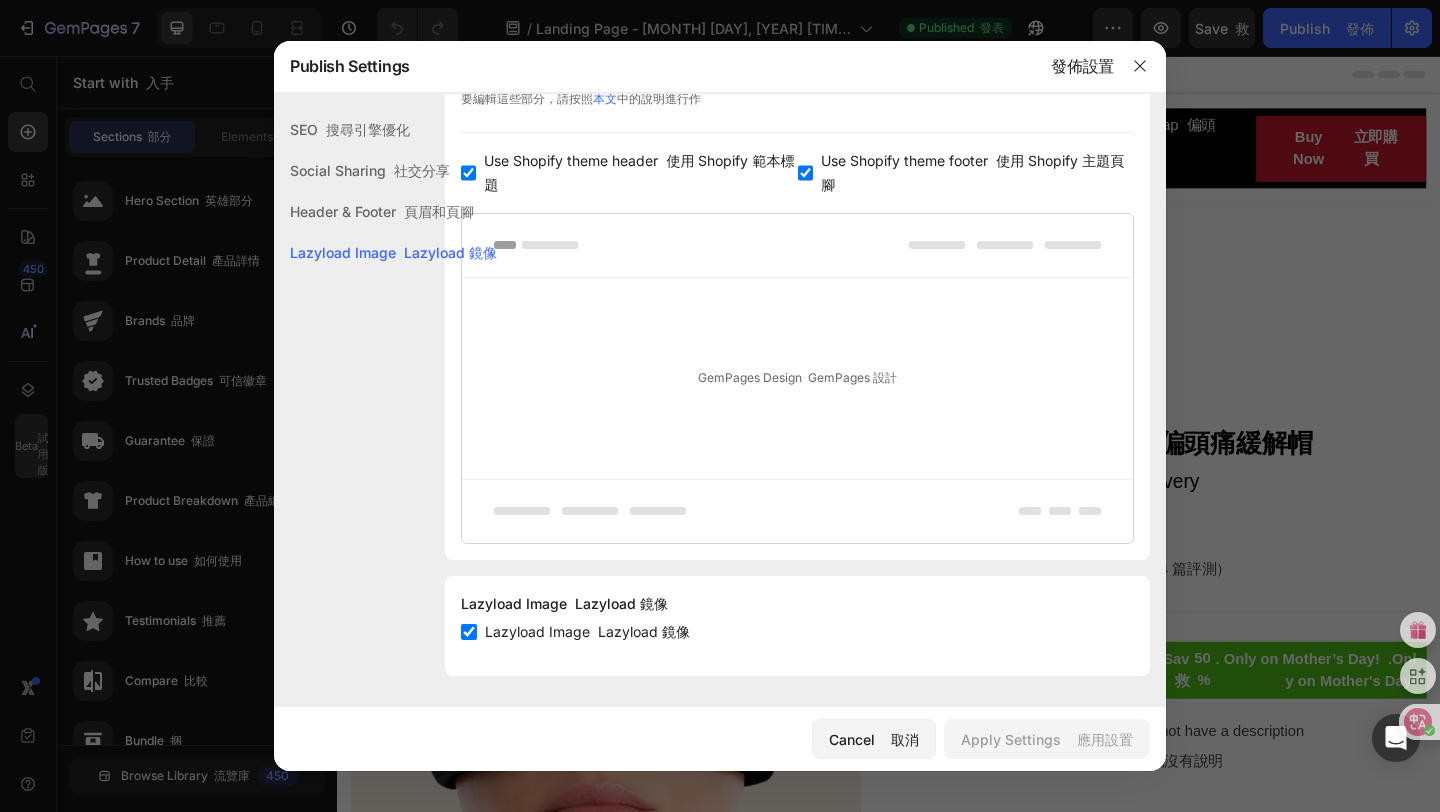 click on "搜尋引擎優化" at bounding box center [368, 129] 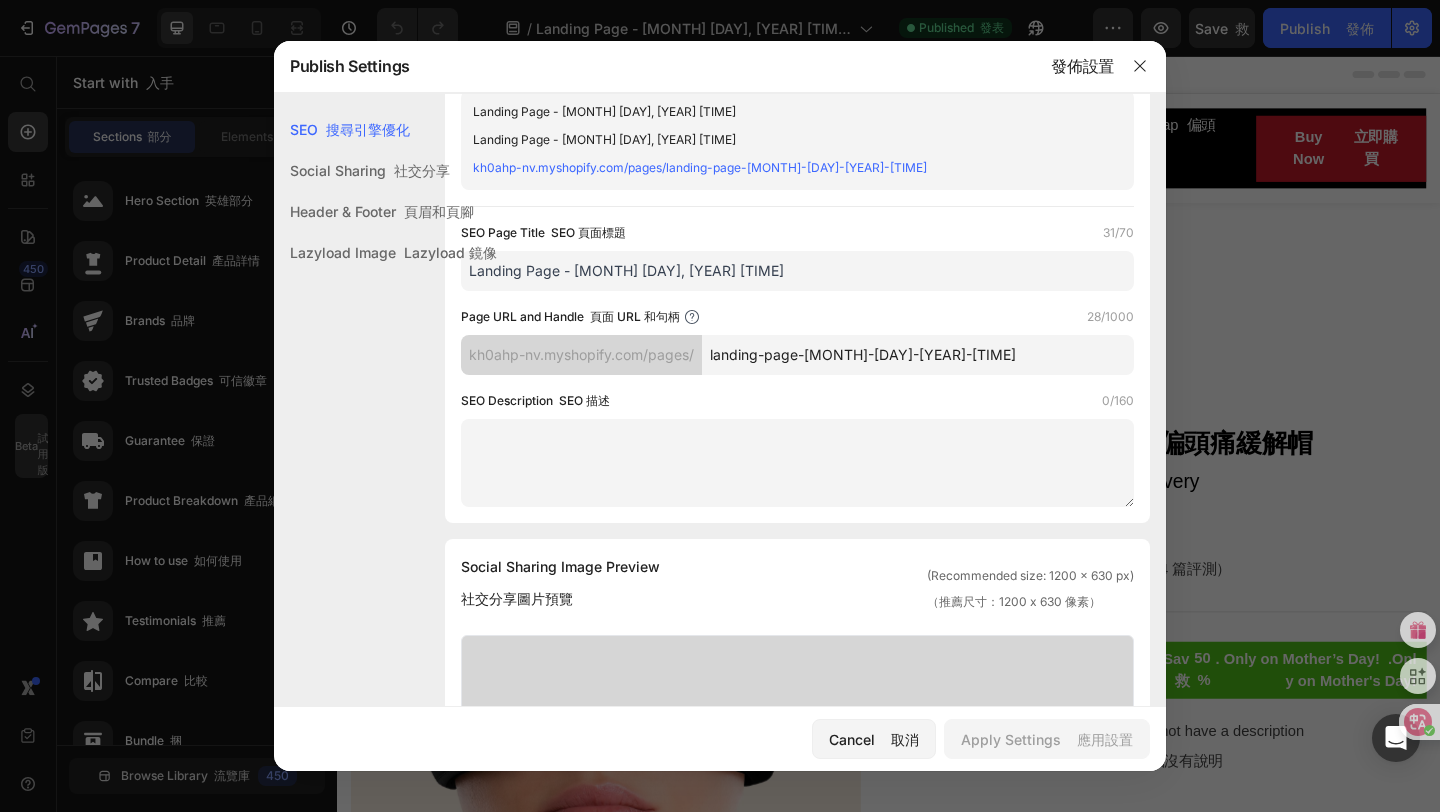 scroll, scrollTop: 0, scrollLeft: 0, axis: both 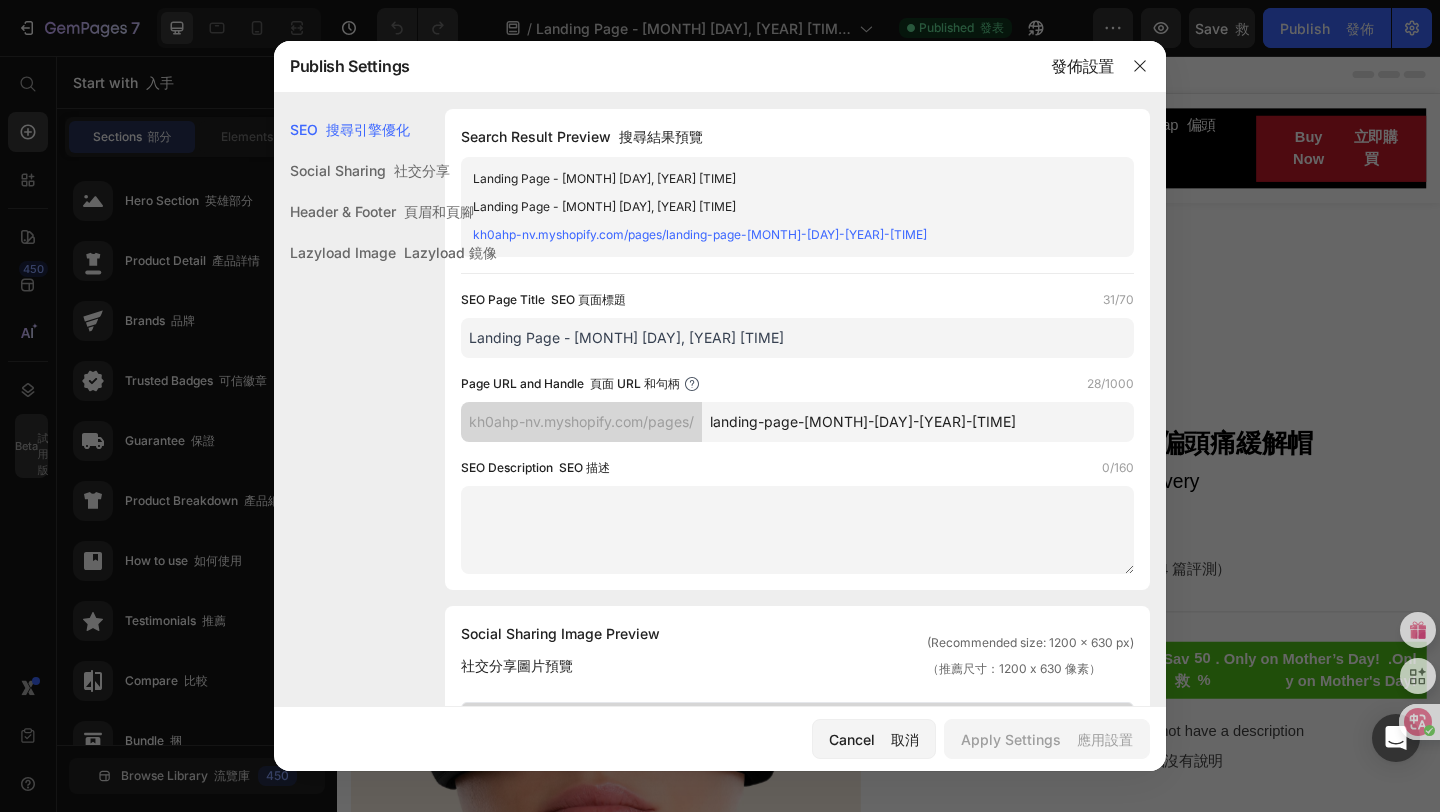 click on "Social Sharing    社交分享" 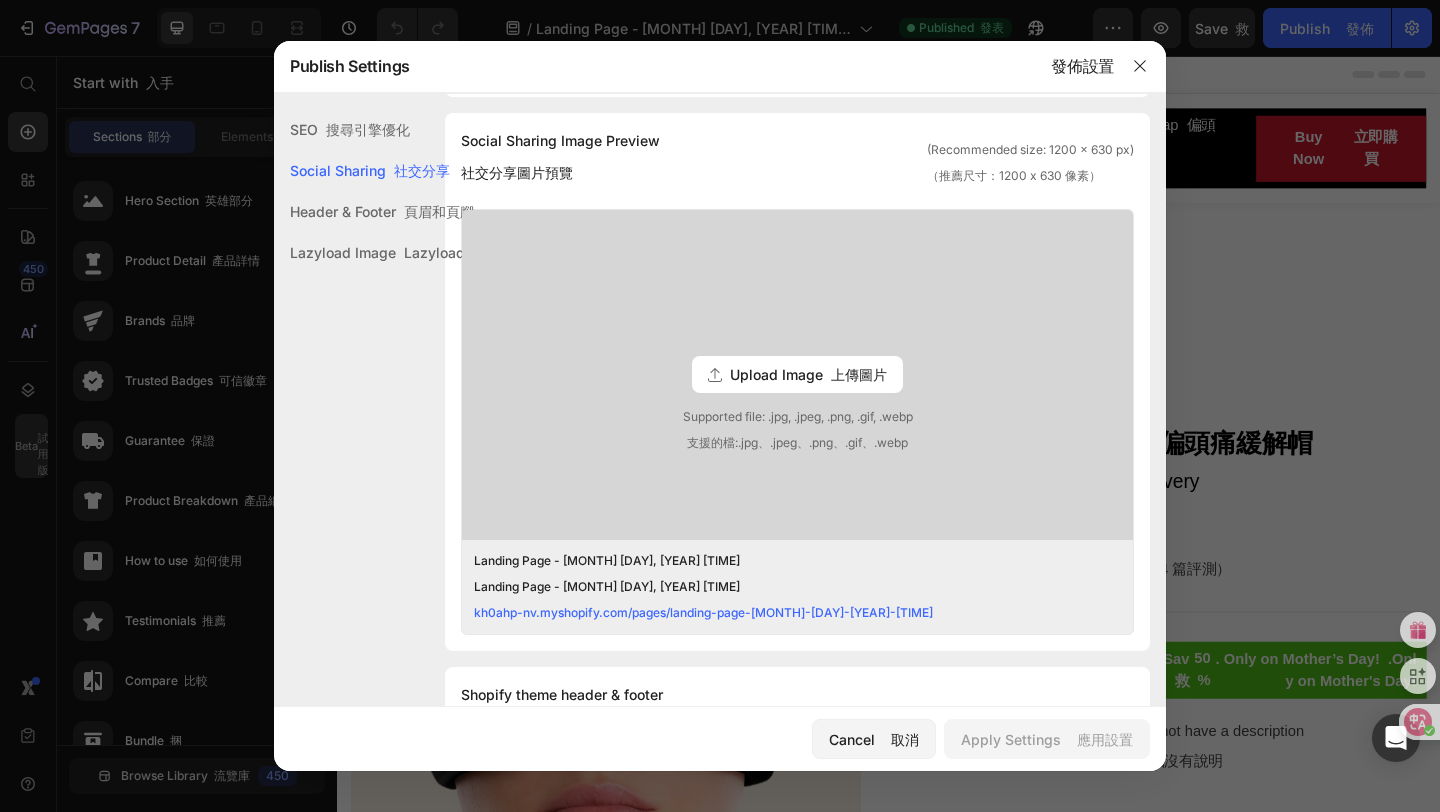 click on "Header & Footer    頁眉和頁腳" 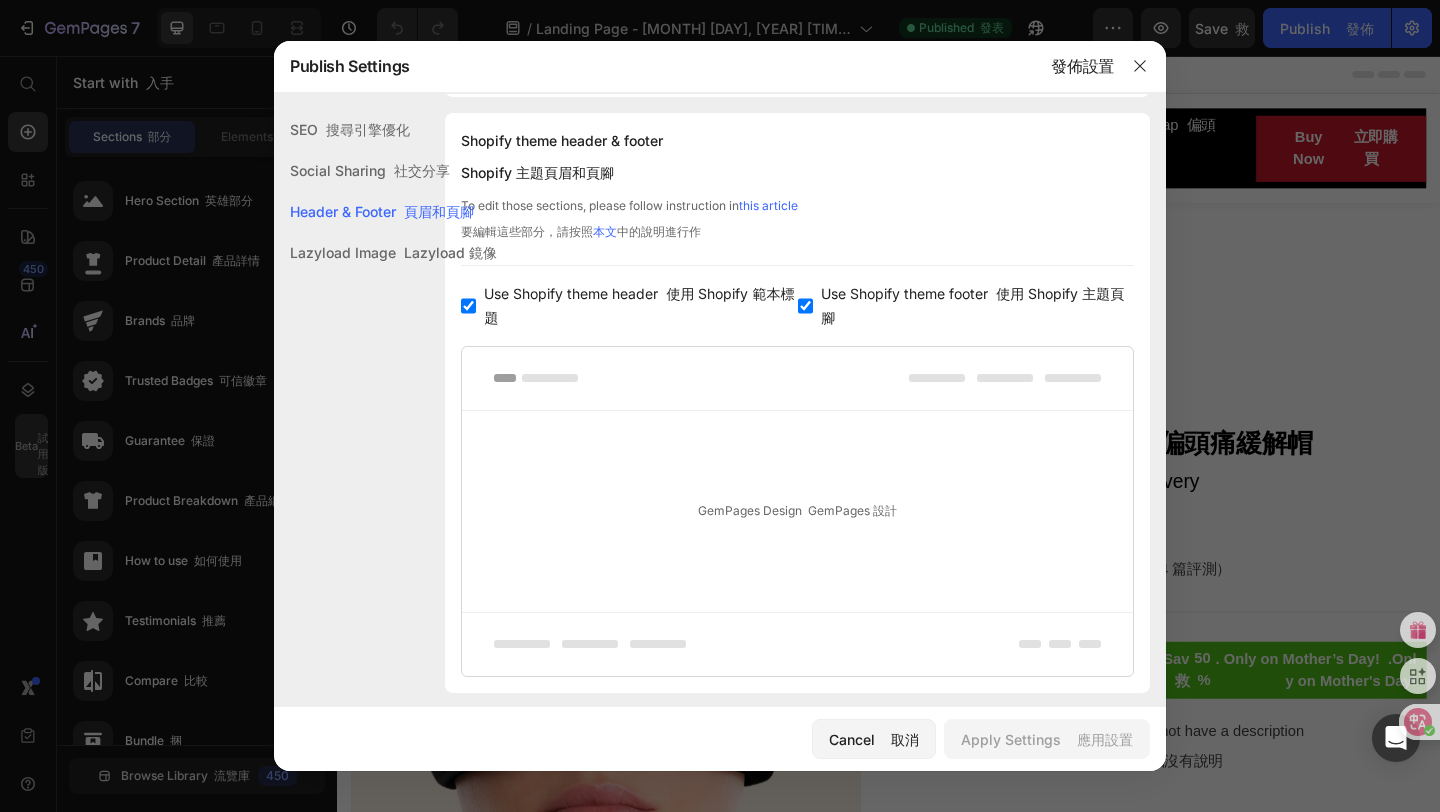 click on "Lazyload Image    Lazyload 鏡像" 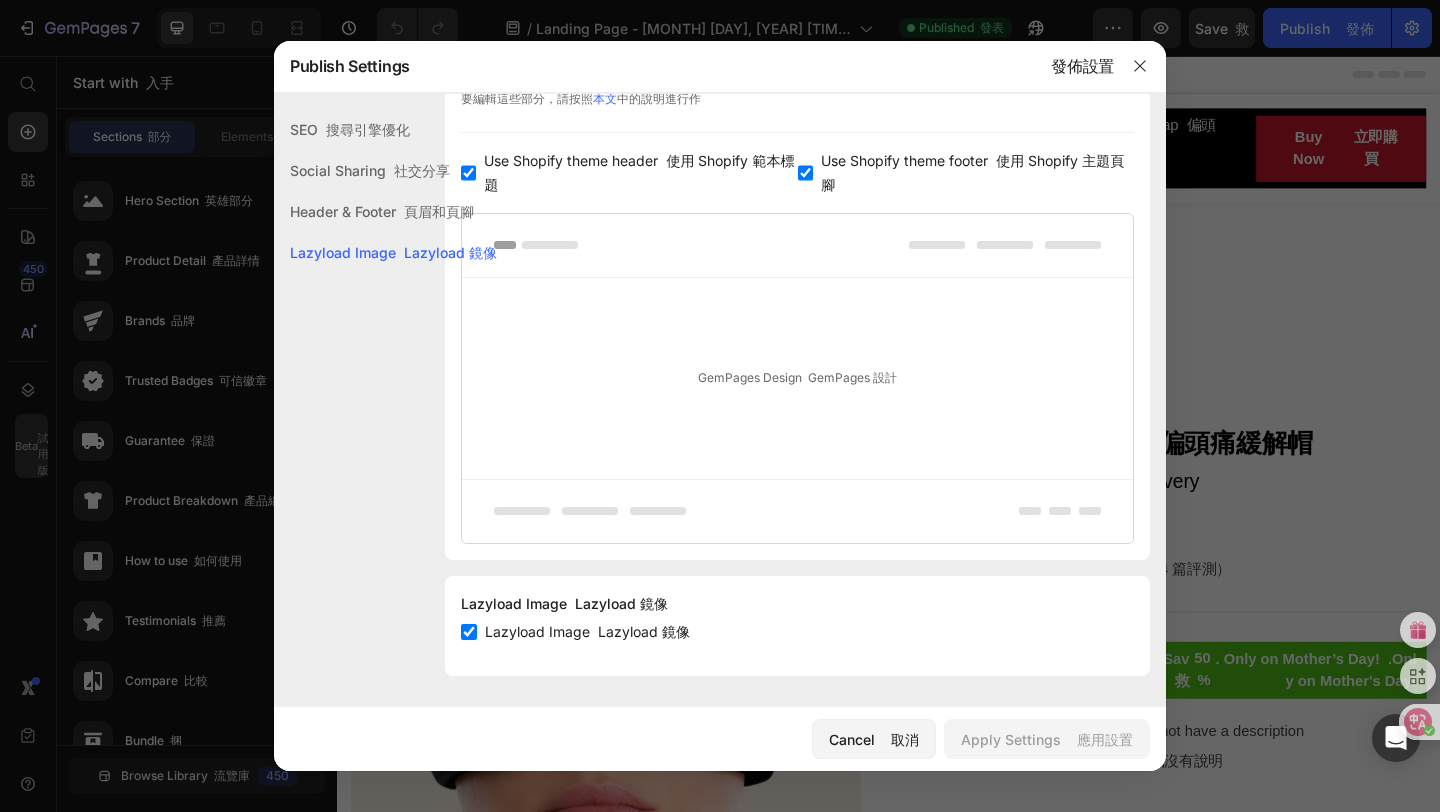 scroll, scrollTop: 0, scrollLeft: 0, axis: both 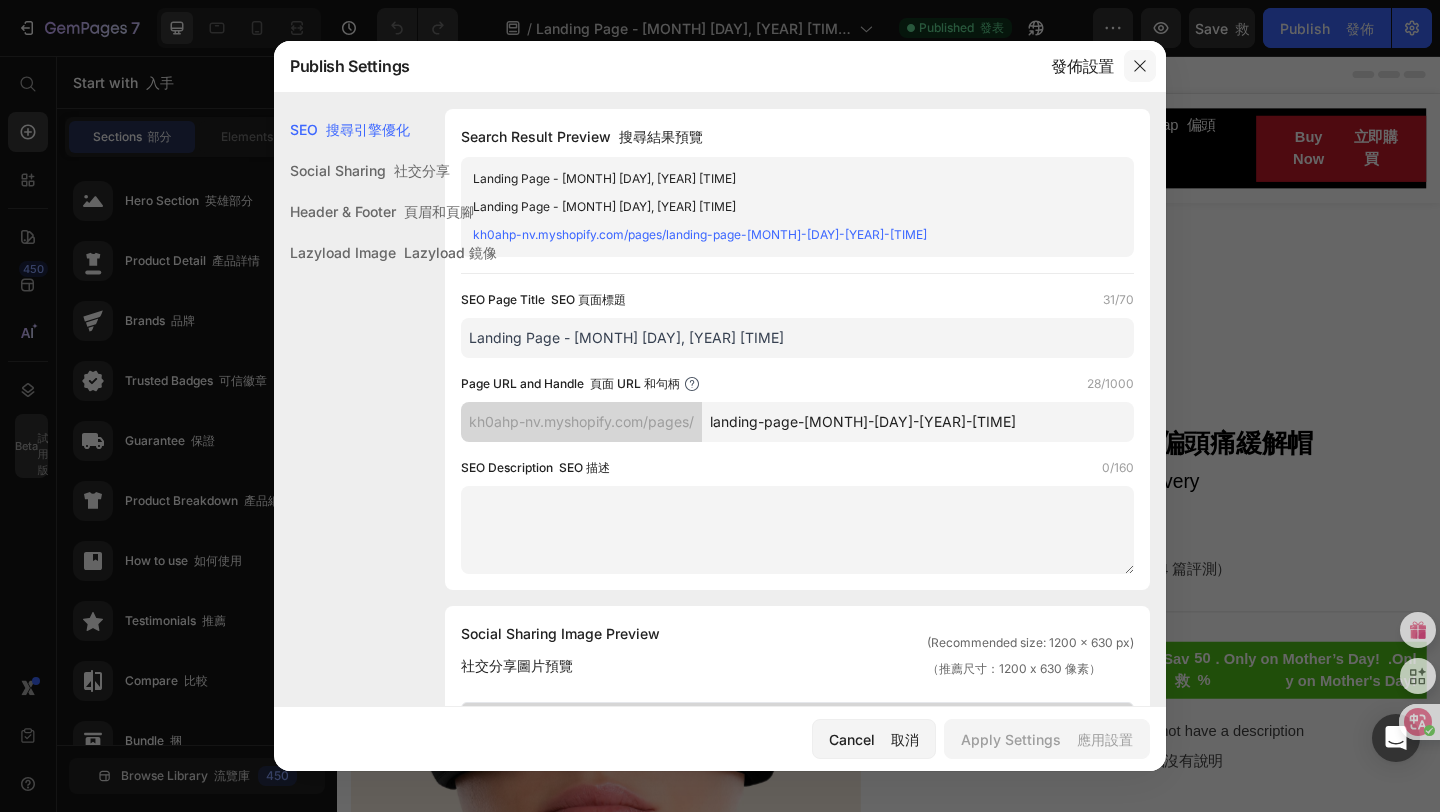 click at bounding box center (1140, 66) 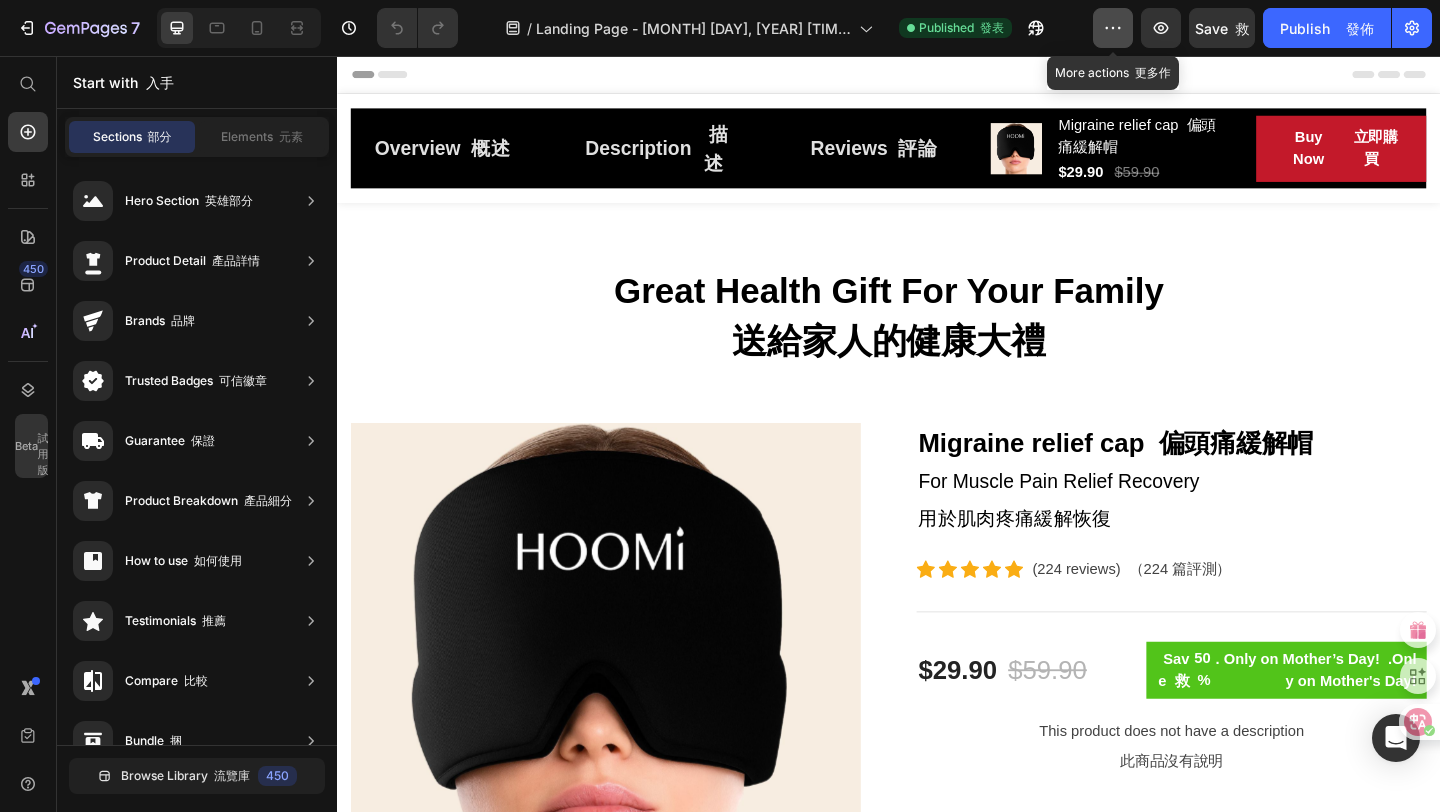 click 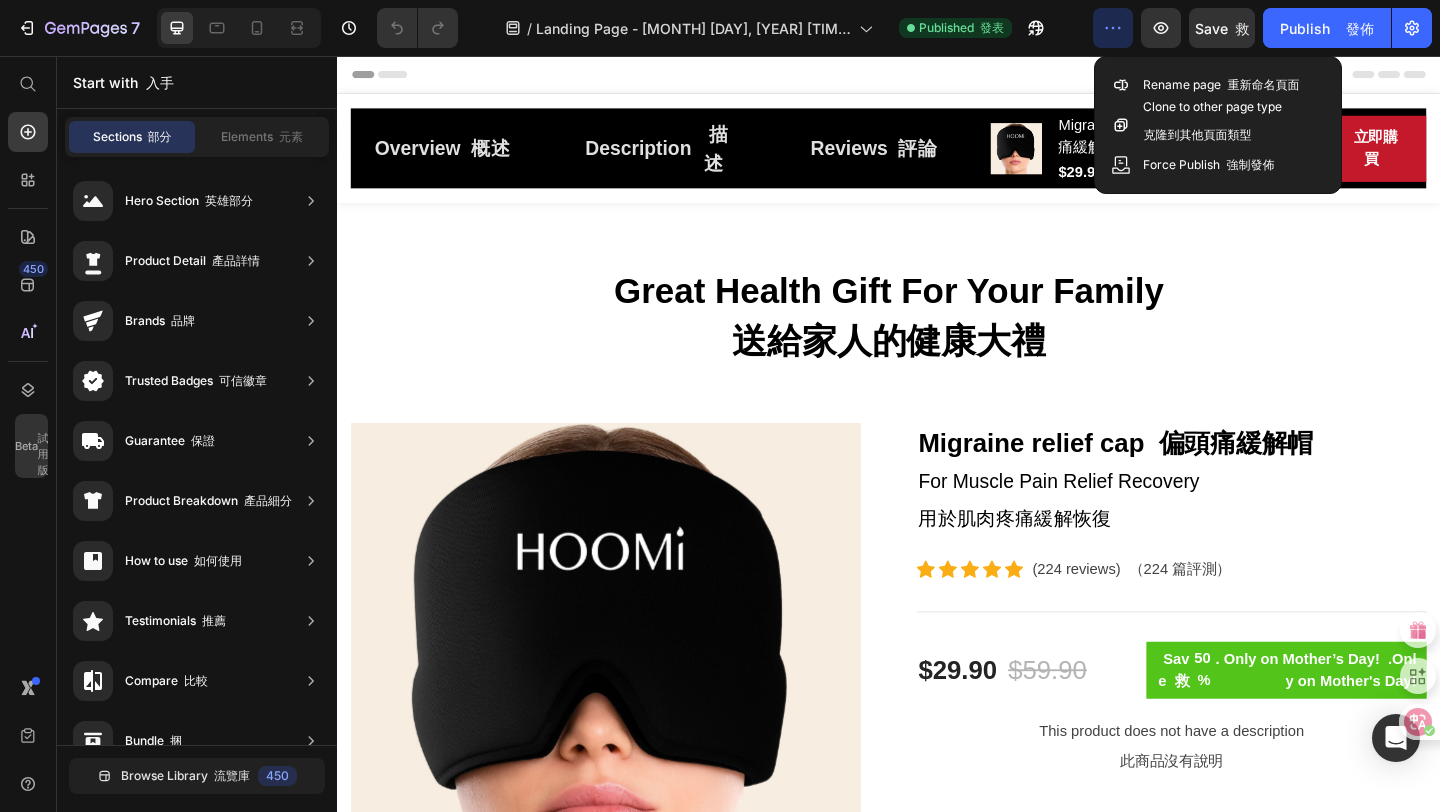 click 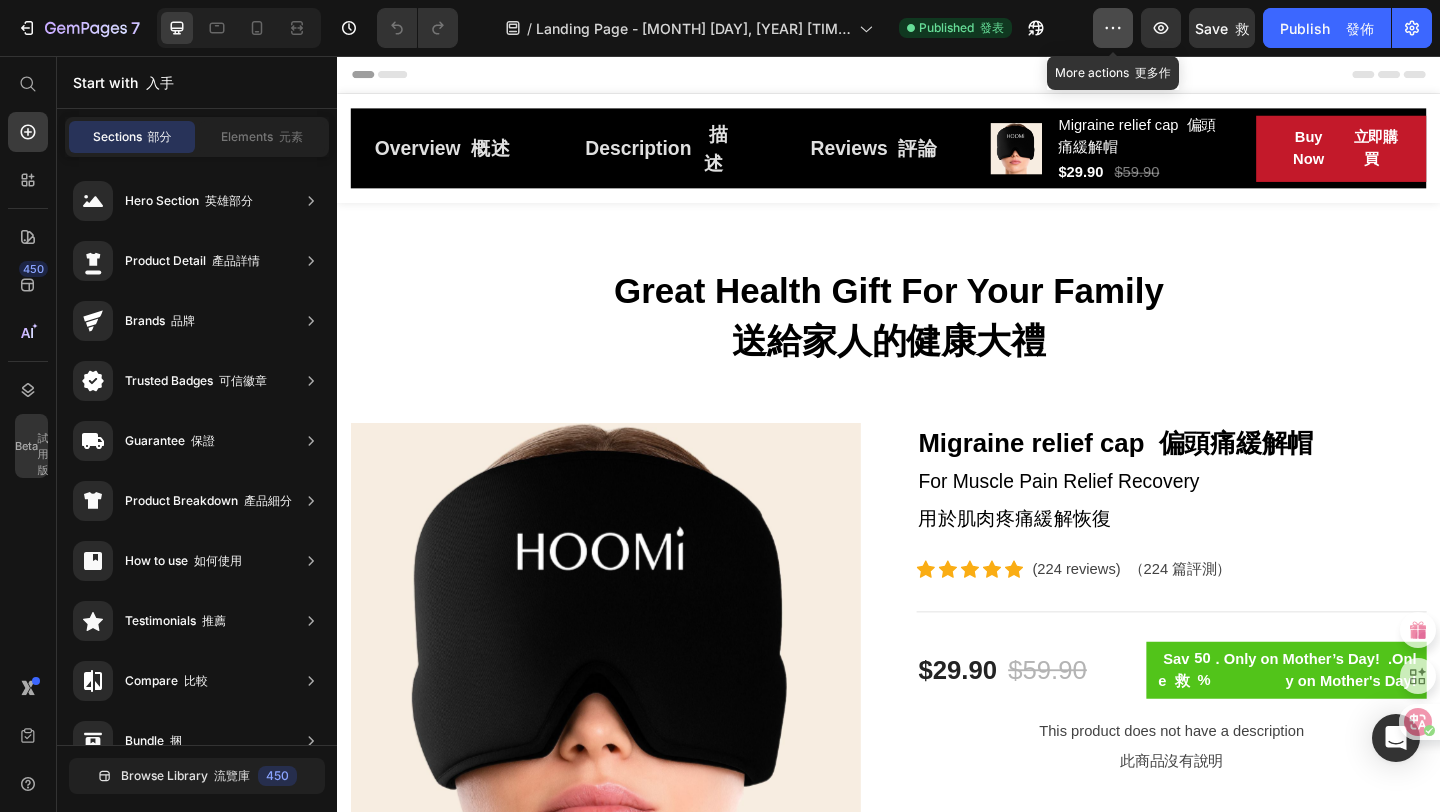 click 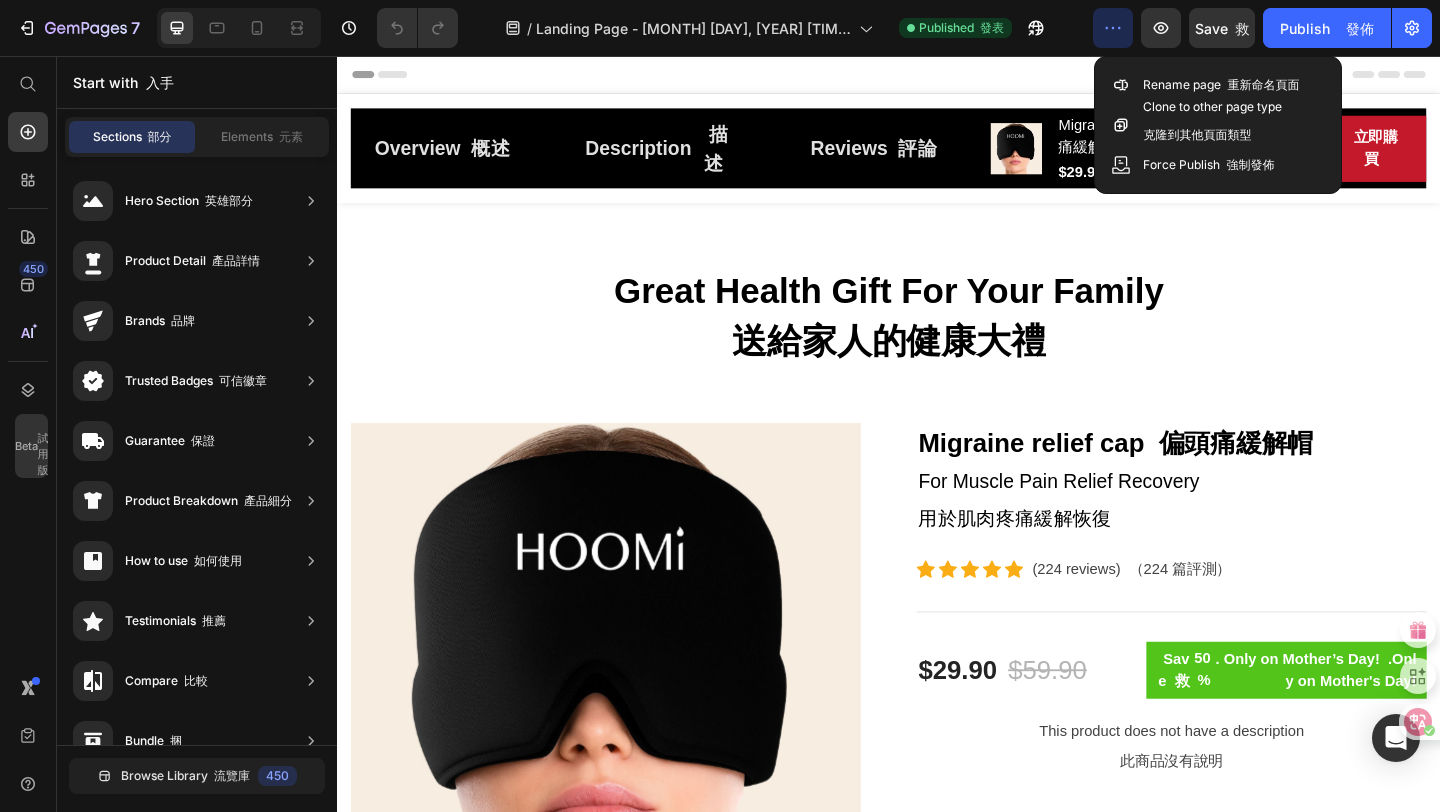 click on "/  Landing Page - Jul 13, 20:48:46 登陸頁面 - 7 月 13 日 20：48：46 Published    發表" 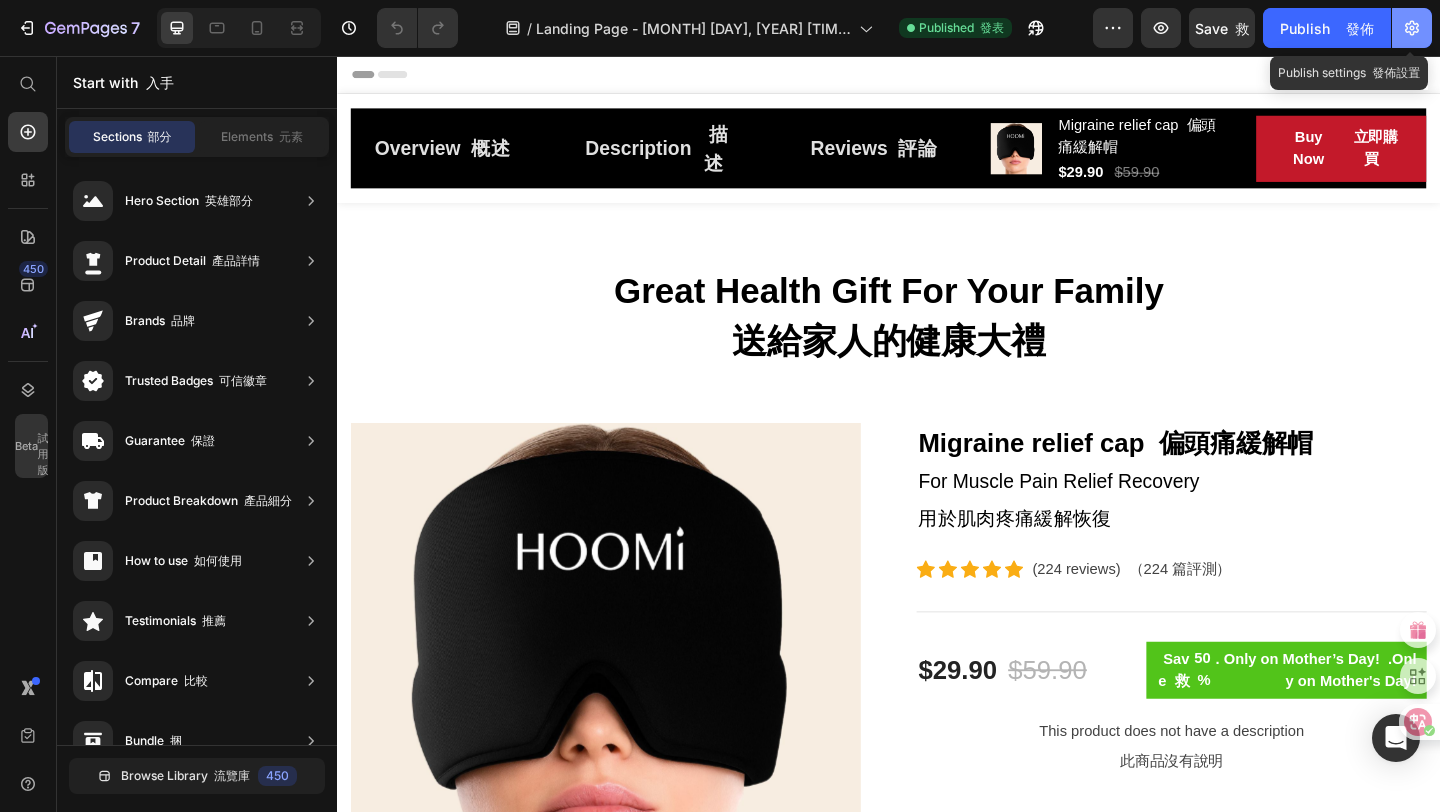 click 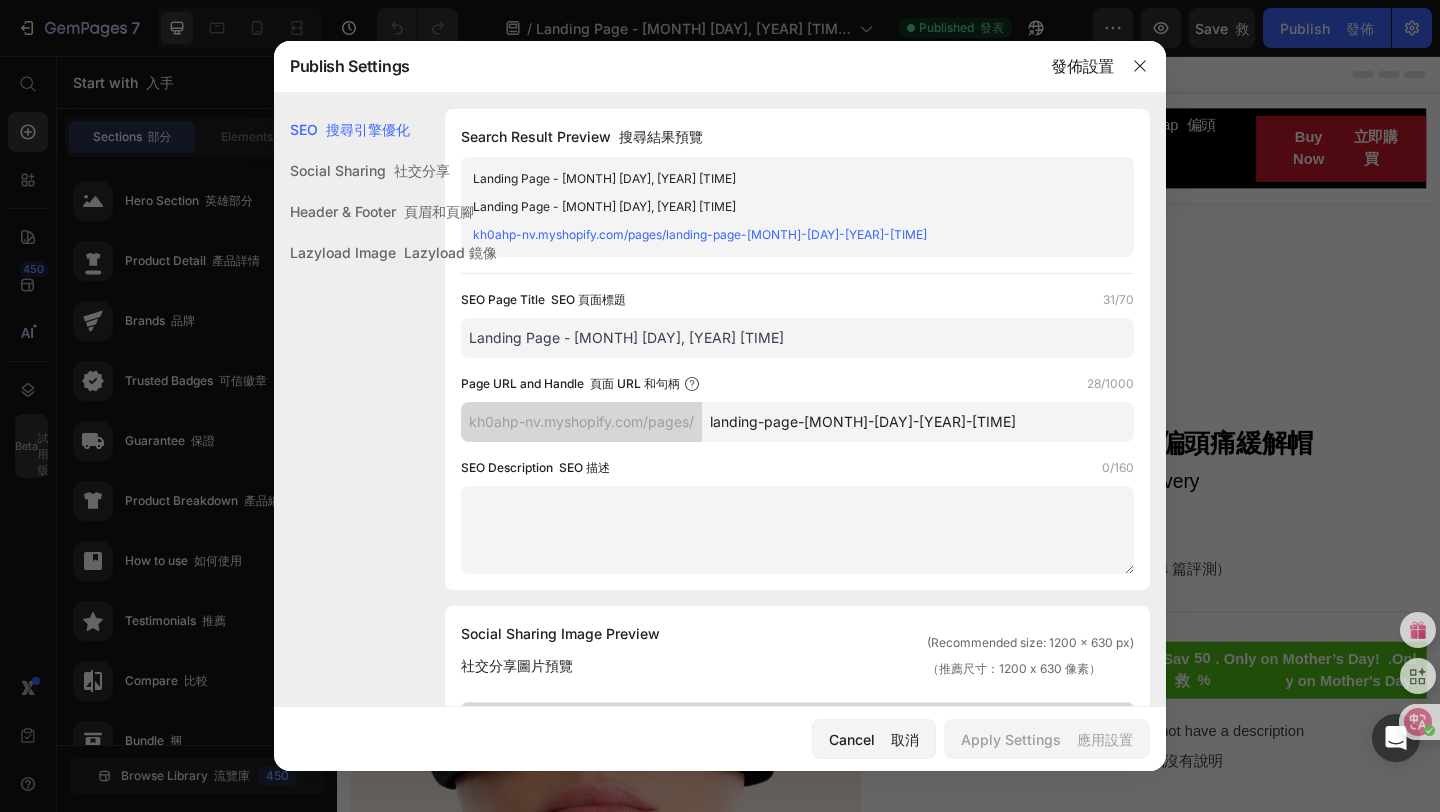 click on "Landing Page - Jul 13, 20:48:46" at bounding box center [797, 338] 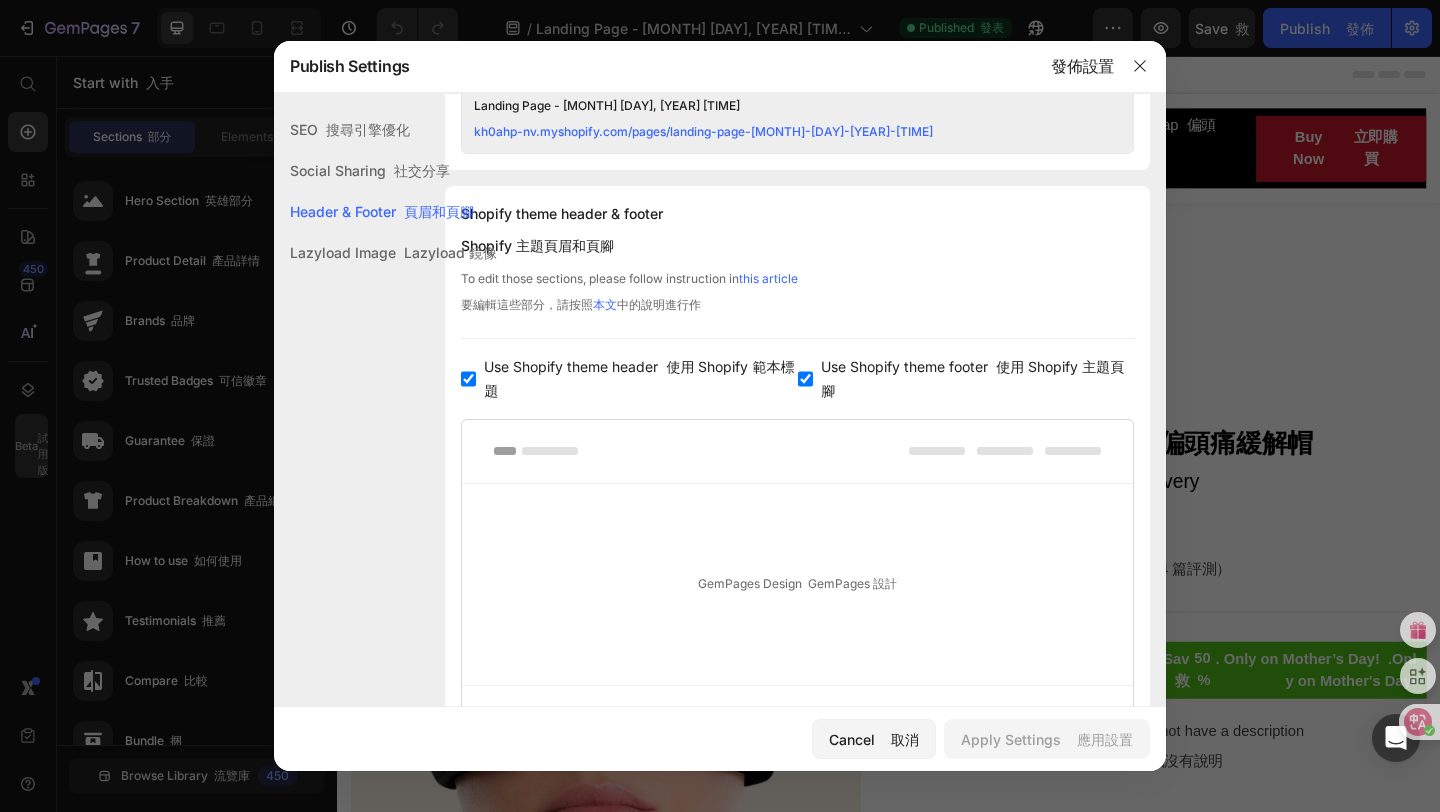 scroll, scrollTop: 1154, scrollLeft: 0, axis: vertical 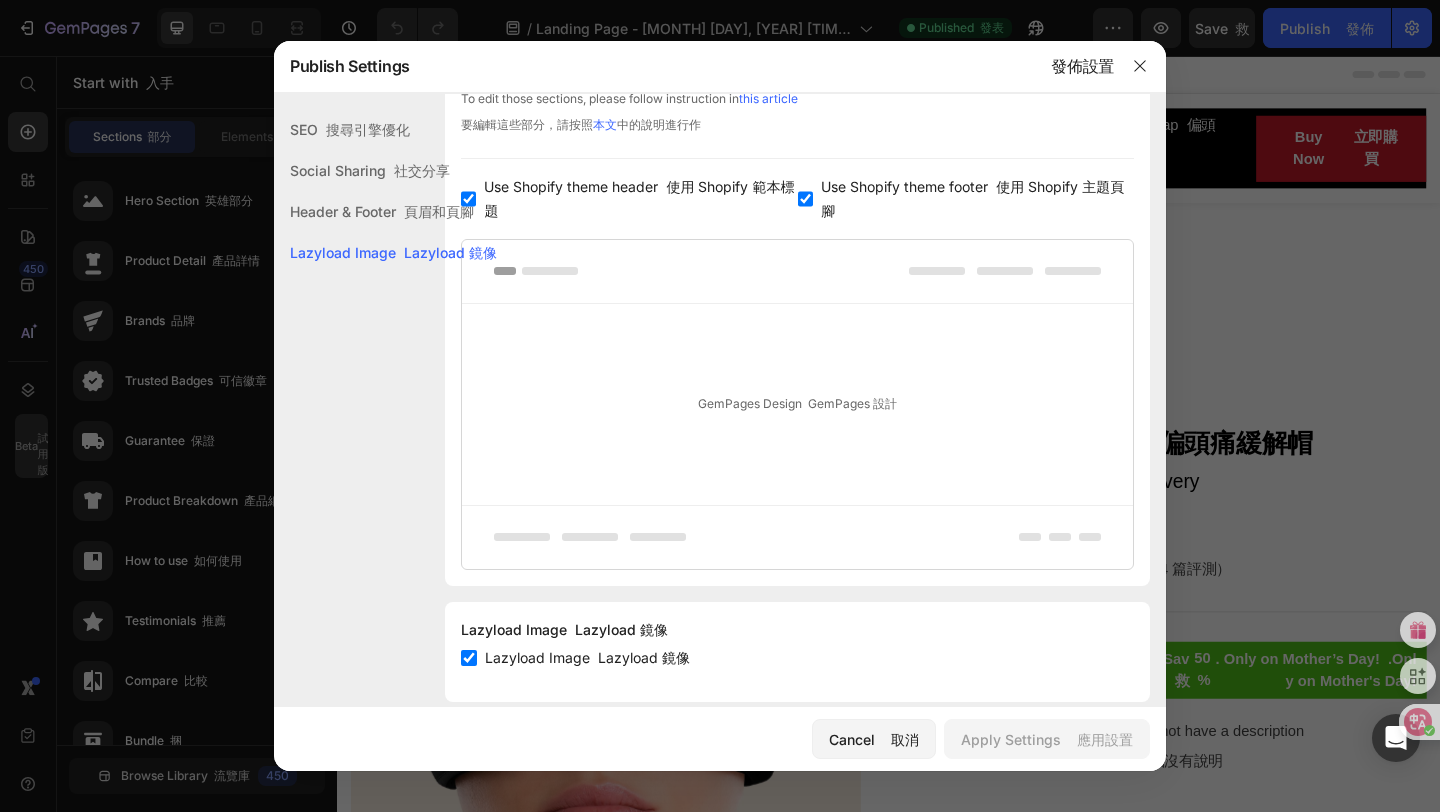 click on "GemPages Design    GemPages 設計" at bounding box center [797, 404] 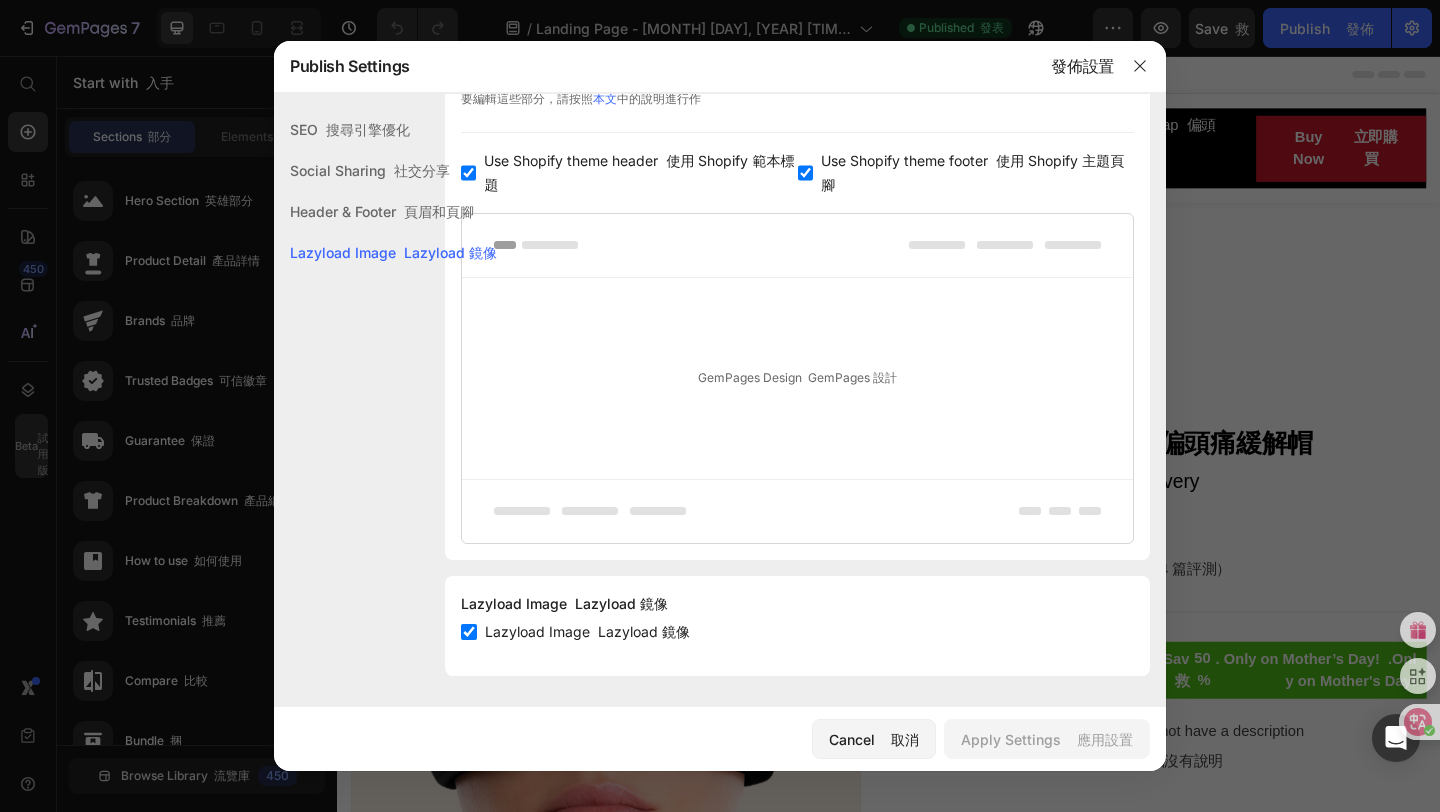 click on "搜尋引擎優化" at bounding box center [368, 129] 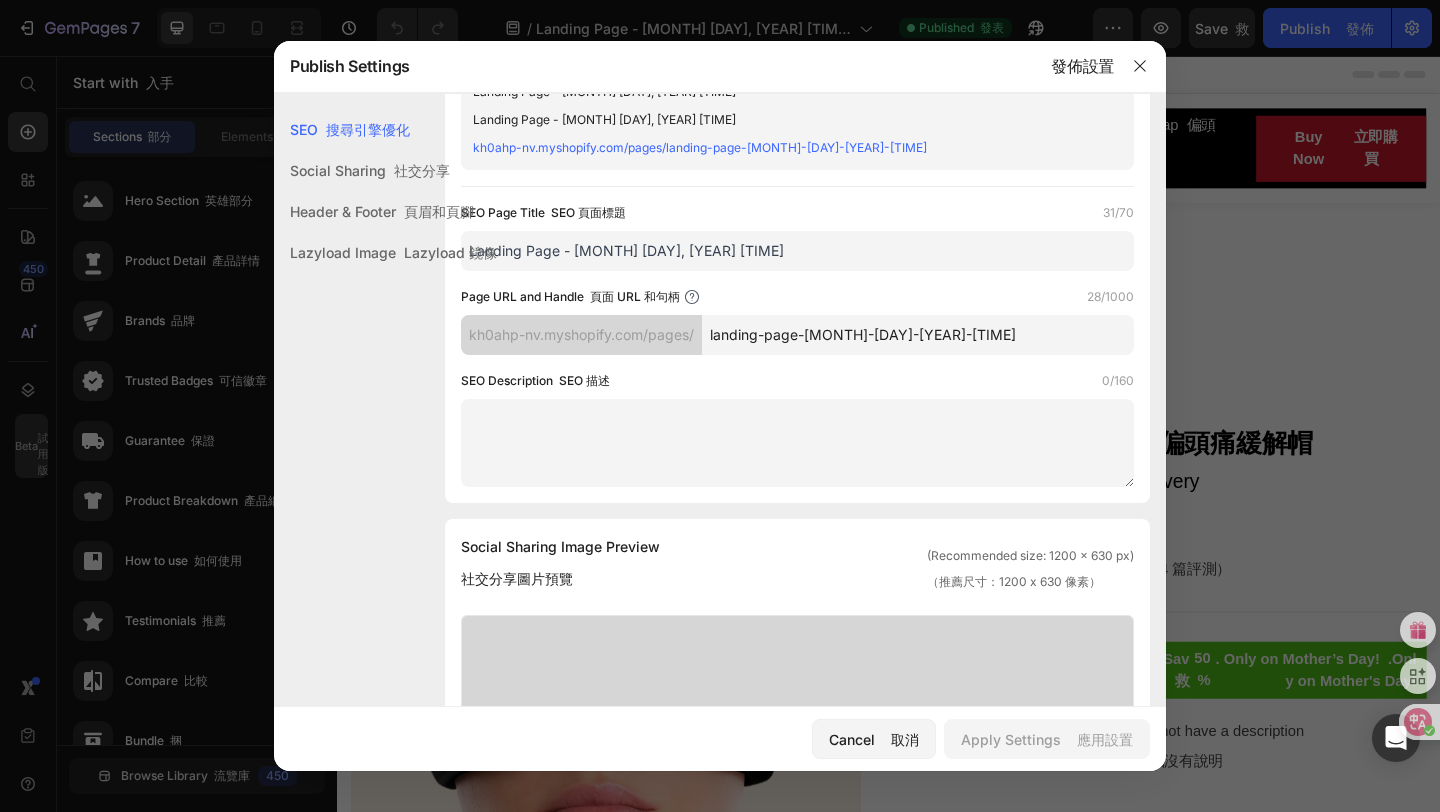 scroll, scrollTop: 0, scrollLeft: 0, axis: both 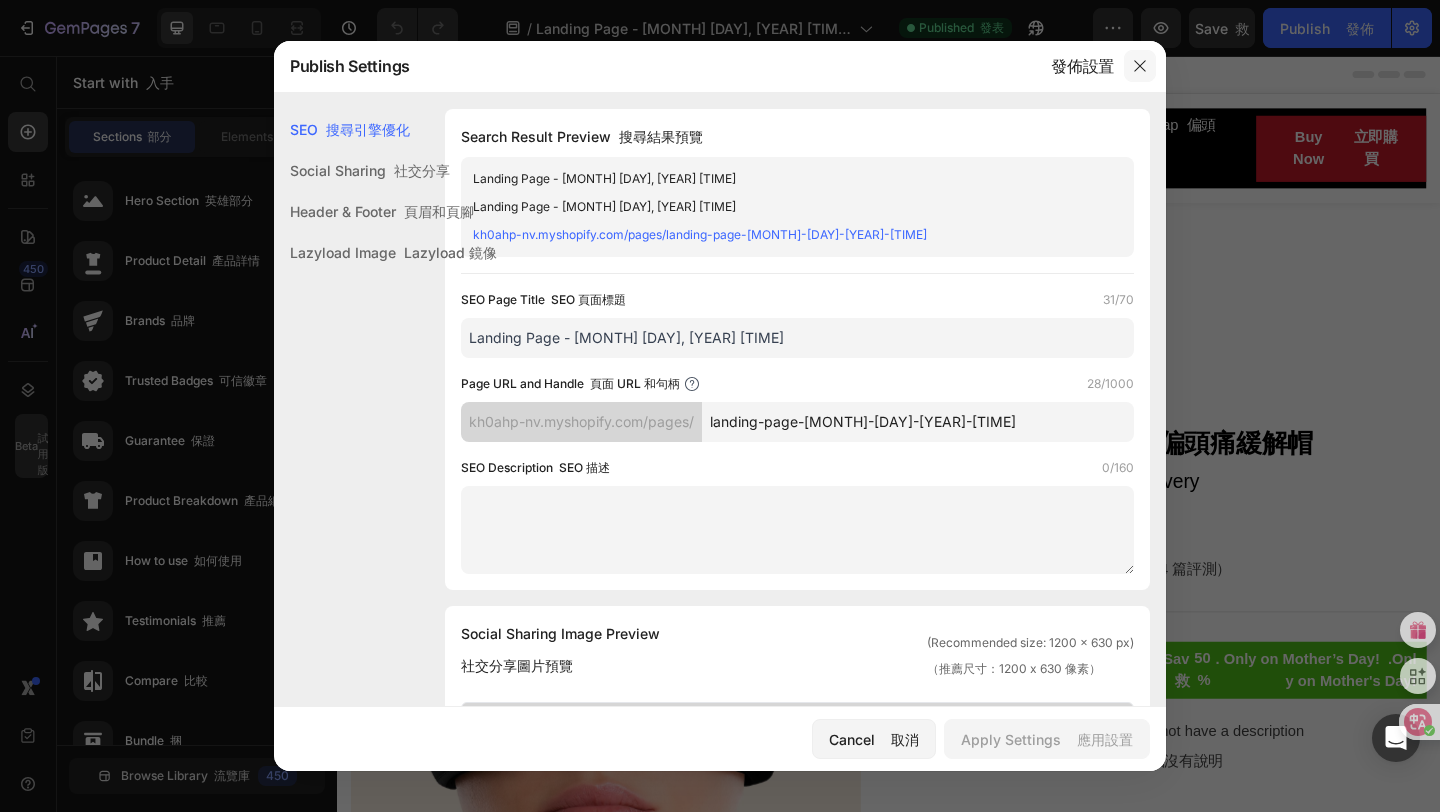 click 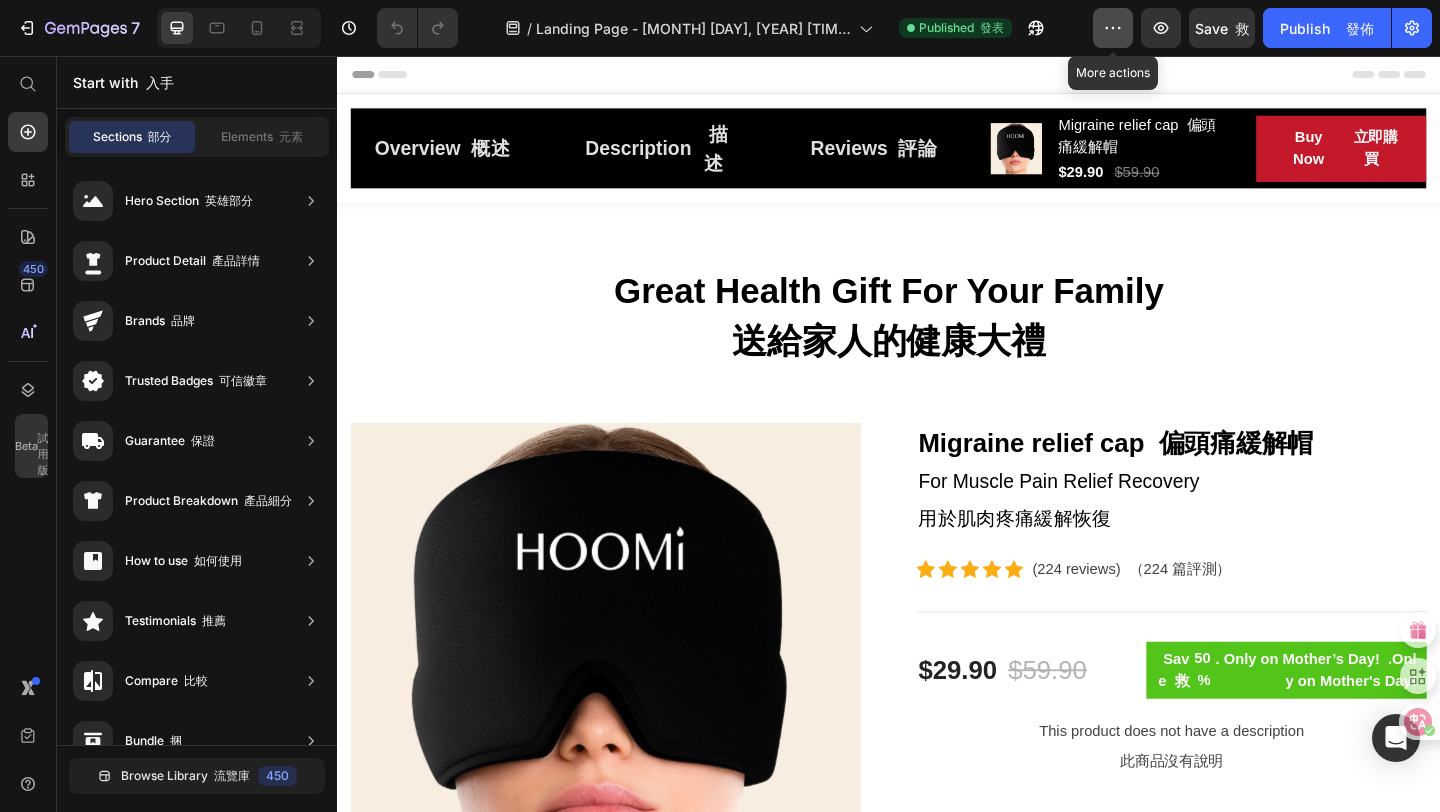 click 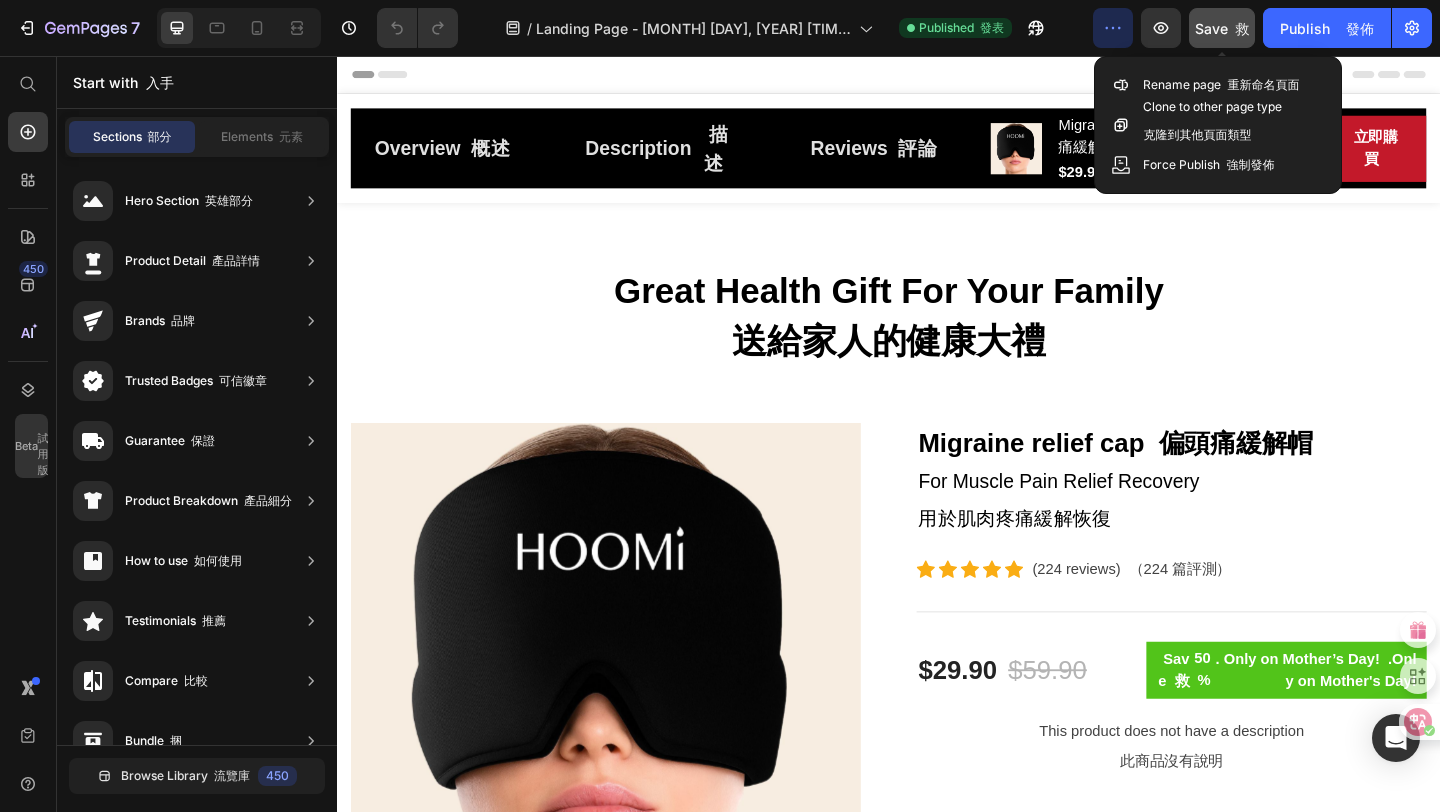 click at bounding box center [1232, 28] 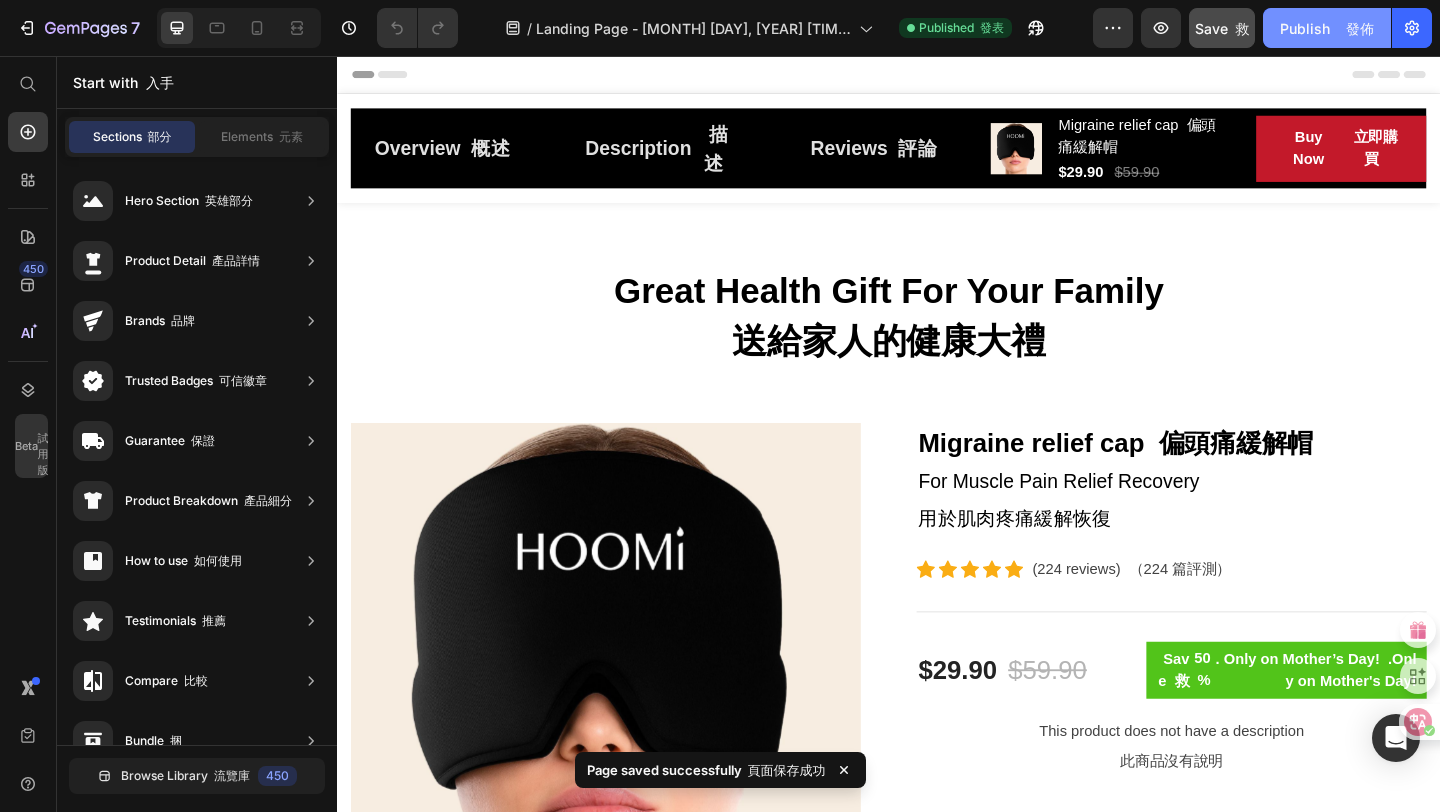 click on "Publish     發佈" at bounding box center [1327, 28] 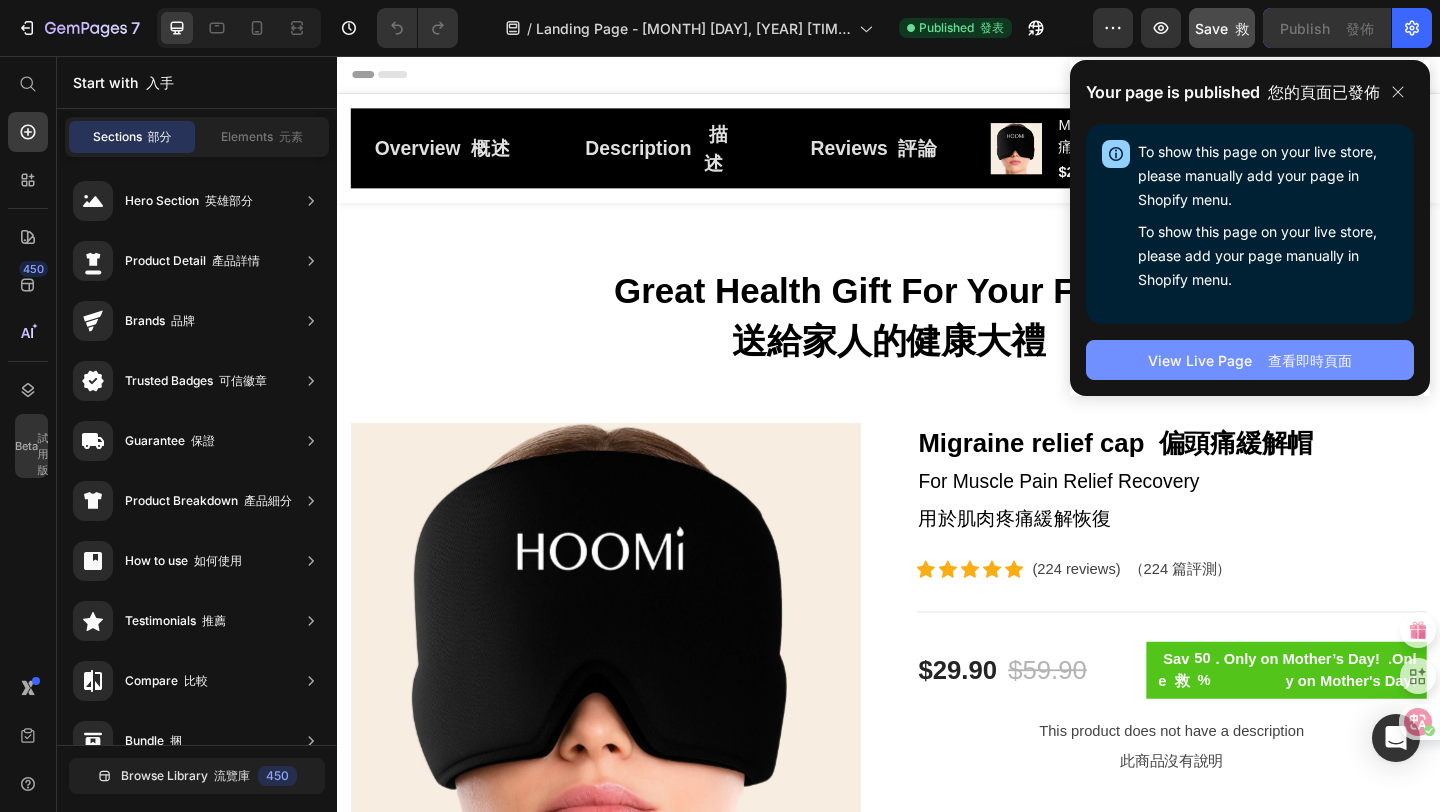 click on "View Live Page    查看即時頁面" at bounding box center [1250, 360] 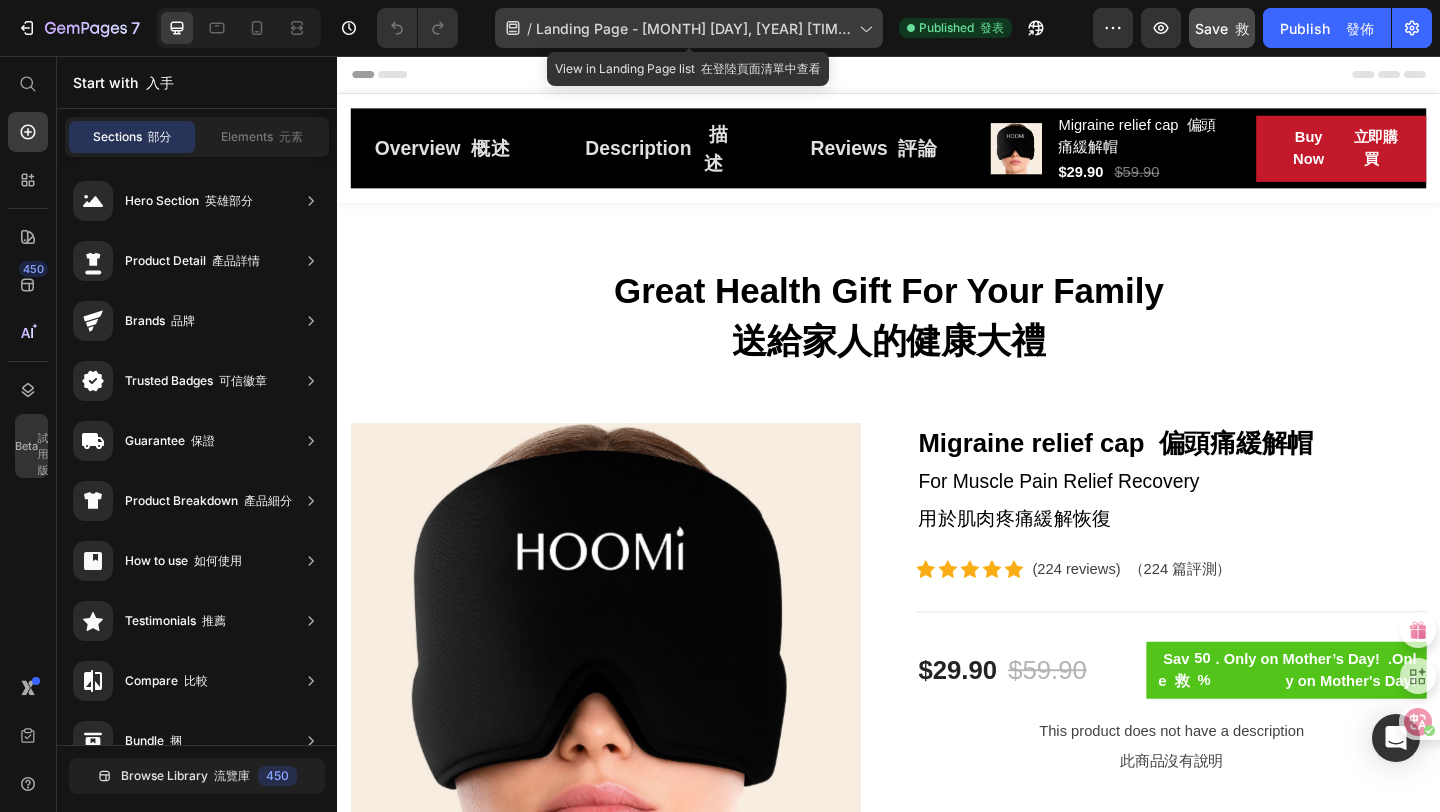 click on "/  Landing Page - Jul 13, 20:48:46 登陸頁面 - 7 月 13 日 20：48：46" 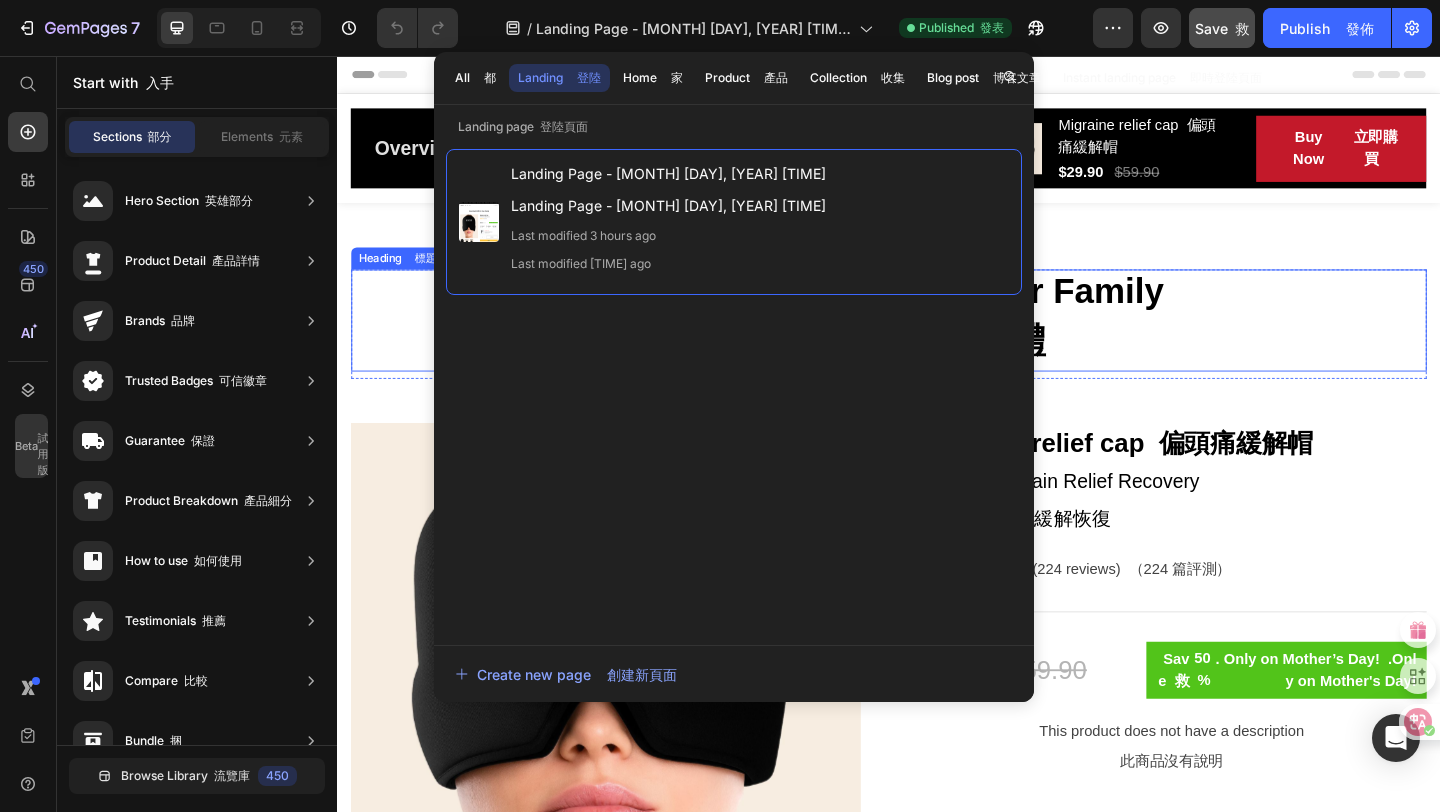 click on "Great Health Gift For Your Family 送給家人的健康大禮" at bounding box center [937, 343] 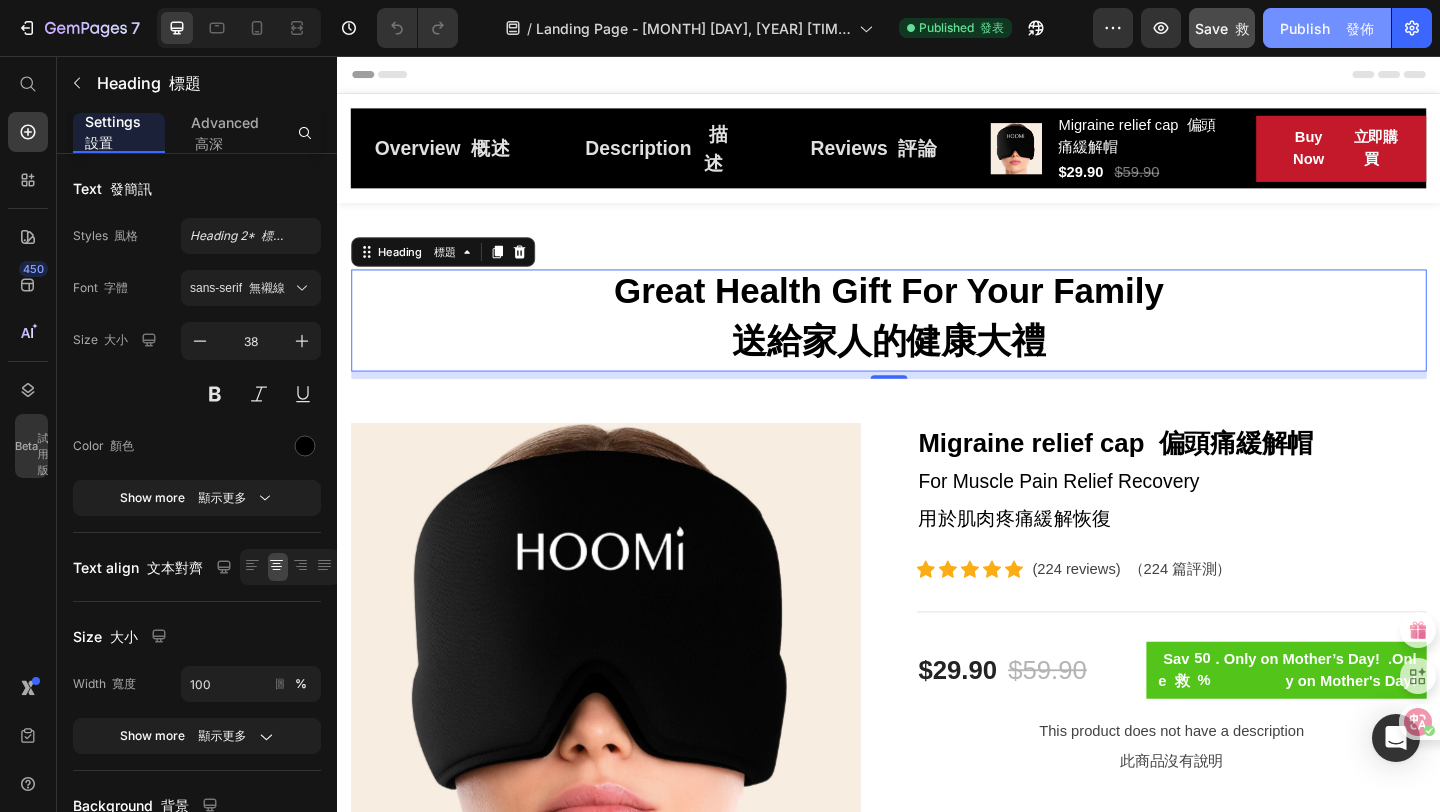 click on "Publish     發佈" 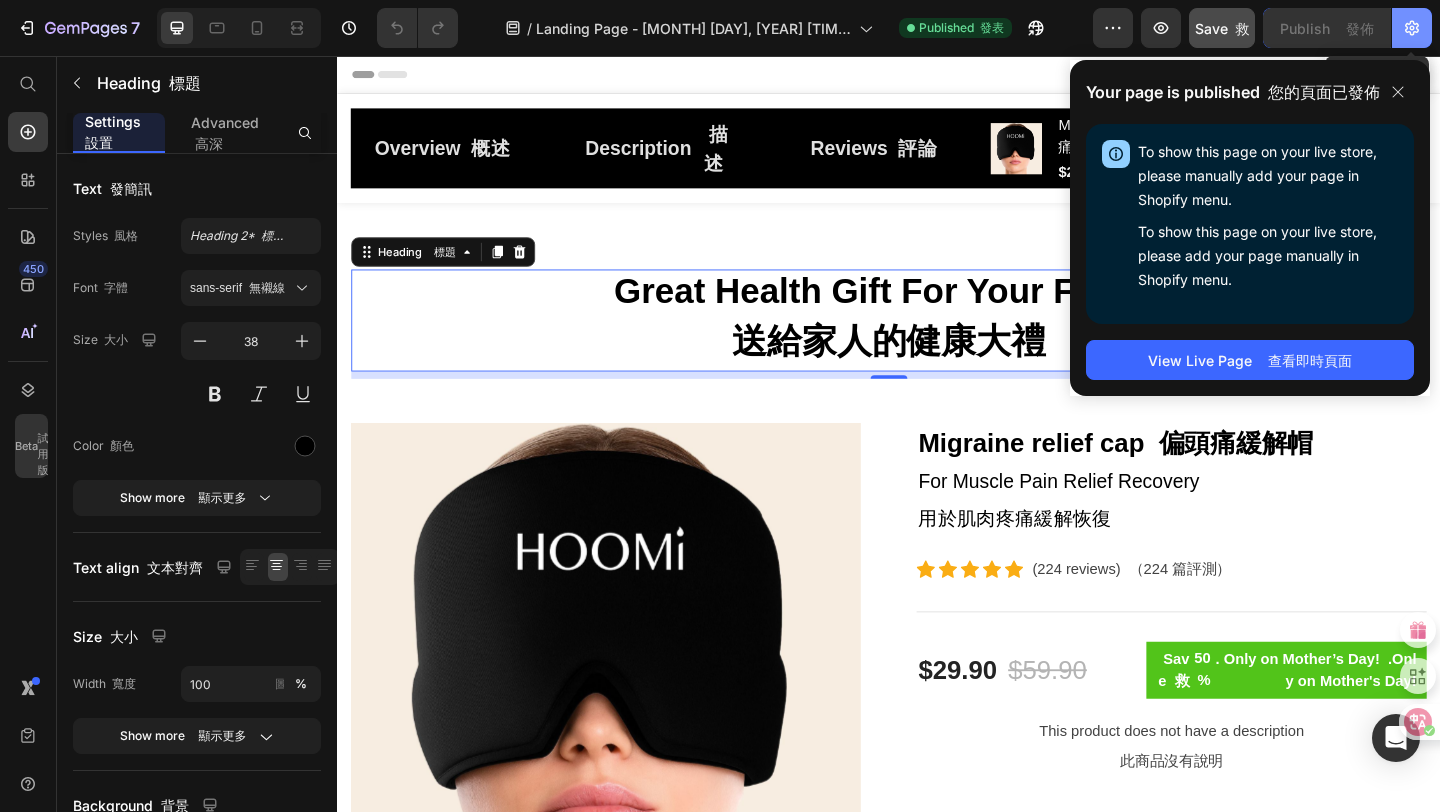 click 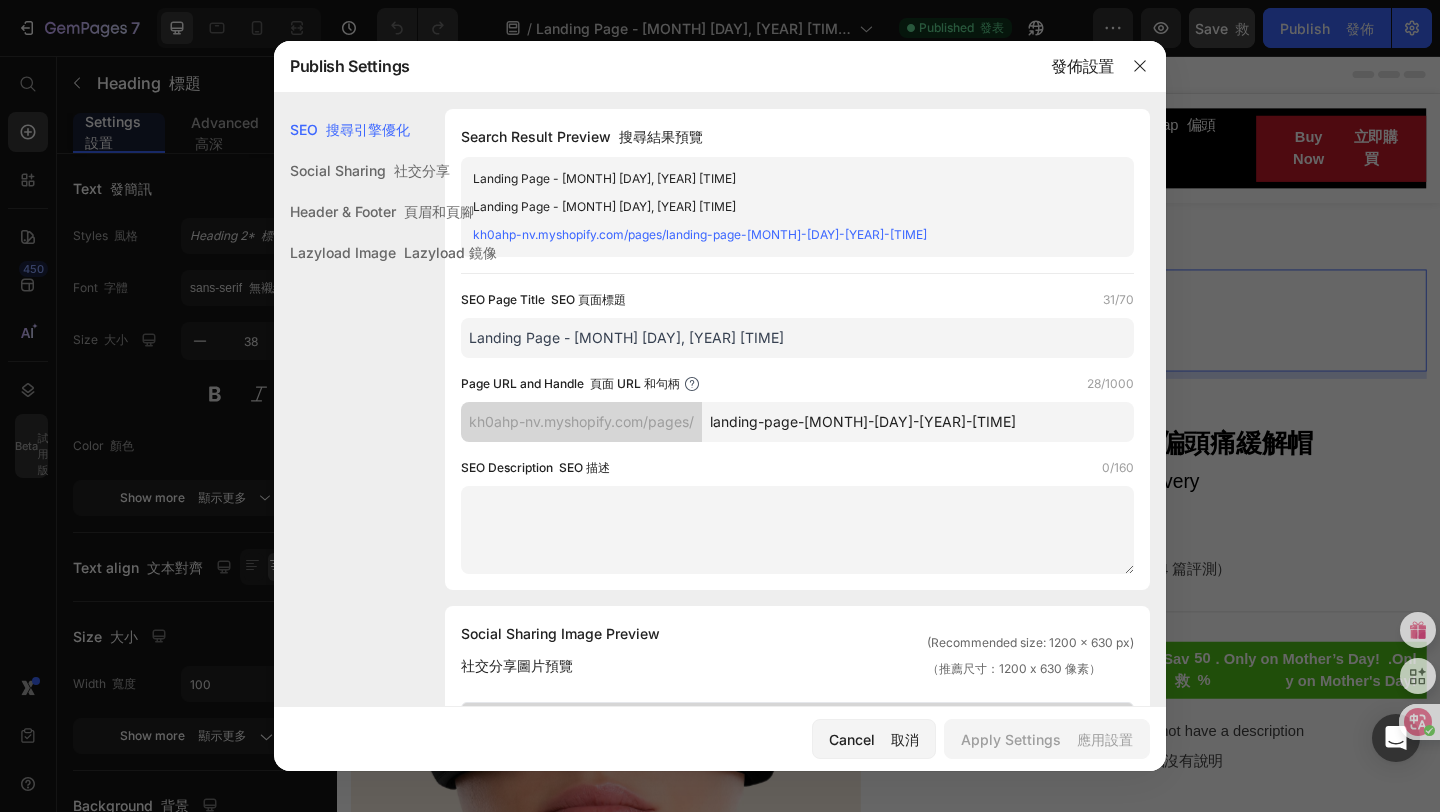 click on "landing-page-jul-13-20-48-46" at bounding box center [918, 422] 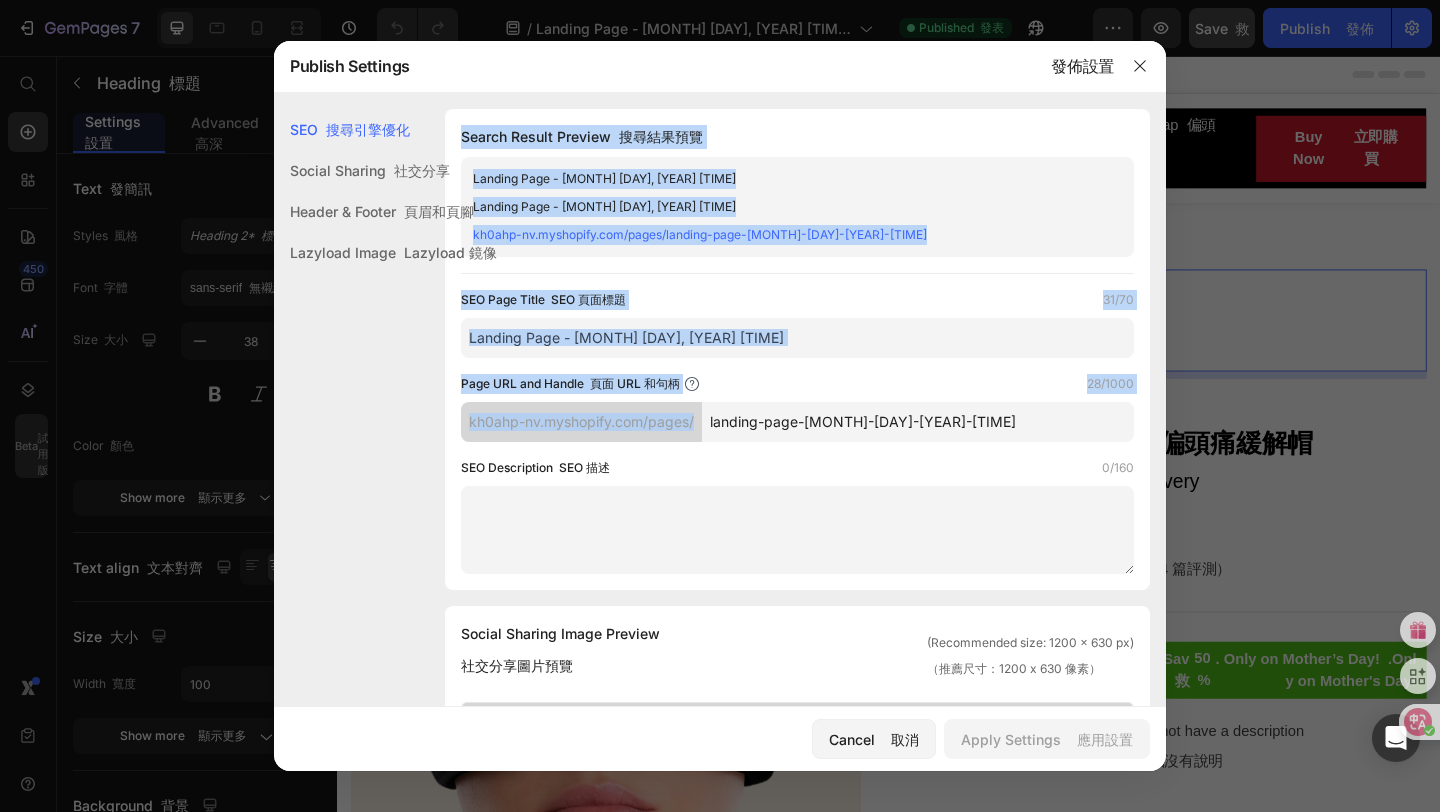 drag, startPoint x: 469, startPoint y: 422, endPoint x: 741, endPoint y: 422, distance: 272 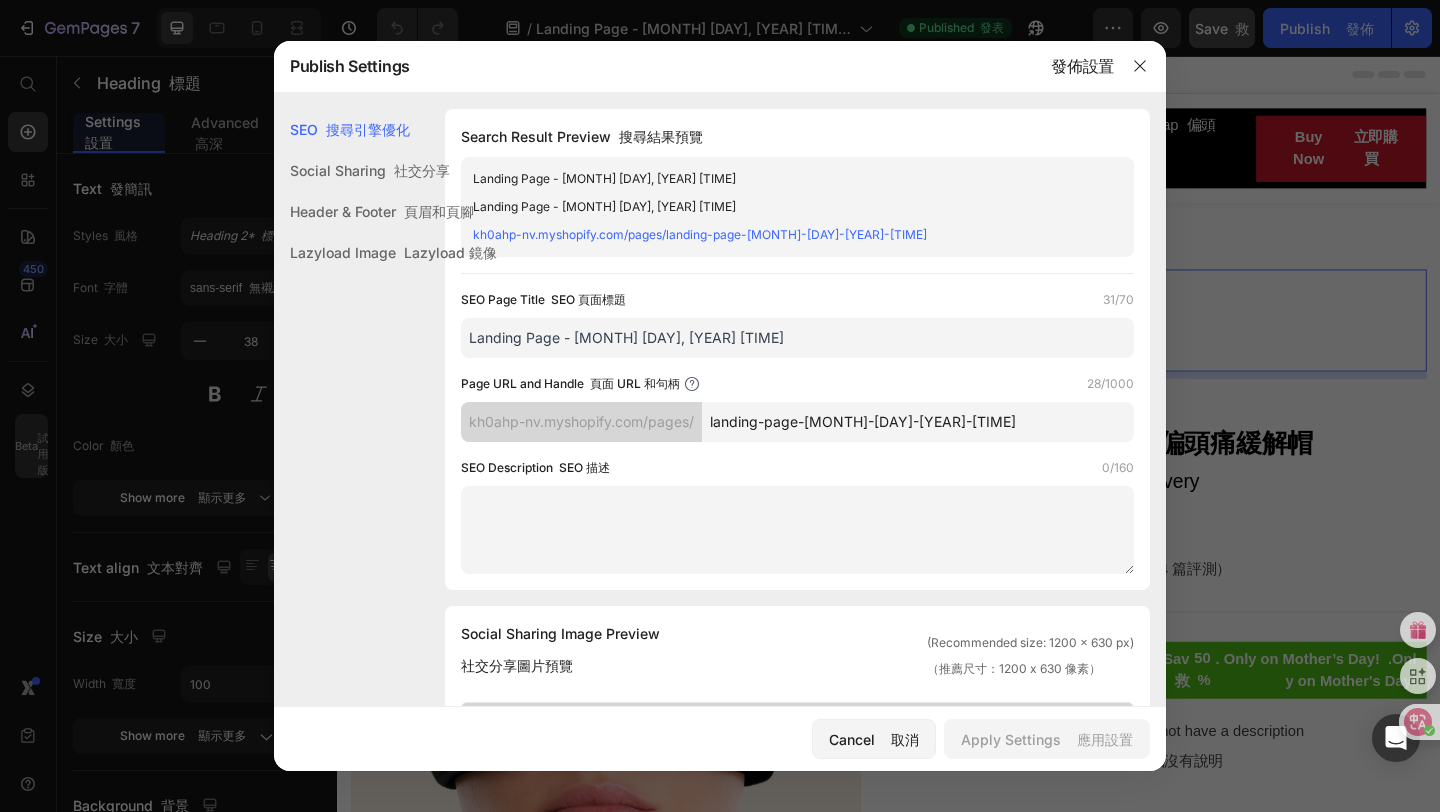 click on "landing-page-jul-13-20-48-46" at bounding box center [918, 422] 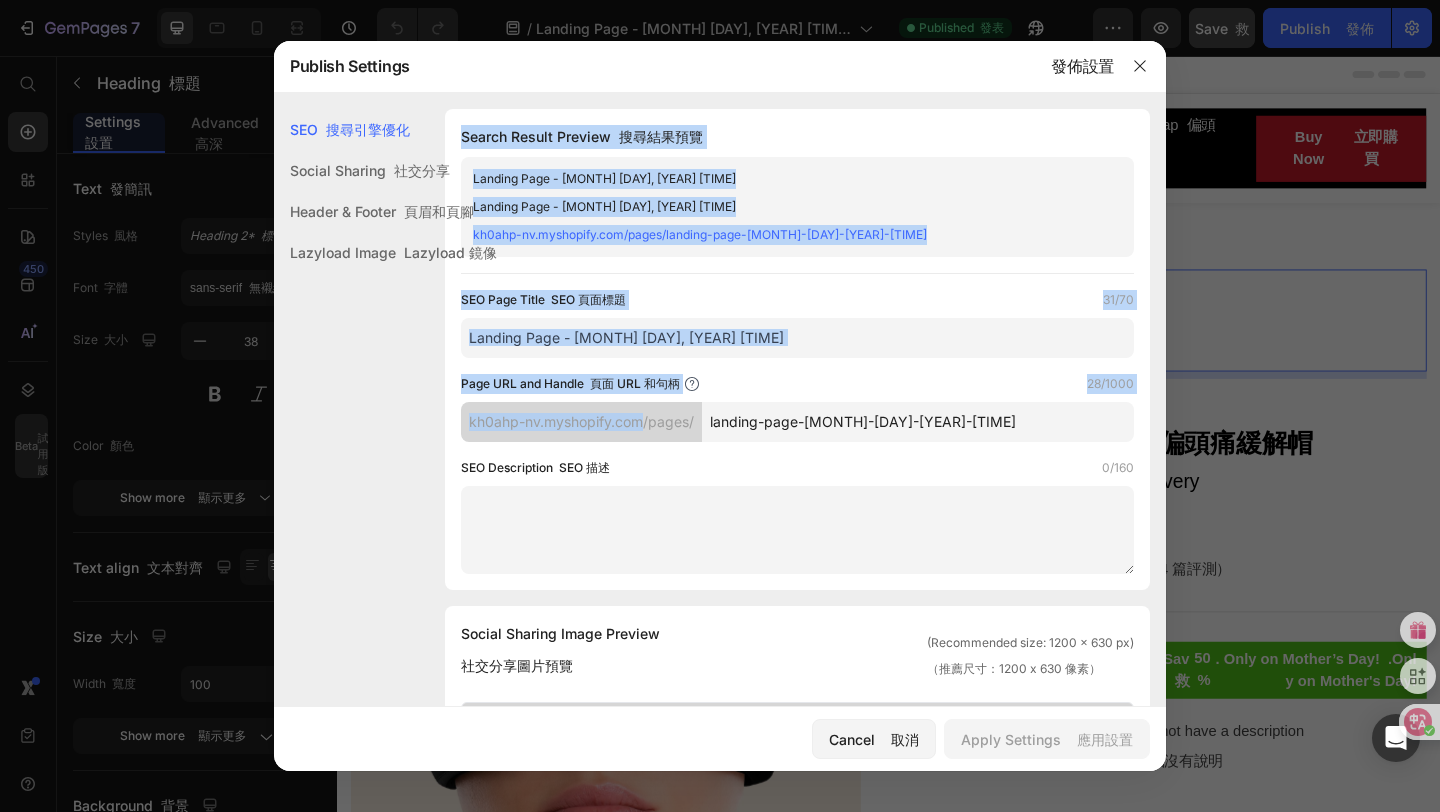 drag, startPoint x: 468, startPoint y: 420, endPoint x: 641, endPoint y: 419, distance: 173.00288 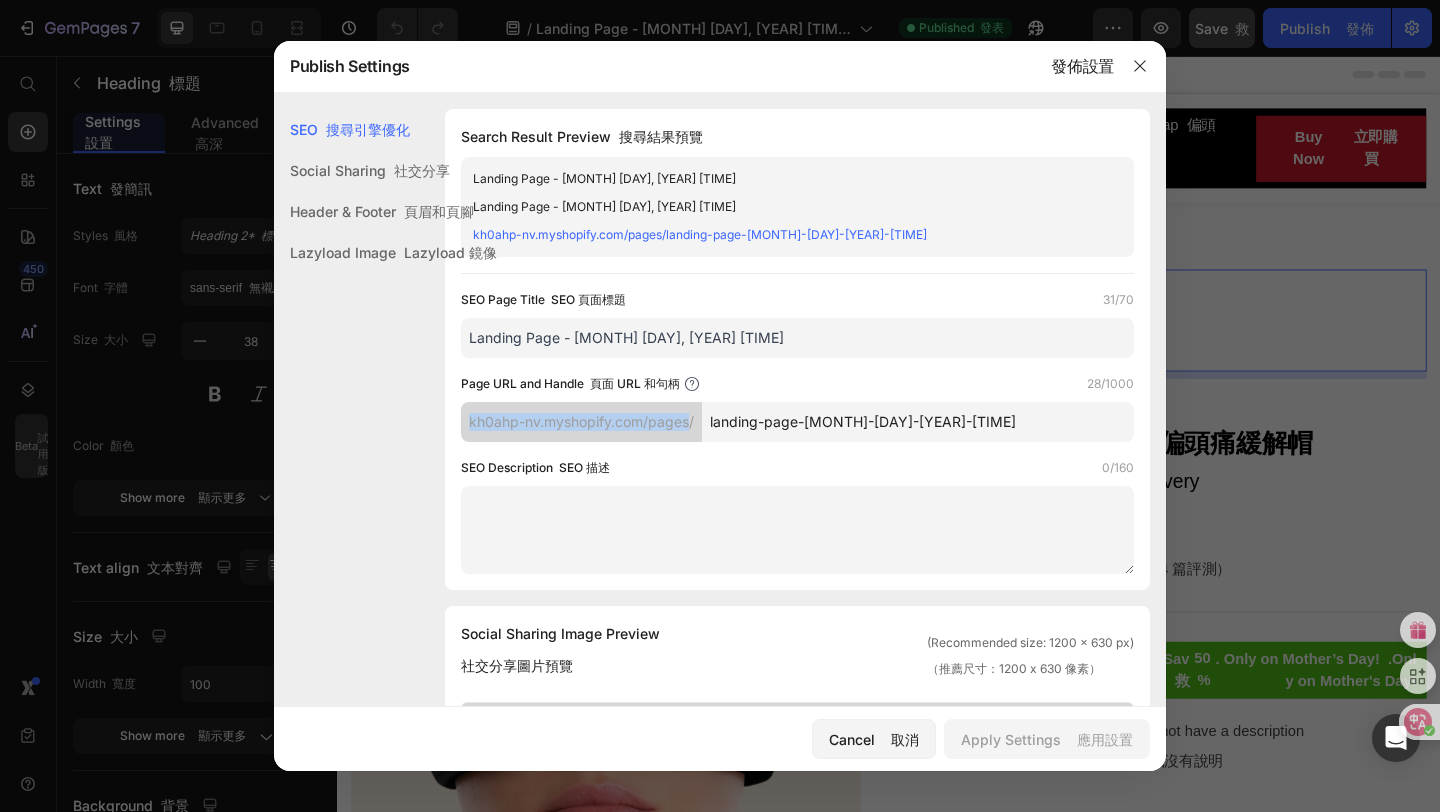 drag, startPoint x: 693, startPoint y: 421, endPoint x: 501, endPoint y: 411, distance: 192.26024 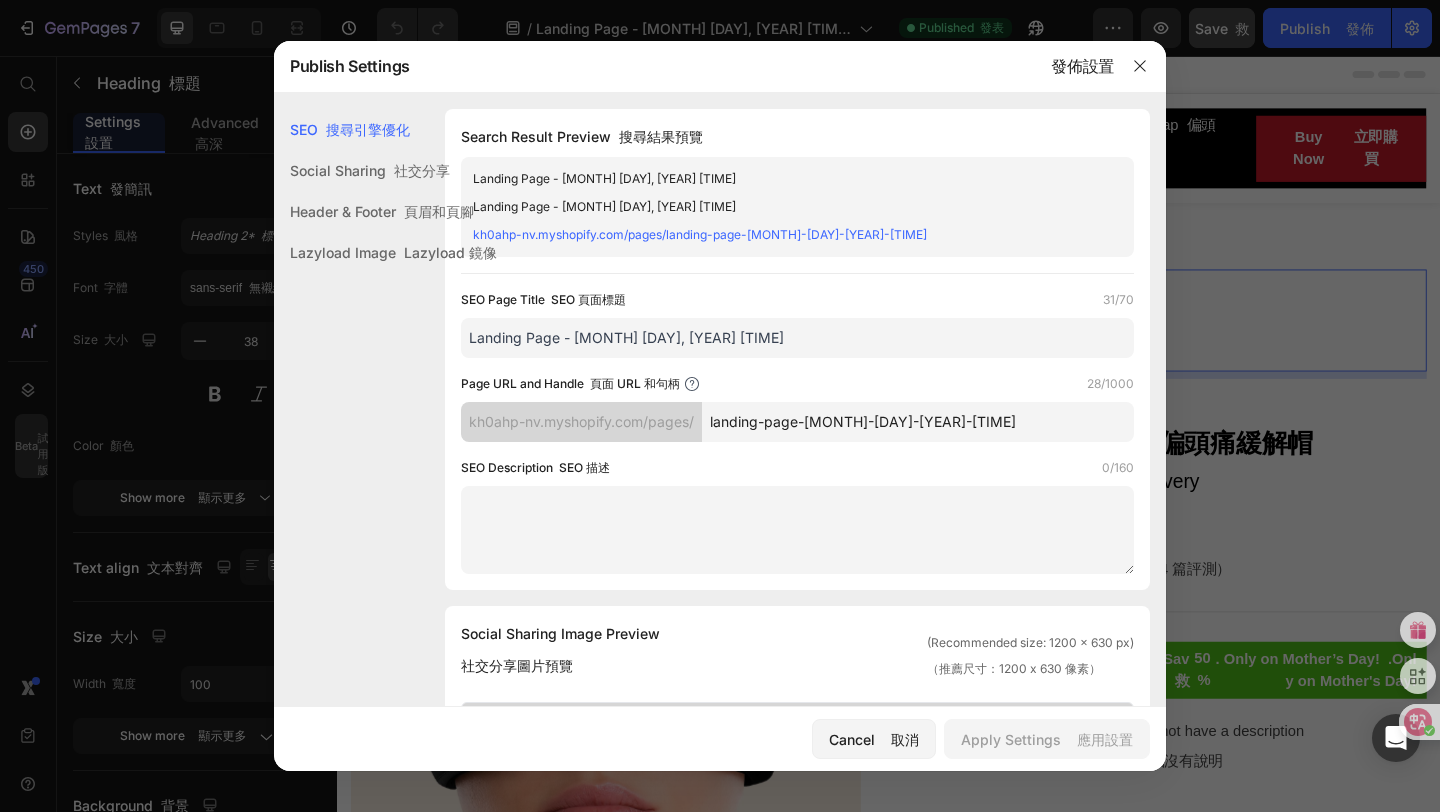 click on "SEO    搜尋引擎優化 Social Sharing    社交分享 Header & Footer    頁眉和頁腳 Lazyload Image    Lazyload 鏡像" at bounding box center [385, 474] 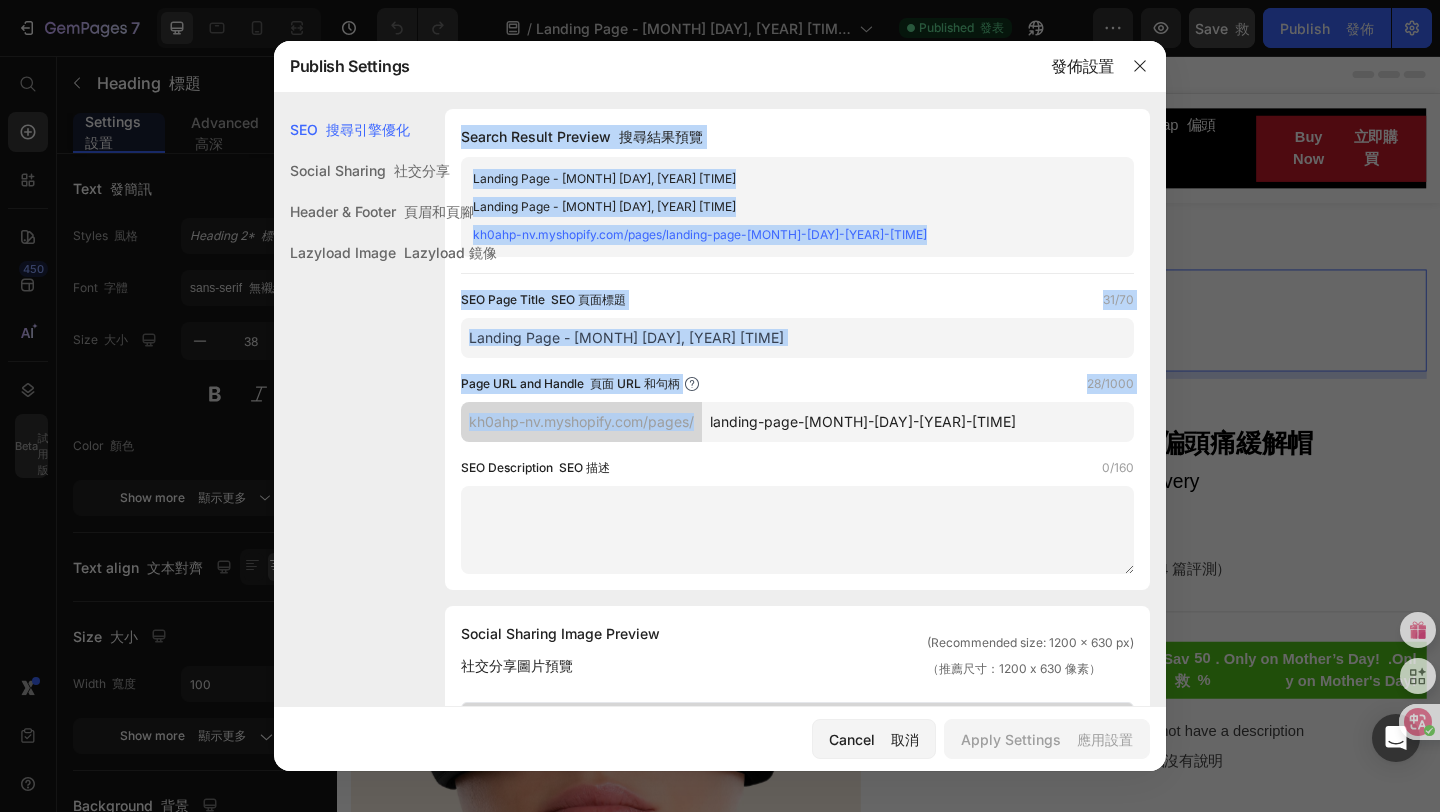 drag, startPoint x: 469, startPoint y: 423, endPoint x: 961, endPoint y: 424, distance: 492.001 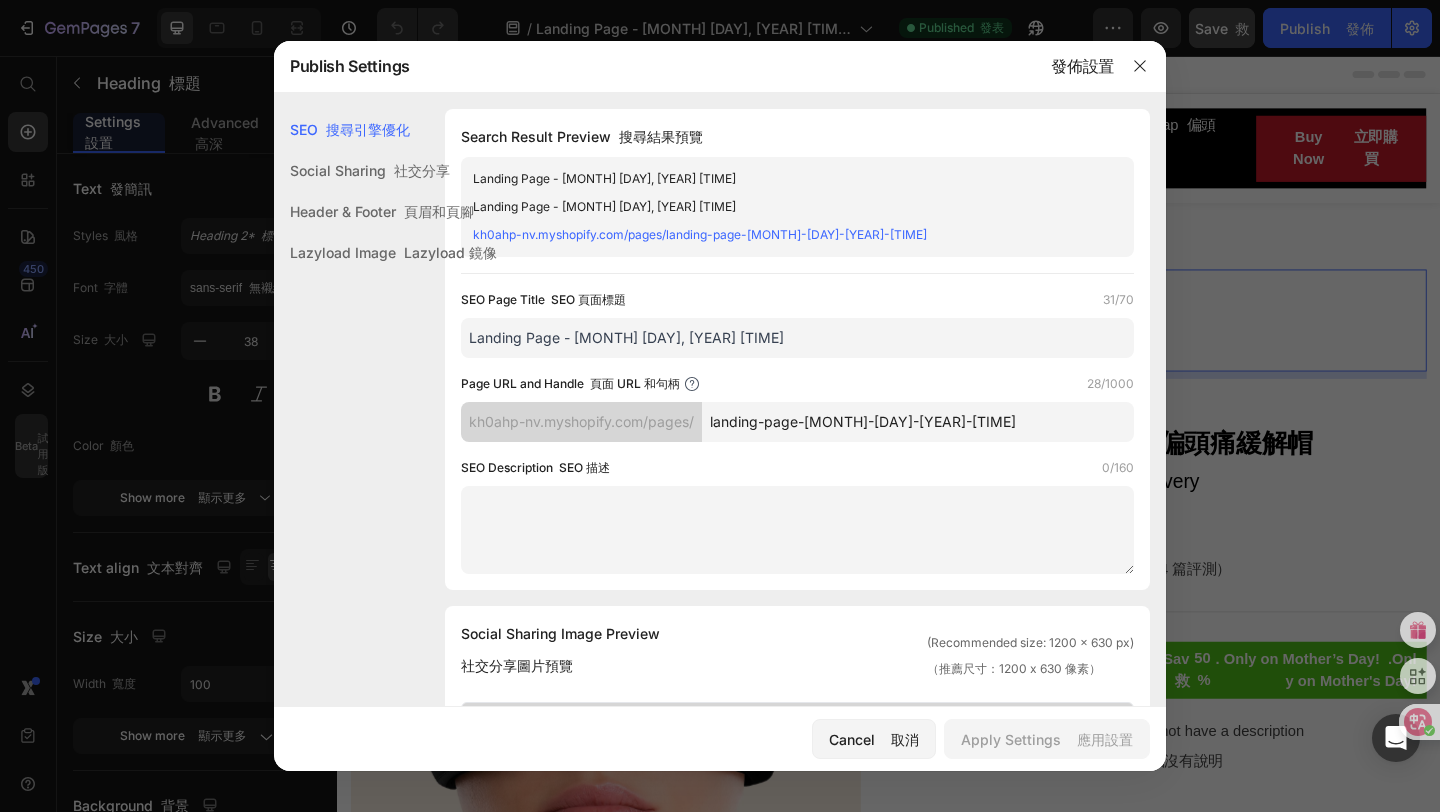 click on "landing-page-jul-13-20-48-46" at bounding box center (918, 422) 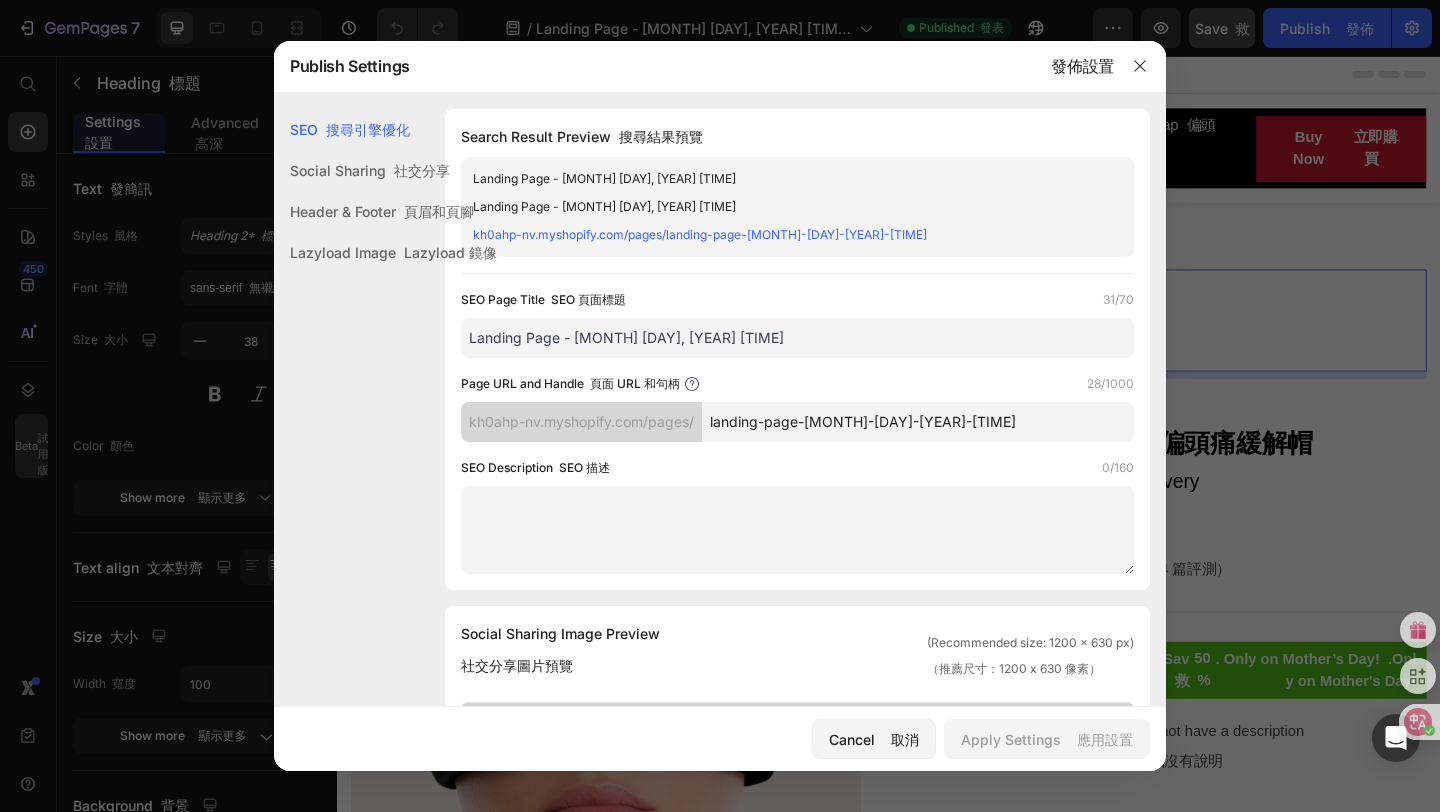 drag, startPoint x: 945, startPoint y: 422, endPoint x: 457, endPoint y: 420, distance: 488.0041 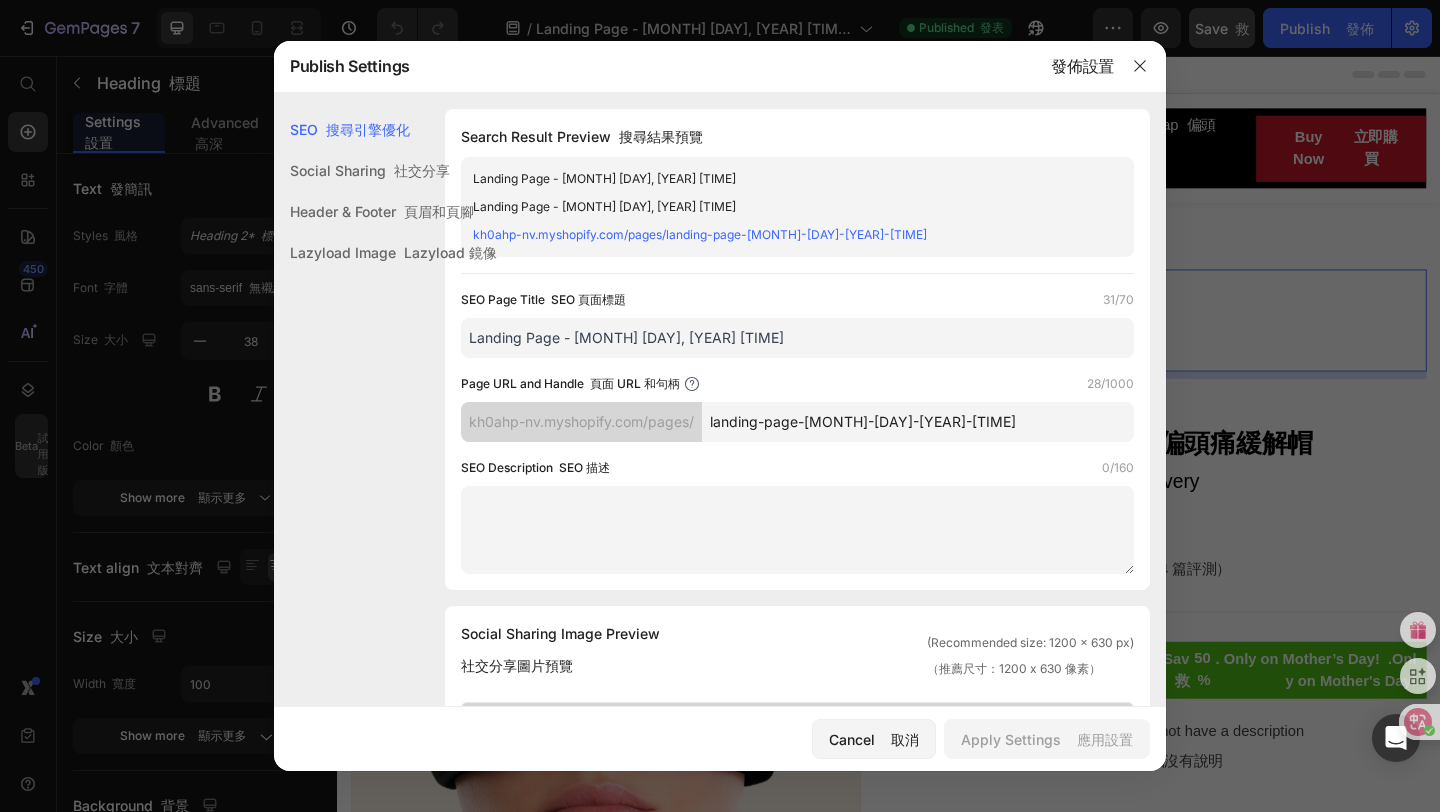 click on "SEO    搜尋引擎優化 Social Sharing    社交分享 Header & Footer    頁眉和頁腳 Lazyload Image    Lazyload 鏡像 SEO Search Result Preview    搜尋結果預覽 Landing Page - Jul 13, 20:48:46 登陸頁面 - 7 月 13 日 20：48：46 kh0ahp-nv.myshopify.com/pages/landing-page-jul-13-20-48-46 SEO Page Title     SEO 頁面標題 31/70  Landing Page - Jul 13, 20:48:46  Page URL and Handle     頁面 URL 和句柄 28/1000  kh0ahp-nv.myshopify.com/pages/ landing-page-jul-13-20-48-46  SEO Description     SEO 描述 0/160  Social Sharing Social Sharing Image Preview 社交分享圖片預覽 (Recommended size: 1200 x 630 px) （推薦尺寸：1200 x 630 像素） Upload Image  Supported file: .jpg, .jpeg, .png, .gif, .webp  Landing Page - Jul 13, 20:48:46 kh0ahp-nv.myshopify.com/pages/landing-page-jul-13-20-48-46 Header & Footer Shopify theme header & footer  To edit those sections, please follow instruction in  this article Use Shopify theme header Use Shopify theme footer Lazyload Image" at bounding box center [720, 924] 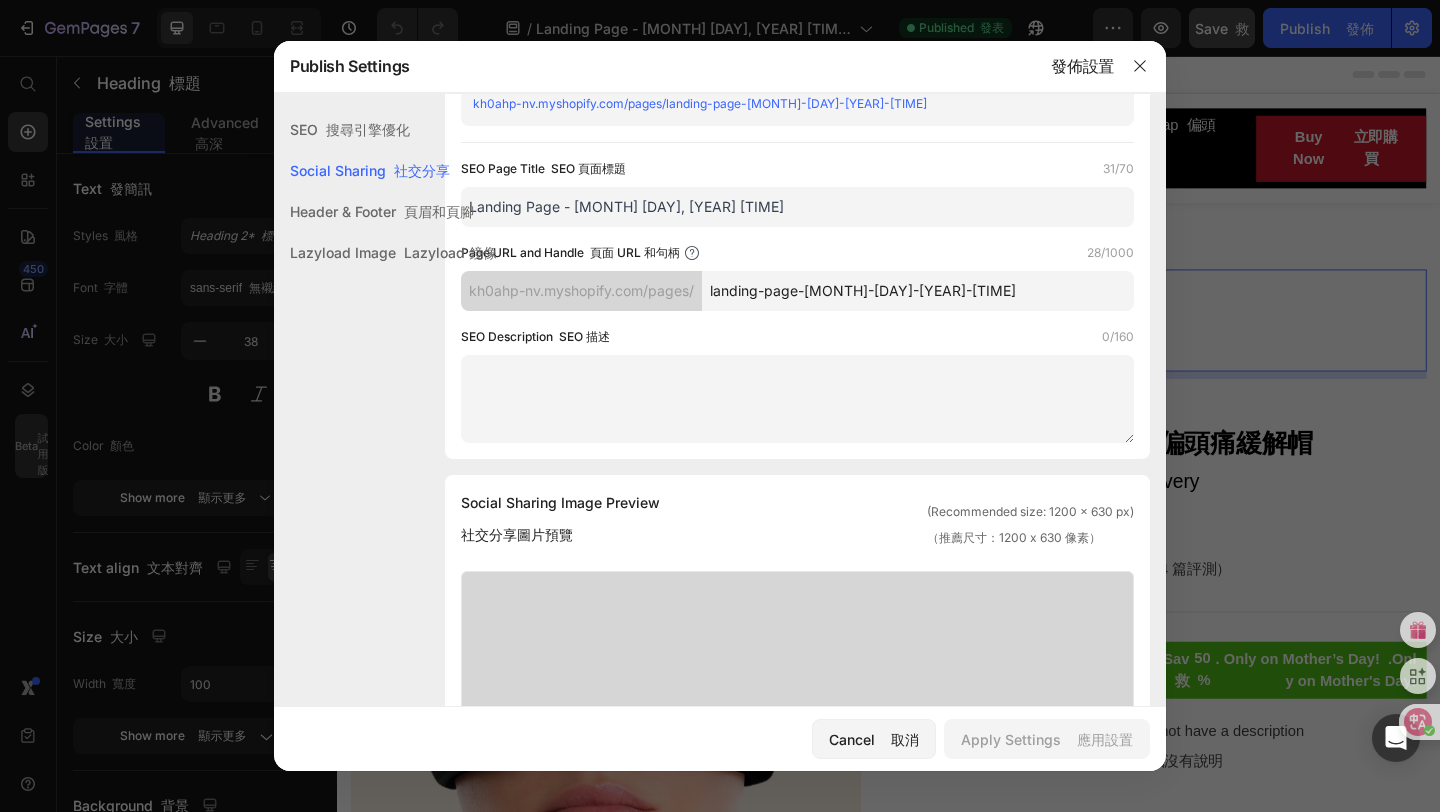 scroll, scrollTop: 0, scrollLeft: 0, axis: both 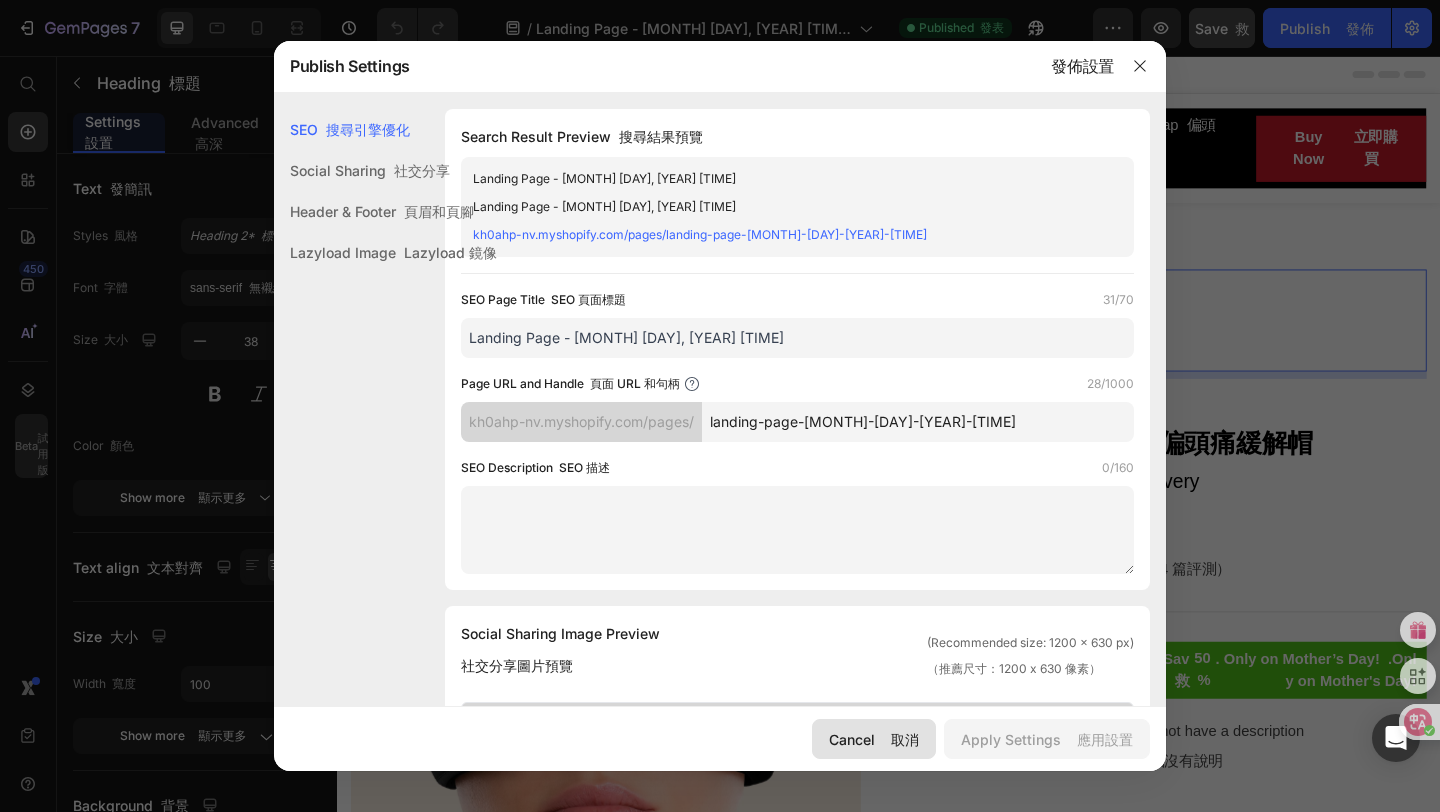 click on "Cancel    取消" at bounding box center [874, 739] 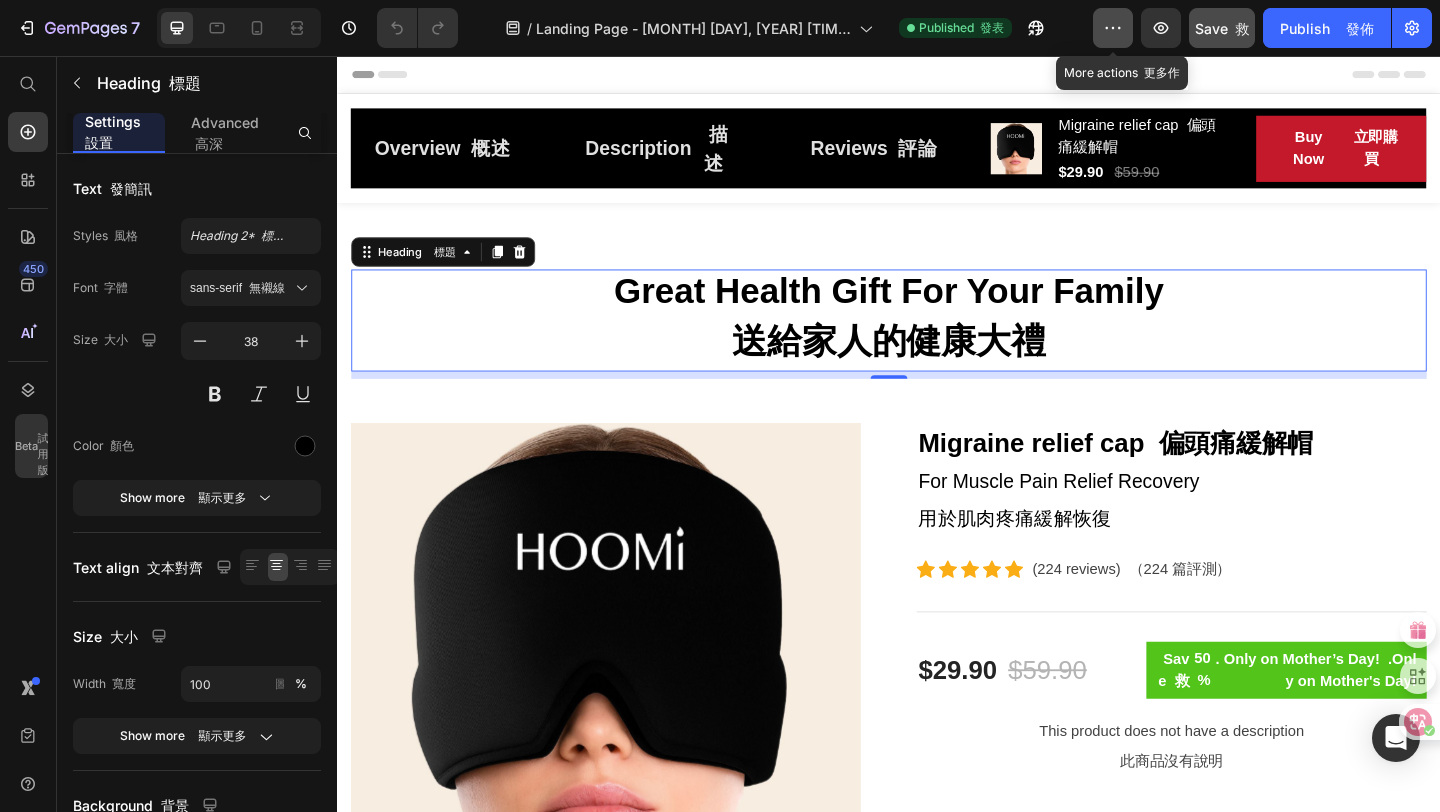 click 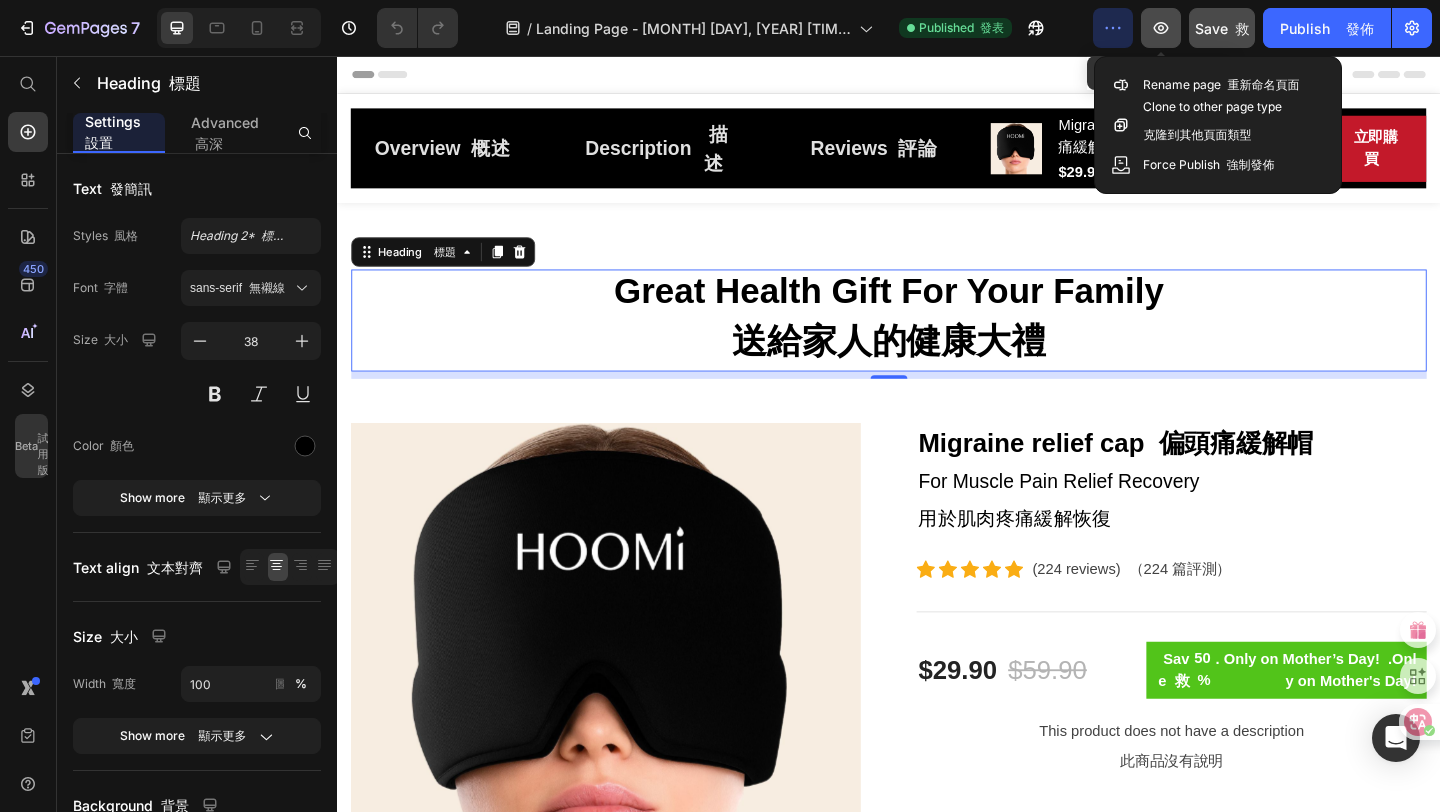 click 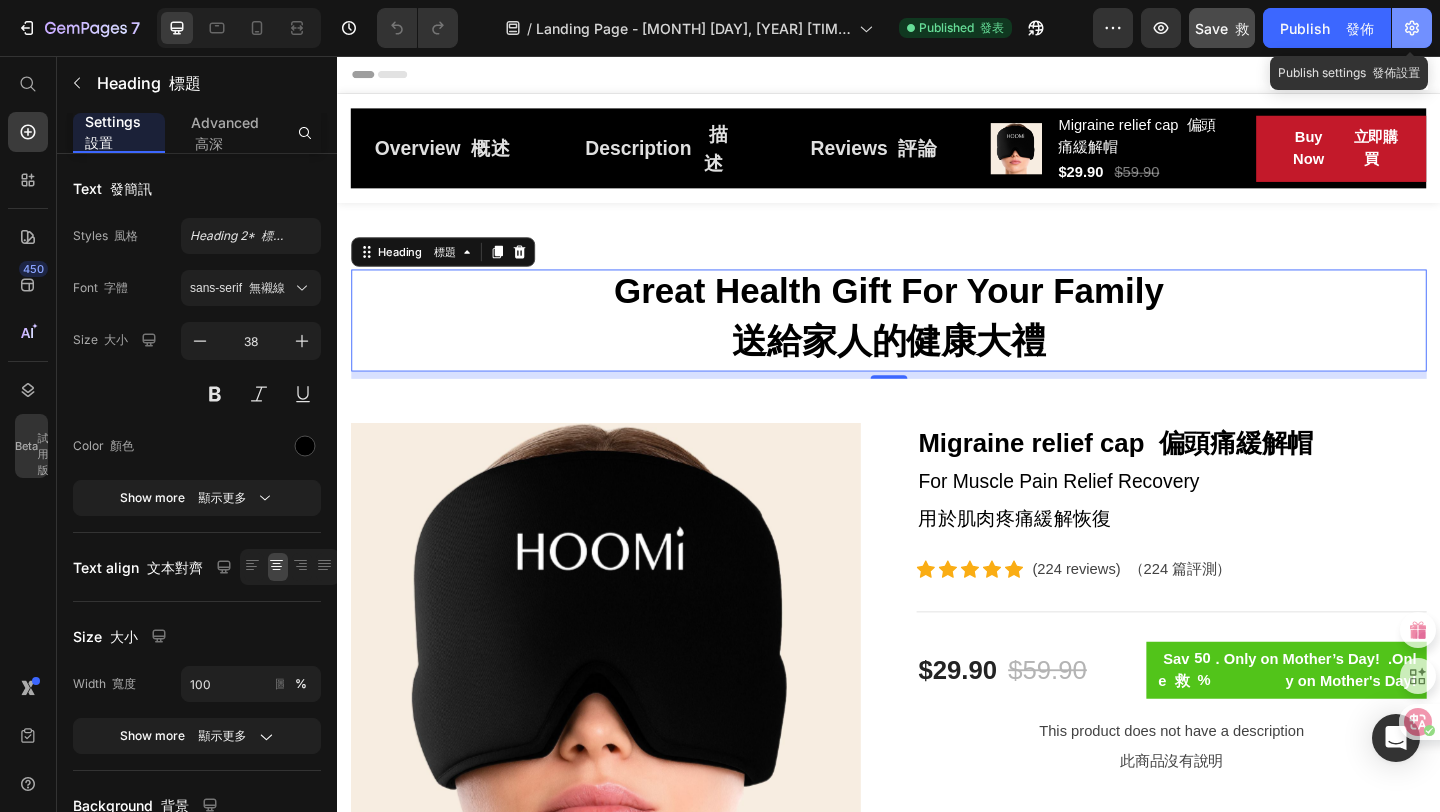 click 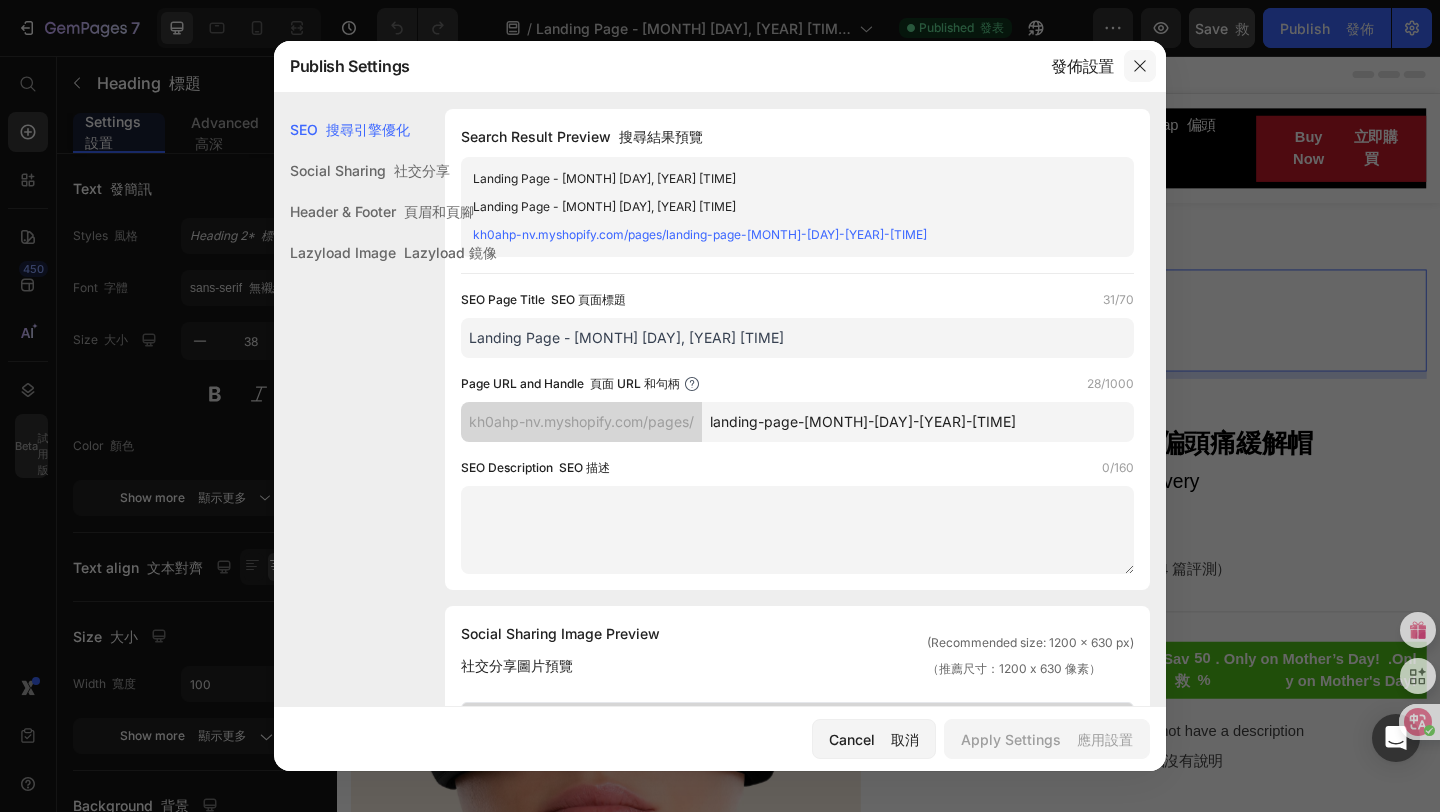 click 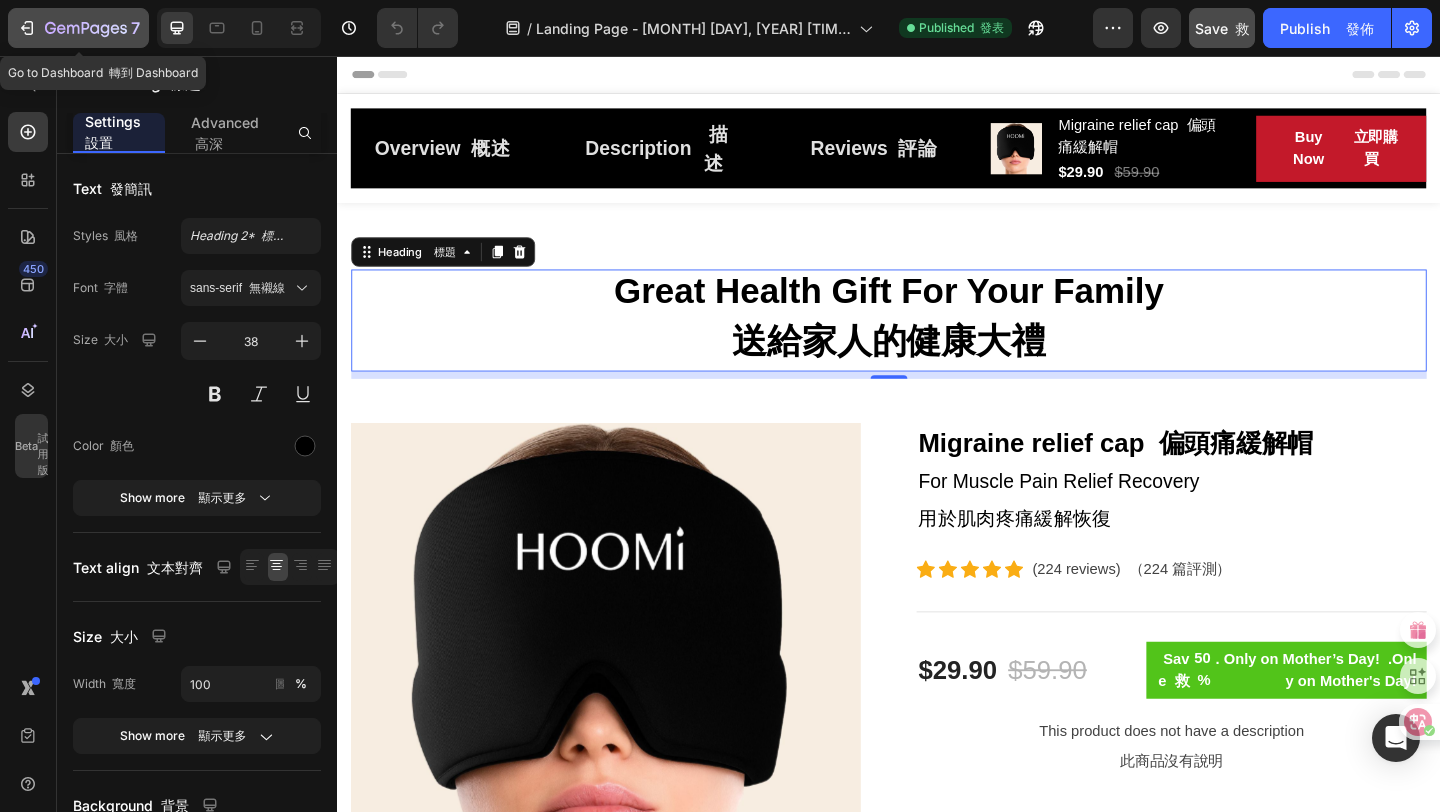 click 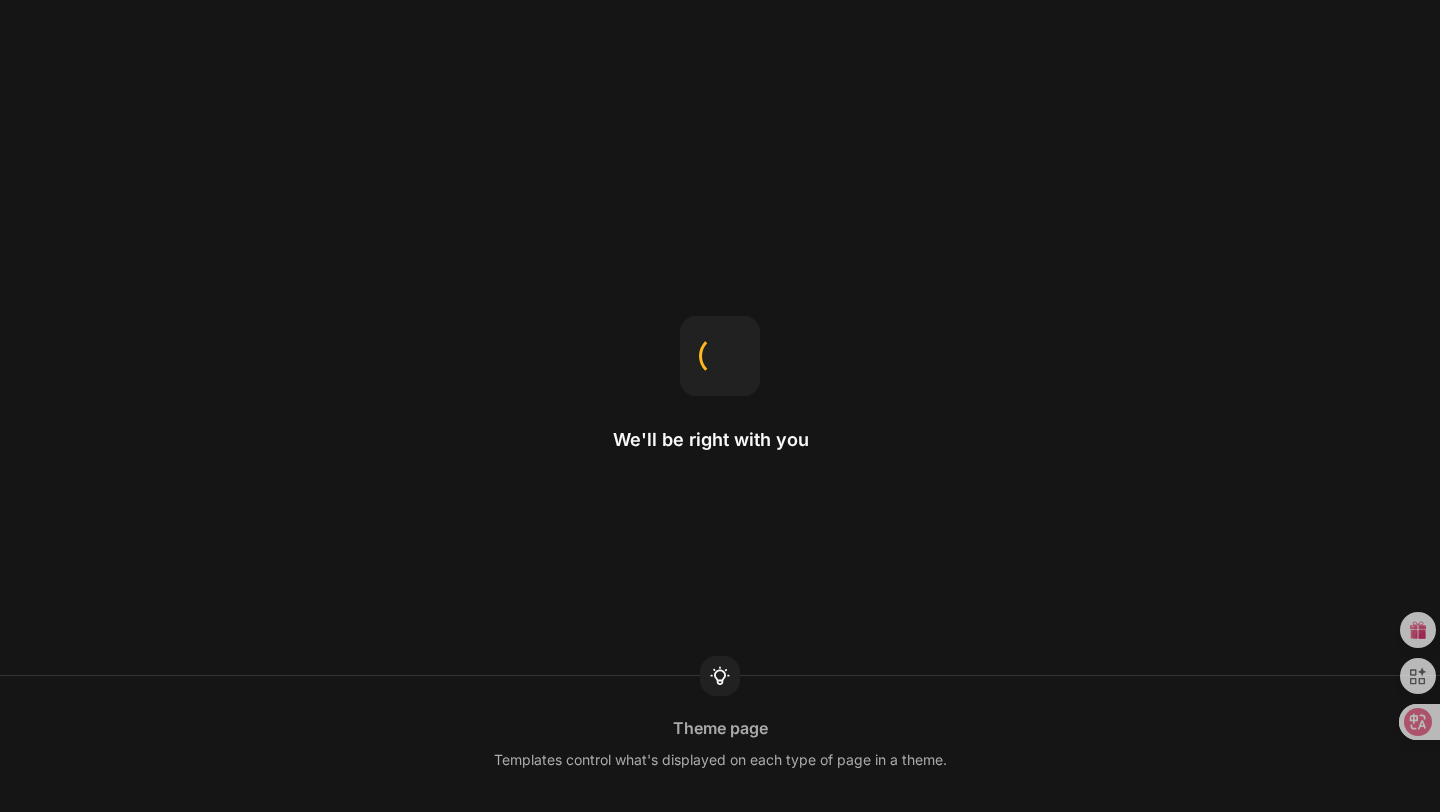scroll, scrollTop: 0, scrollLeft: 0, axis: both 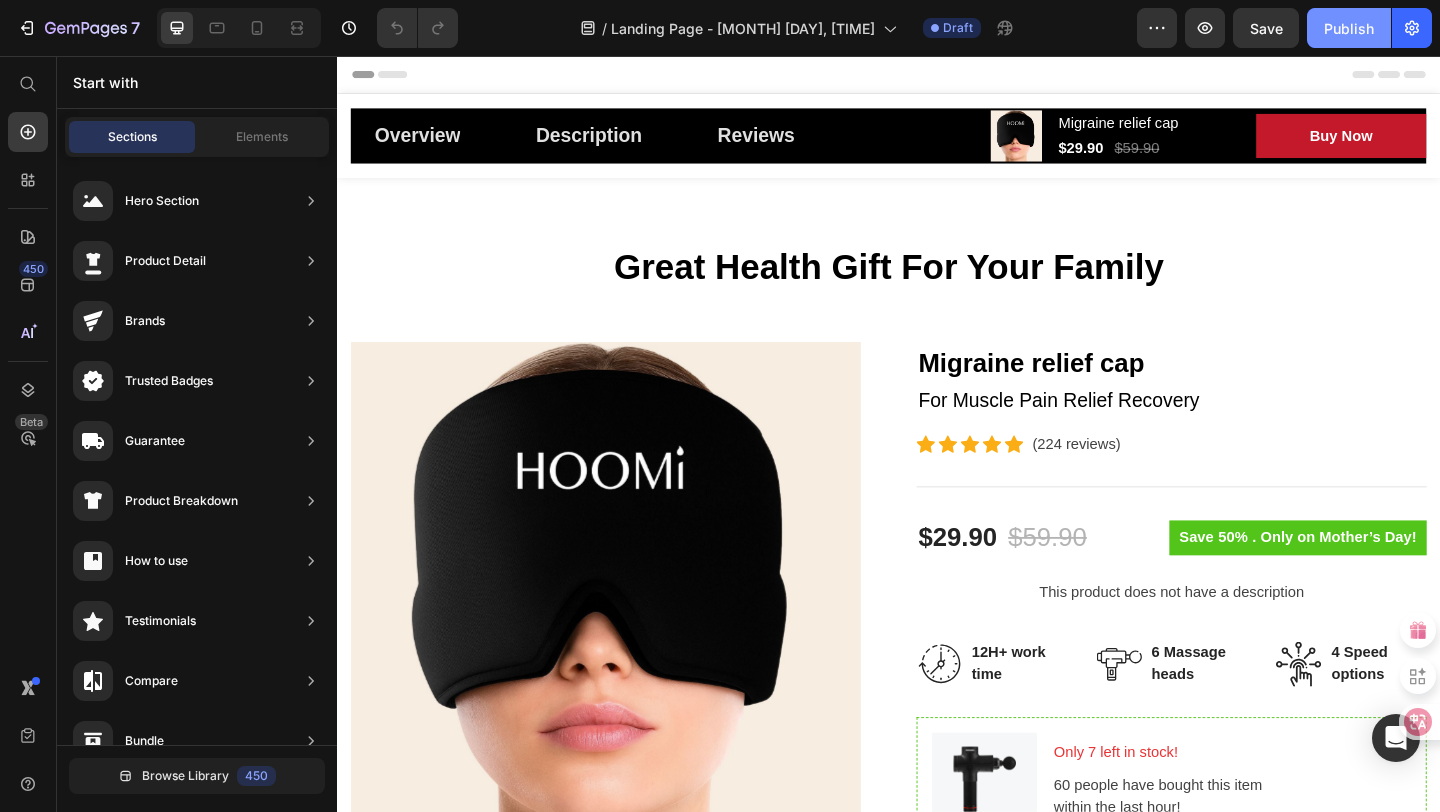click on "Publish" at bounding box center (1349, 28) 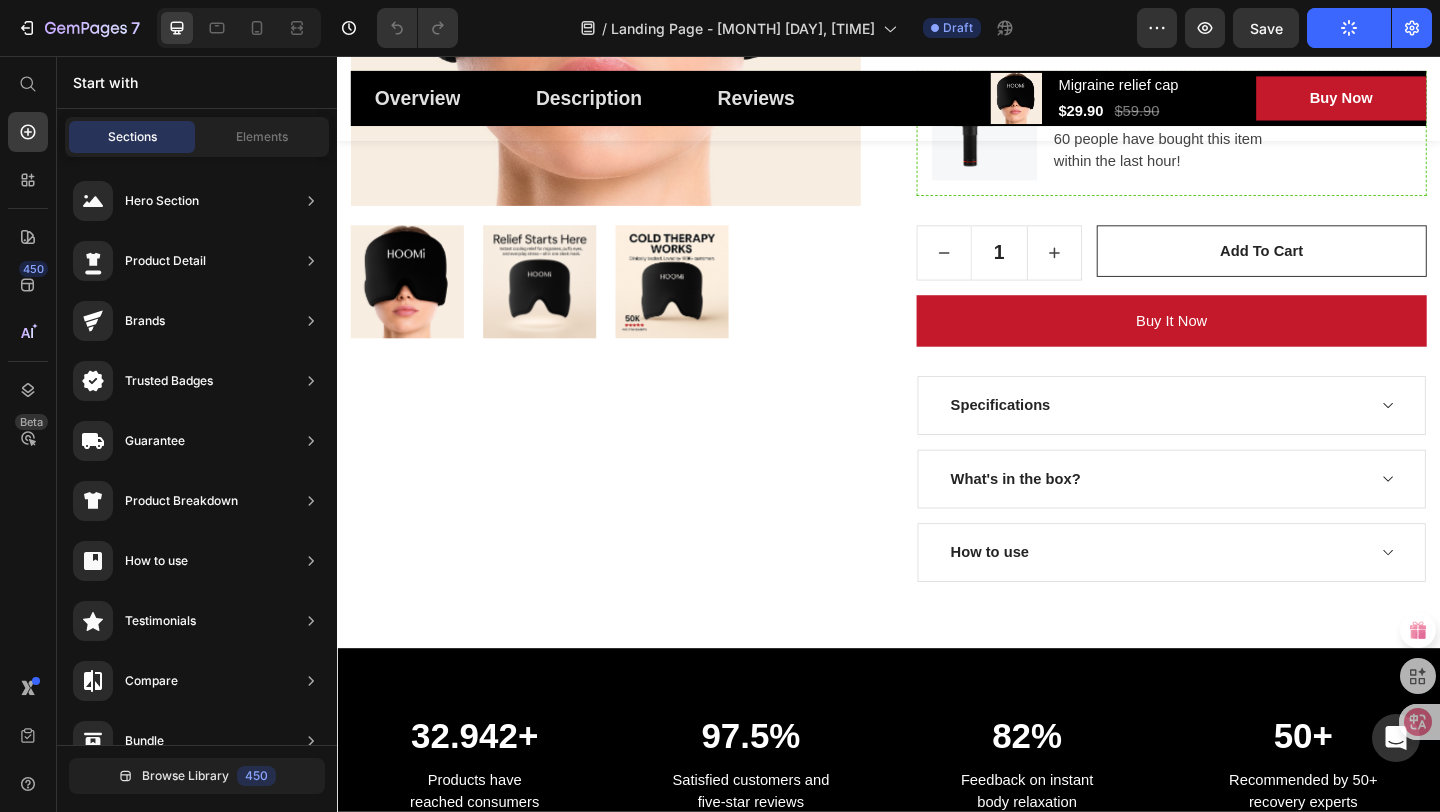 scroll, scrollTop: 0, scrollLeft: 0, axis: both 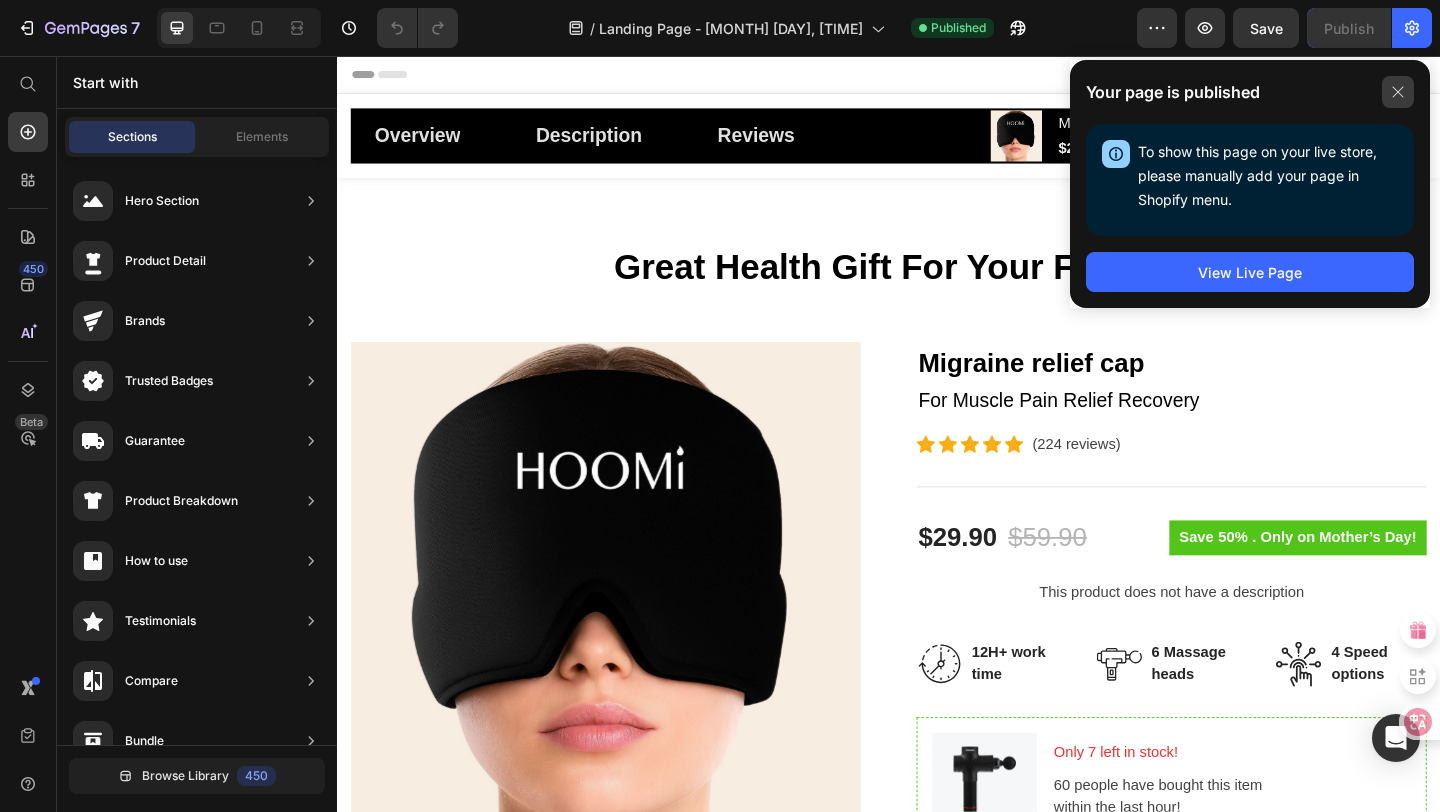 click 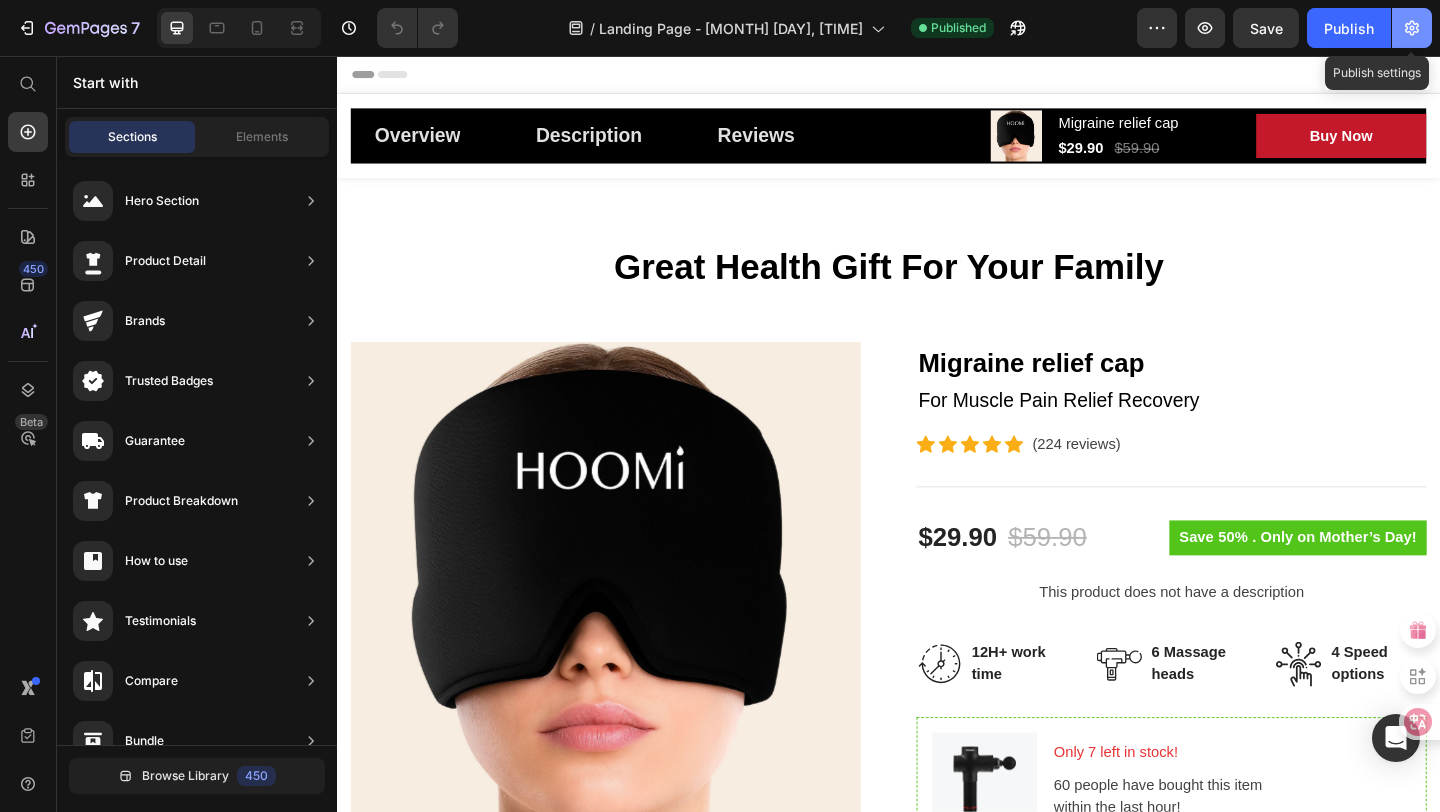 click 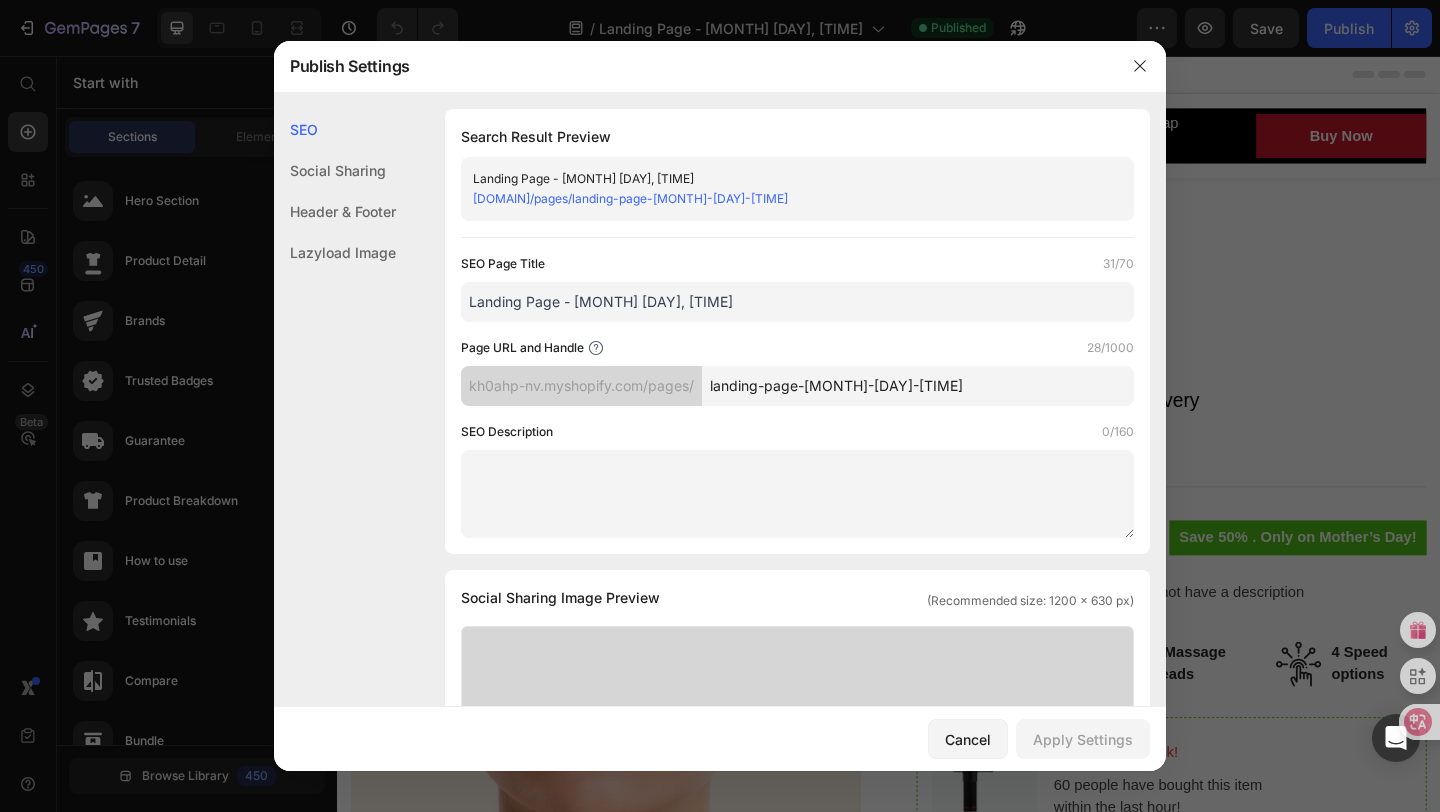 click on "Lazyload Image" 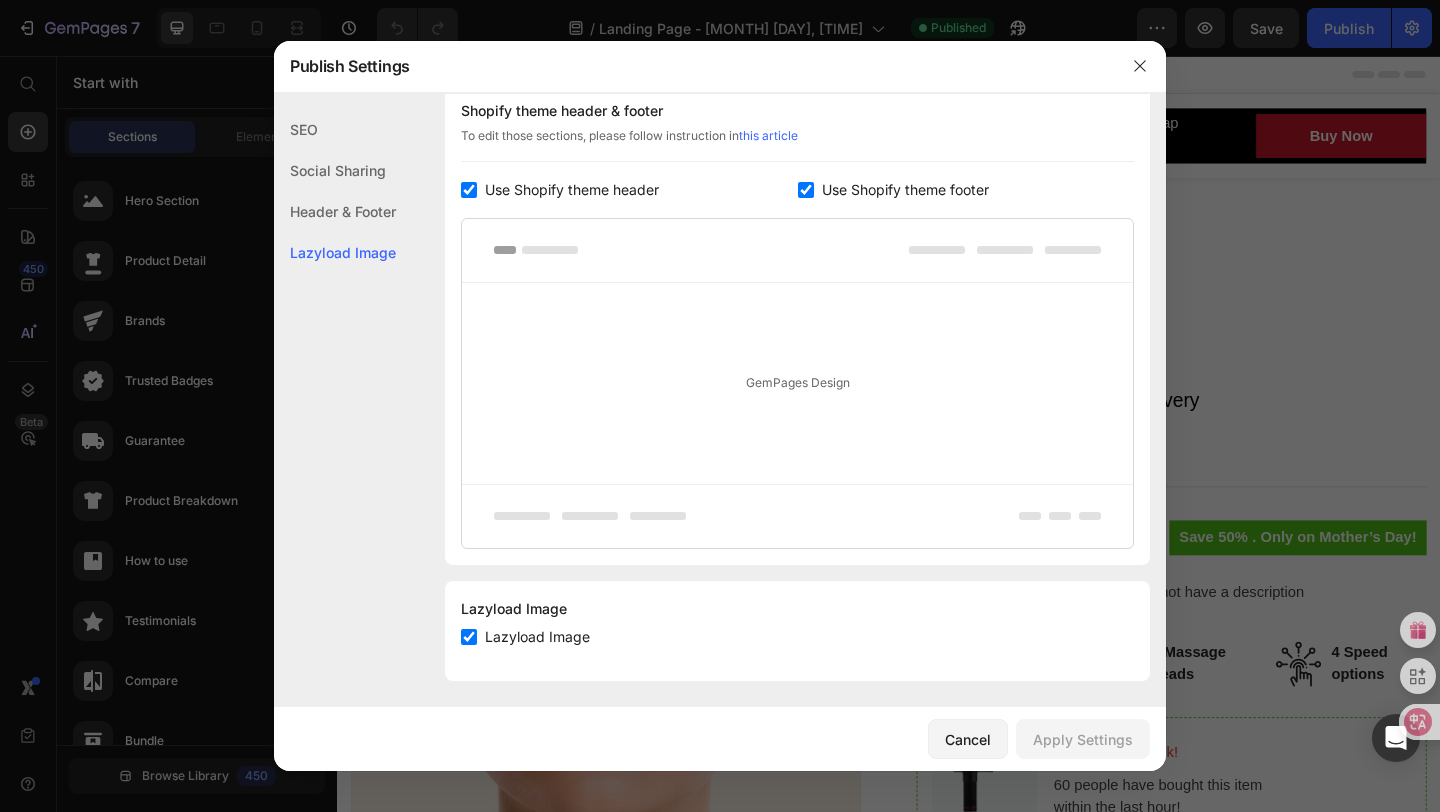 scroll, scrollTop: 972, scrollLeft: 0, axis: vertical 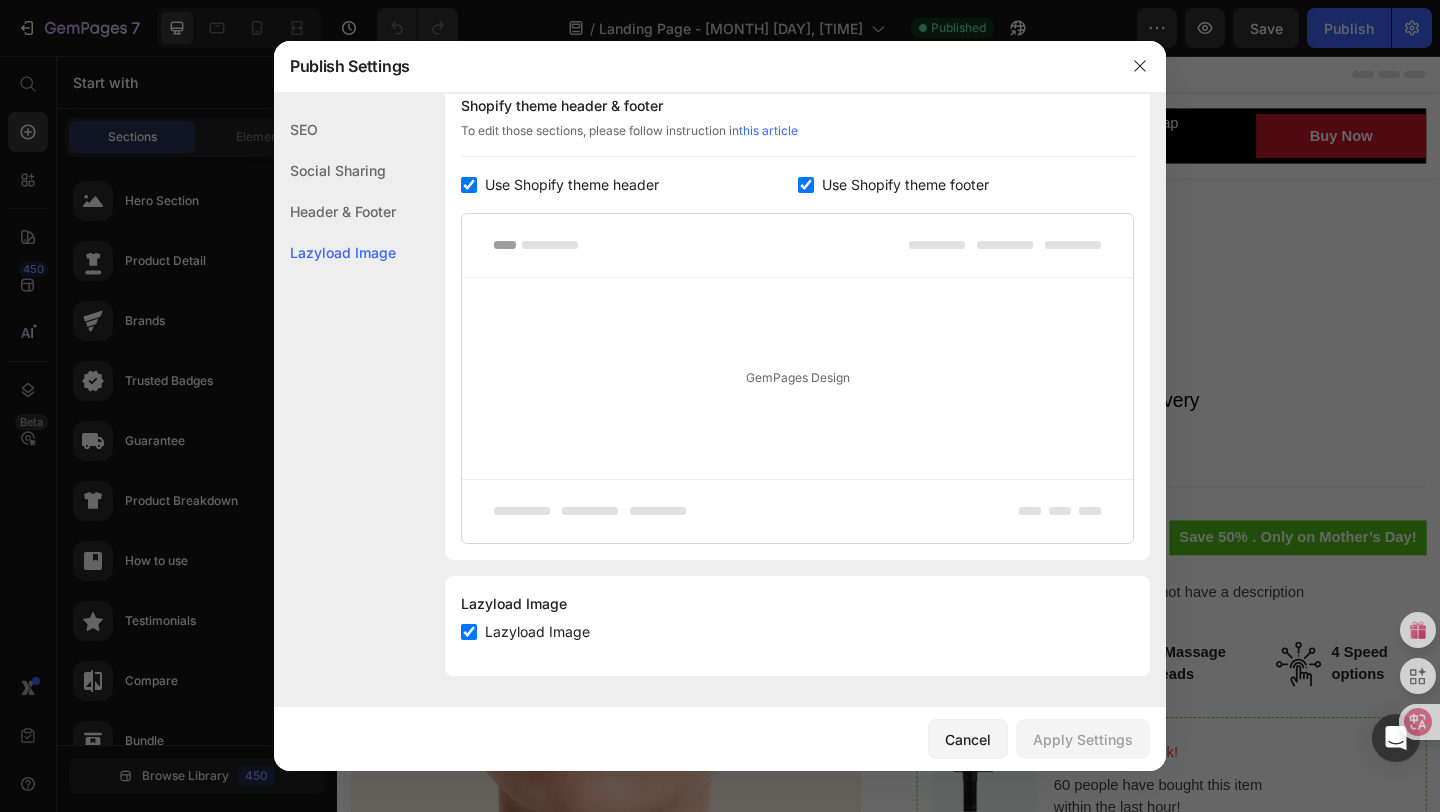 click on "Header & Footer" 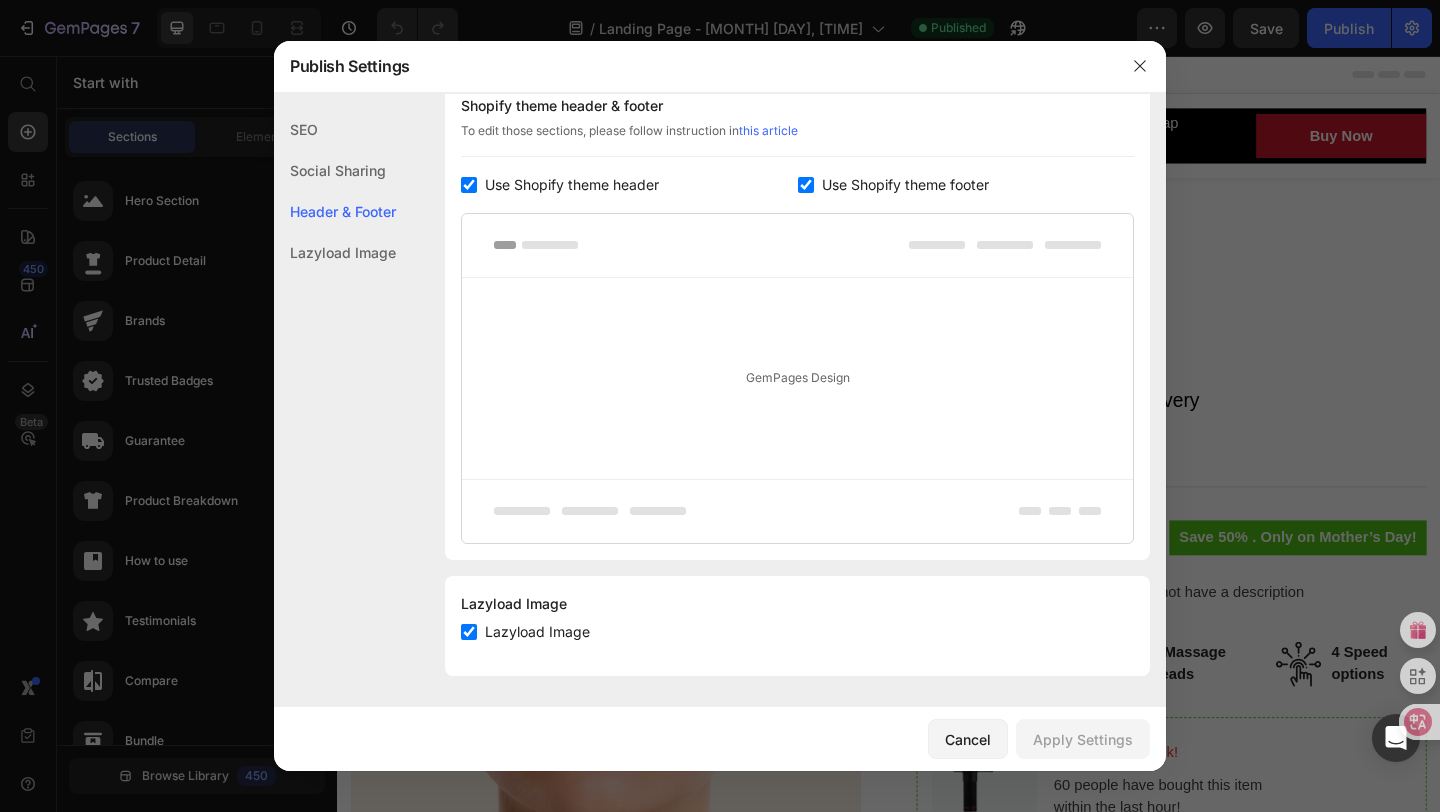 scroll, scrollTop: 937, scrollLeft: 0, axis: vertical 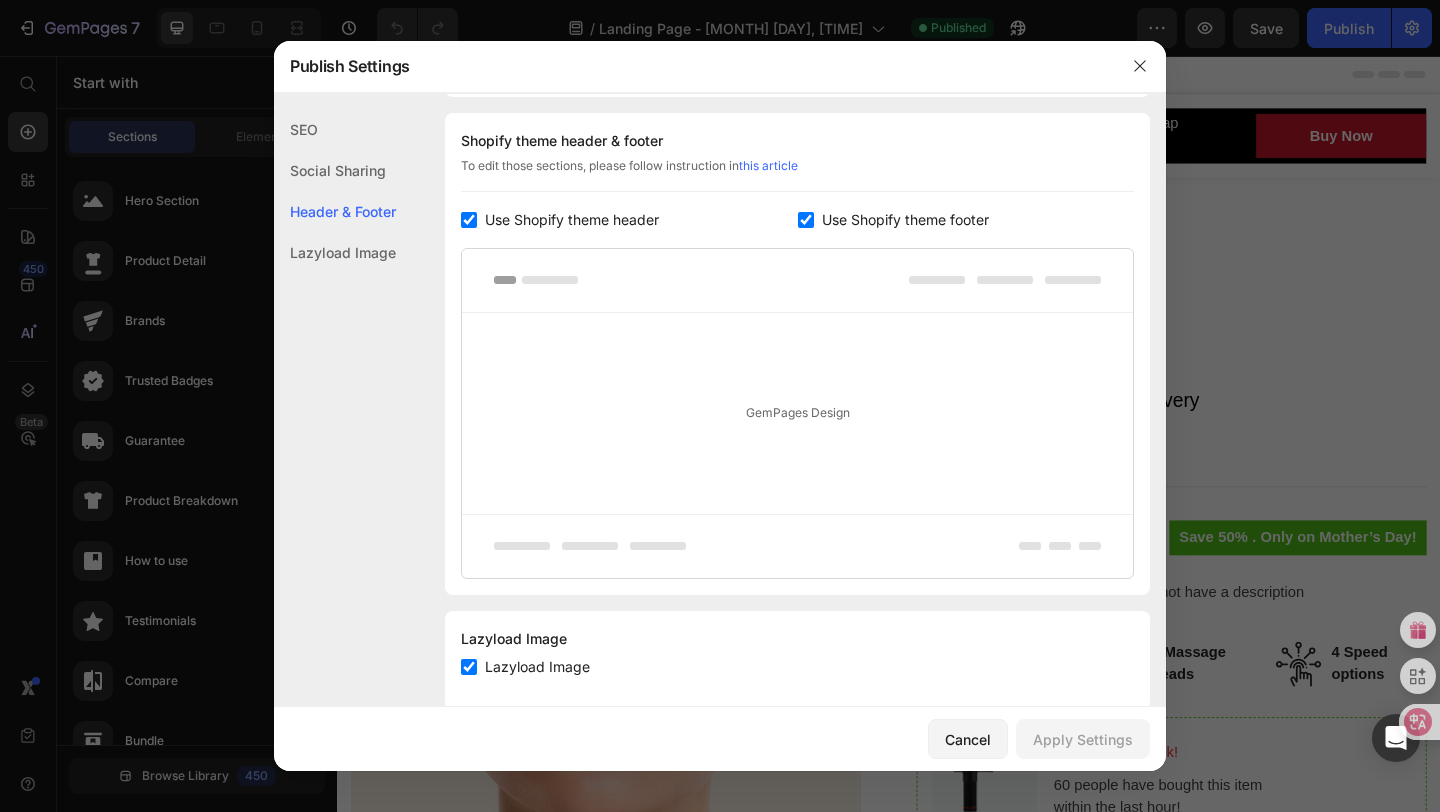 click on "Header & Footer" 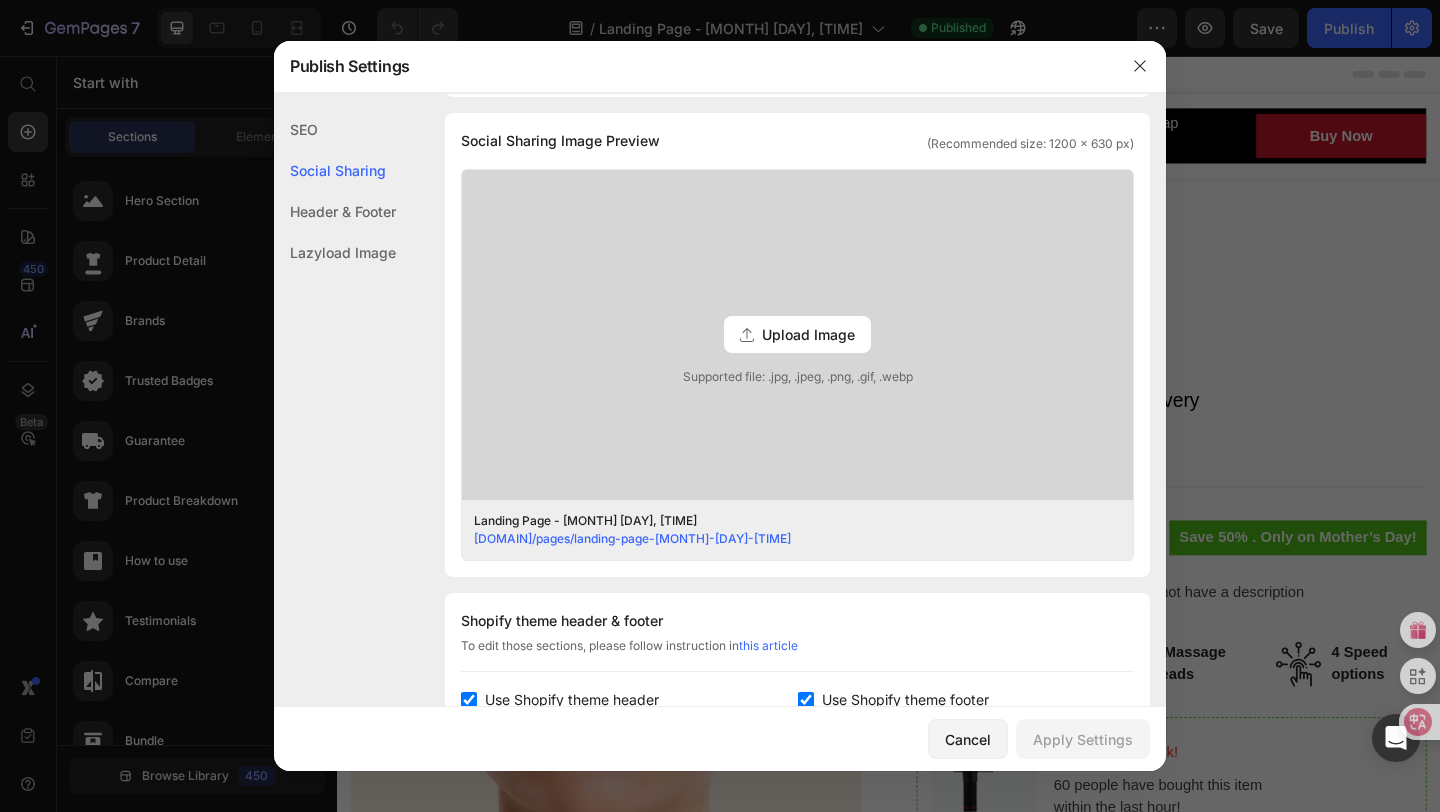 click on "SEO" 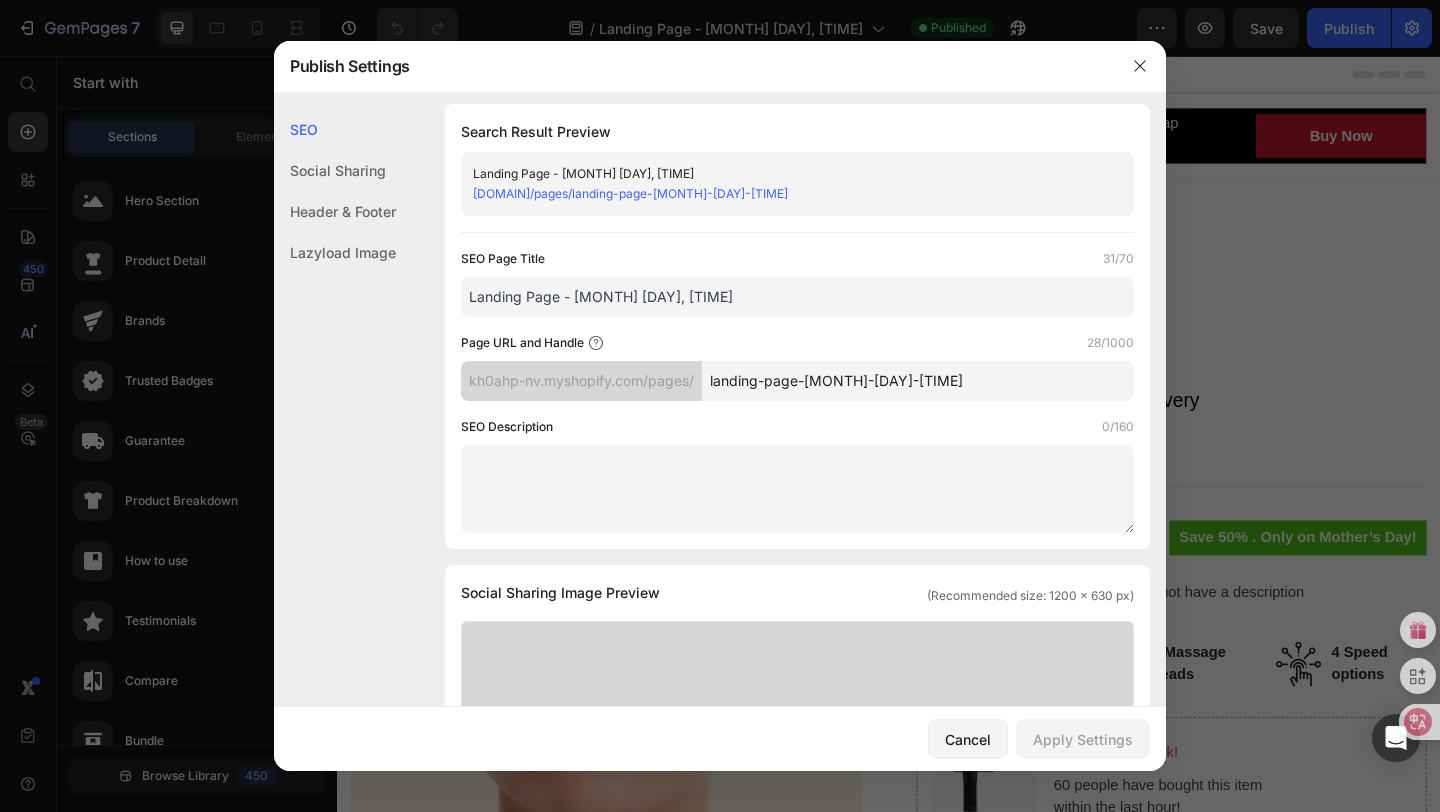 scroll, scrollTop: 0, scrollLeft: 0, axis: both 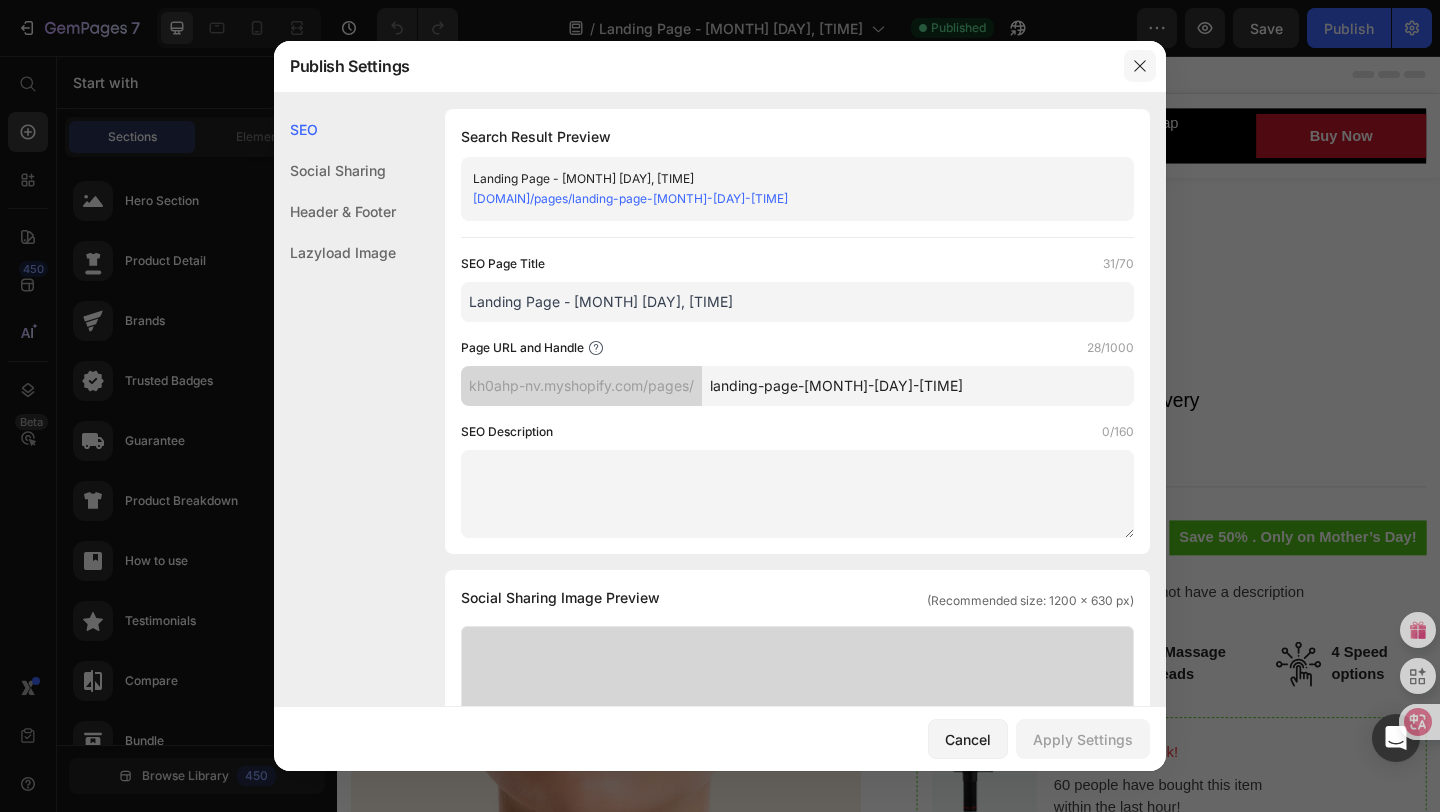 click 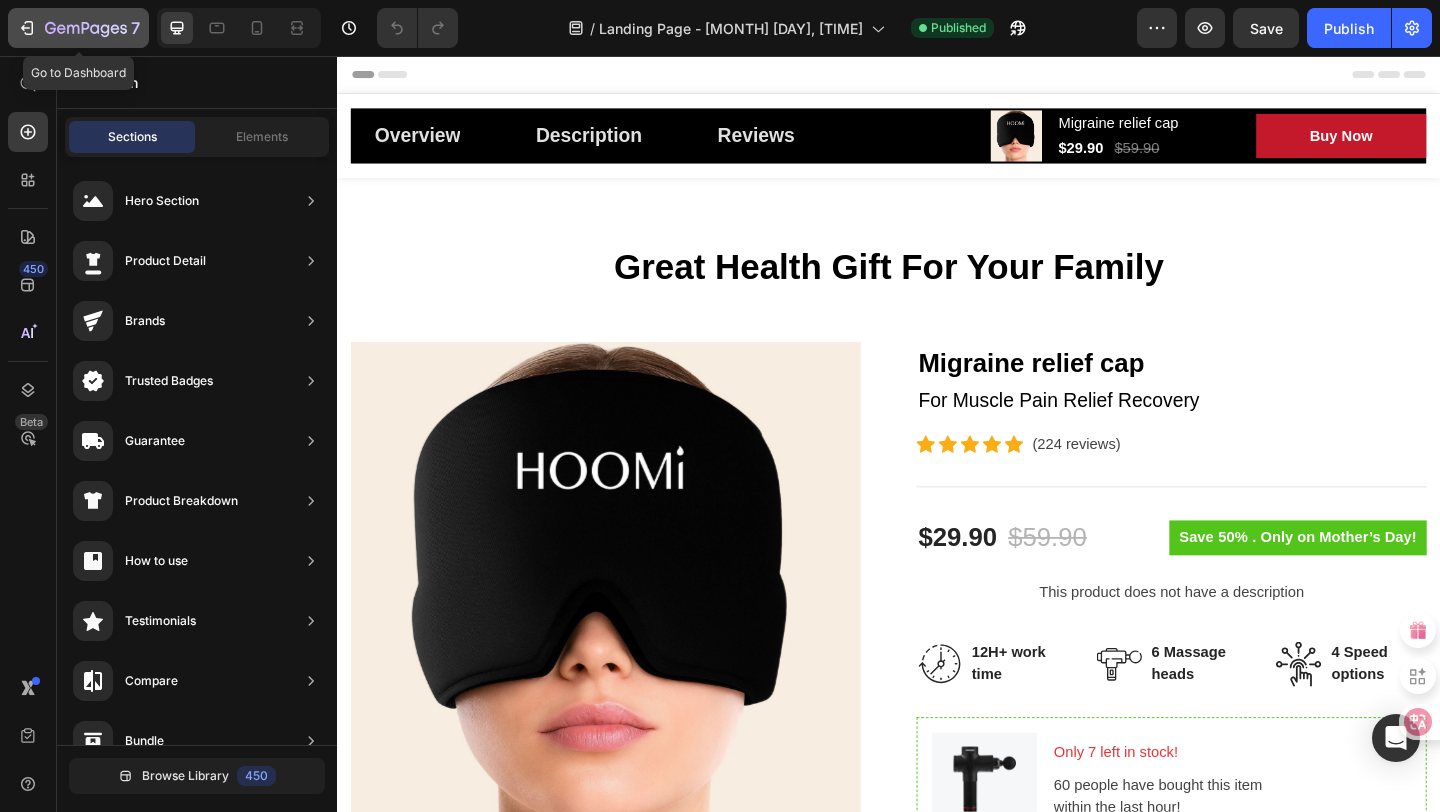 click 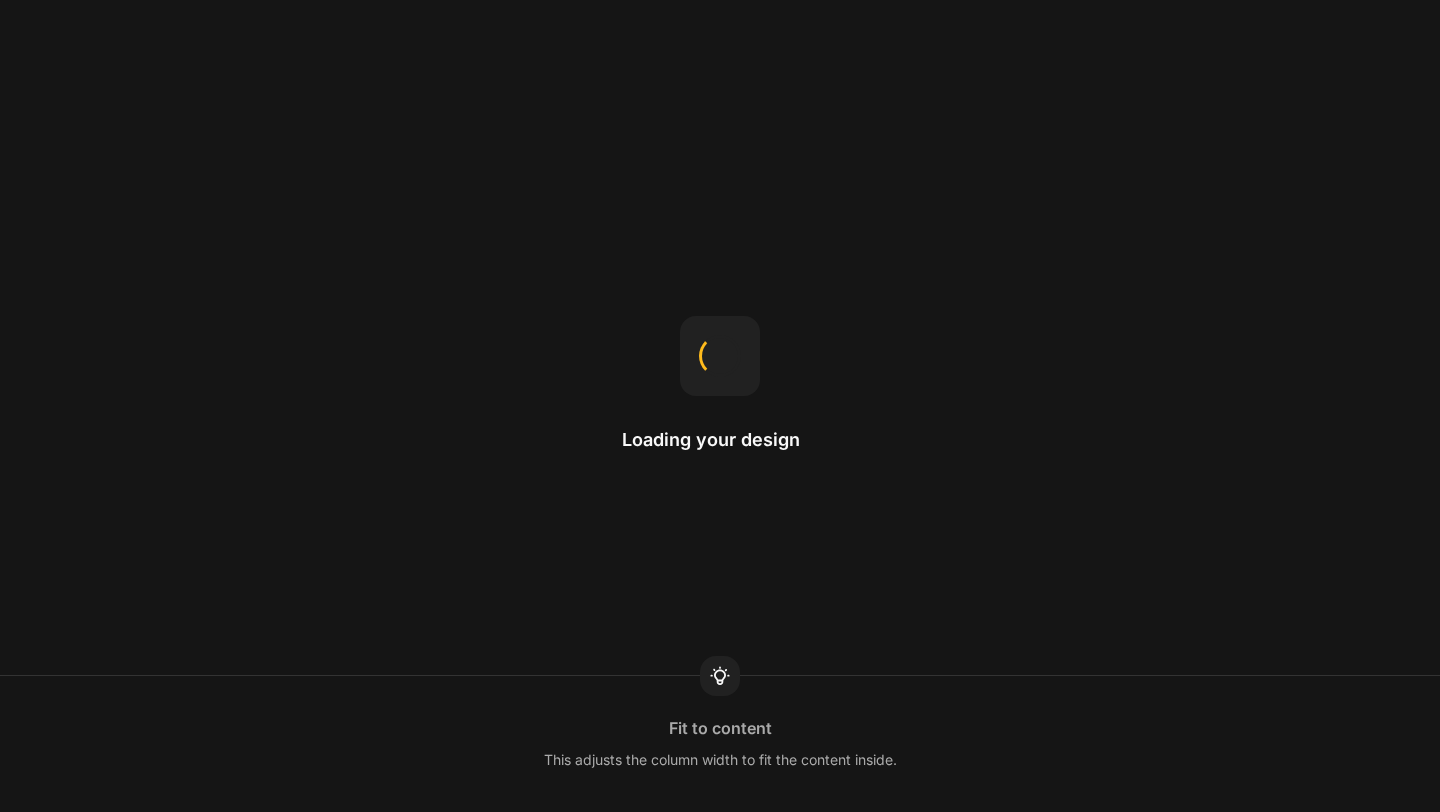 scroll, scrollTop: 0, scrollLeft: 0, axis: both 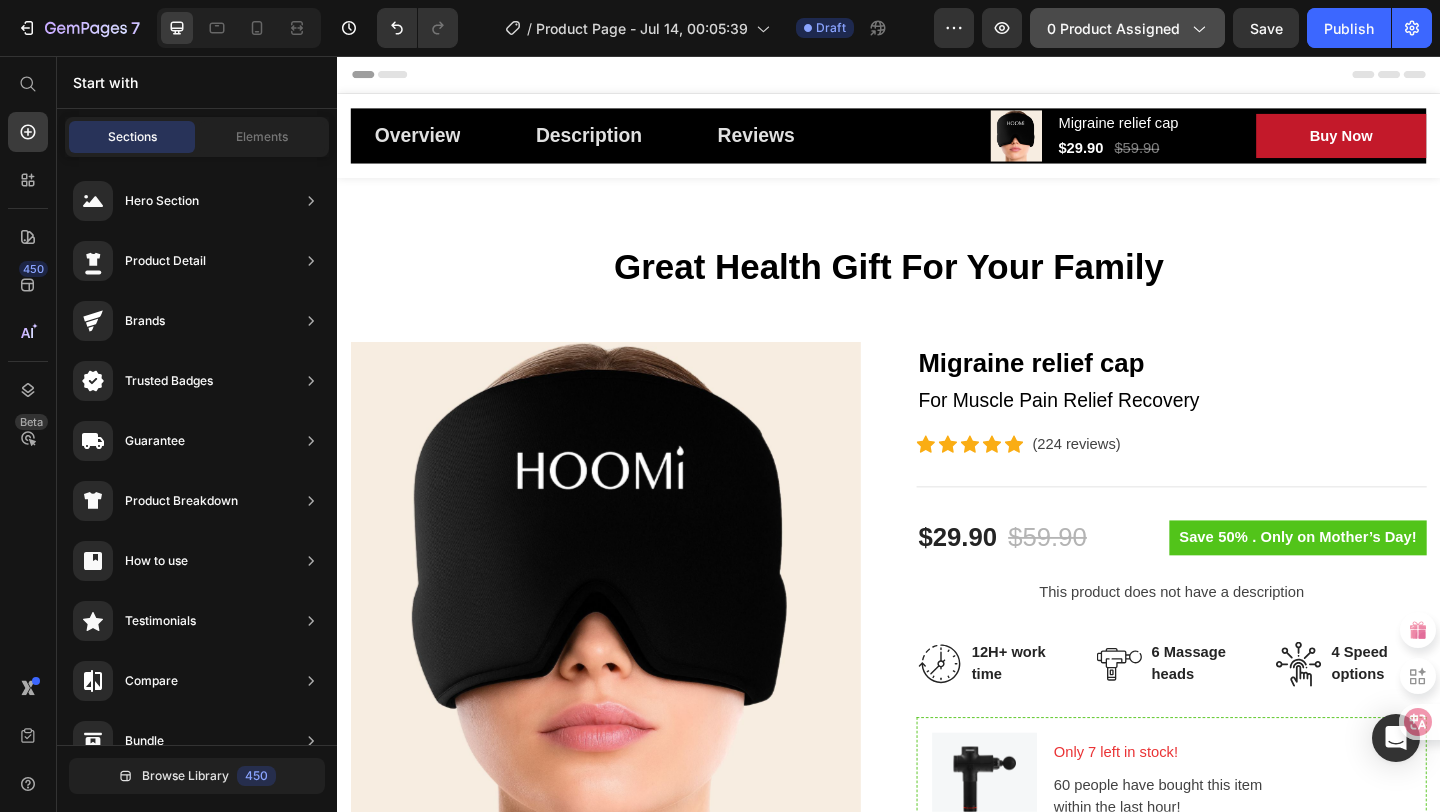 click 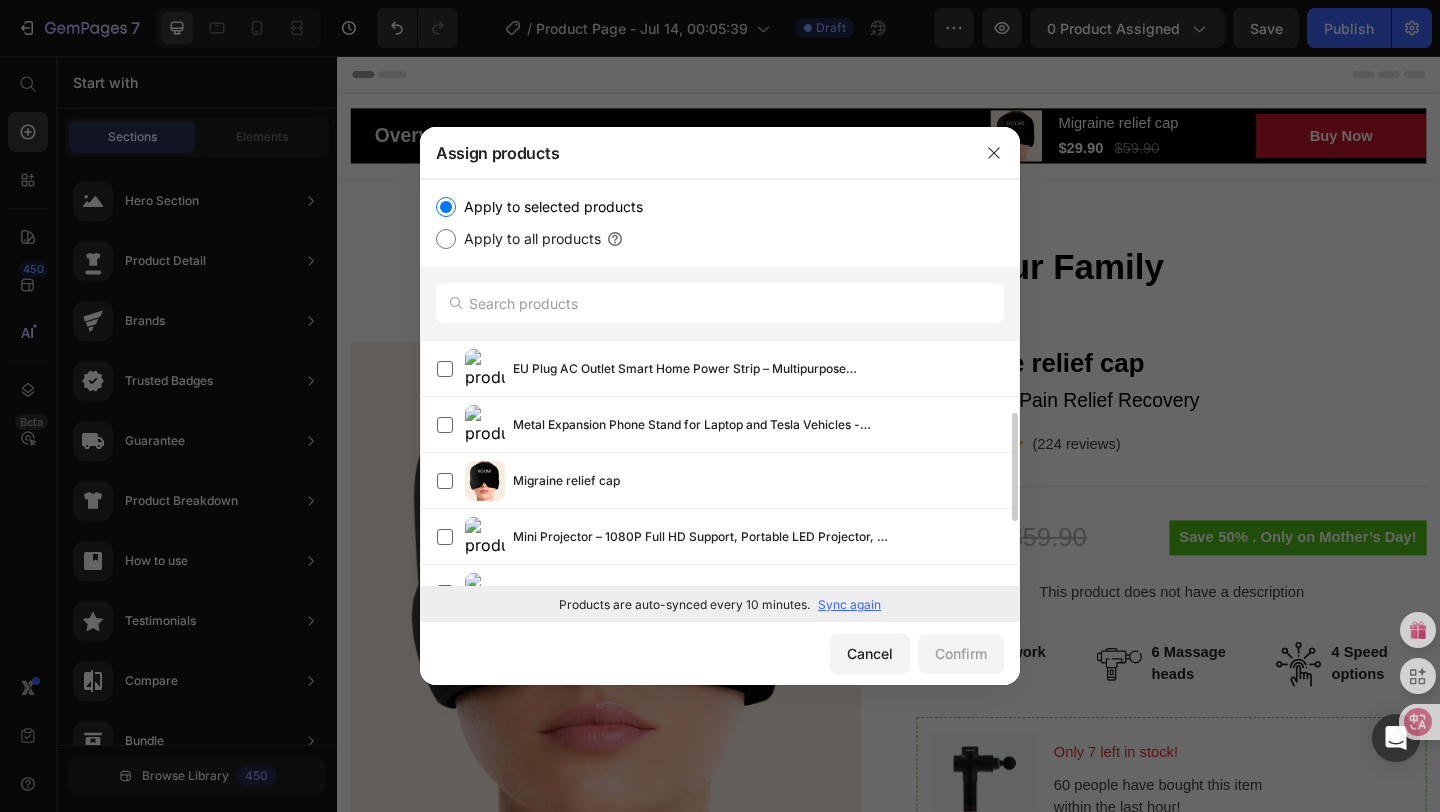 scroll, scrollTop: 170, scrollLeft: 0, axis: vertical 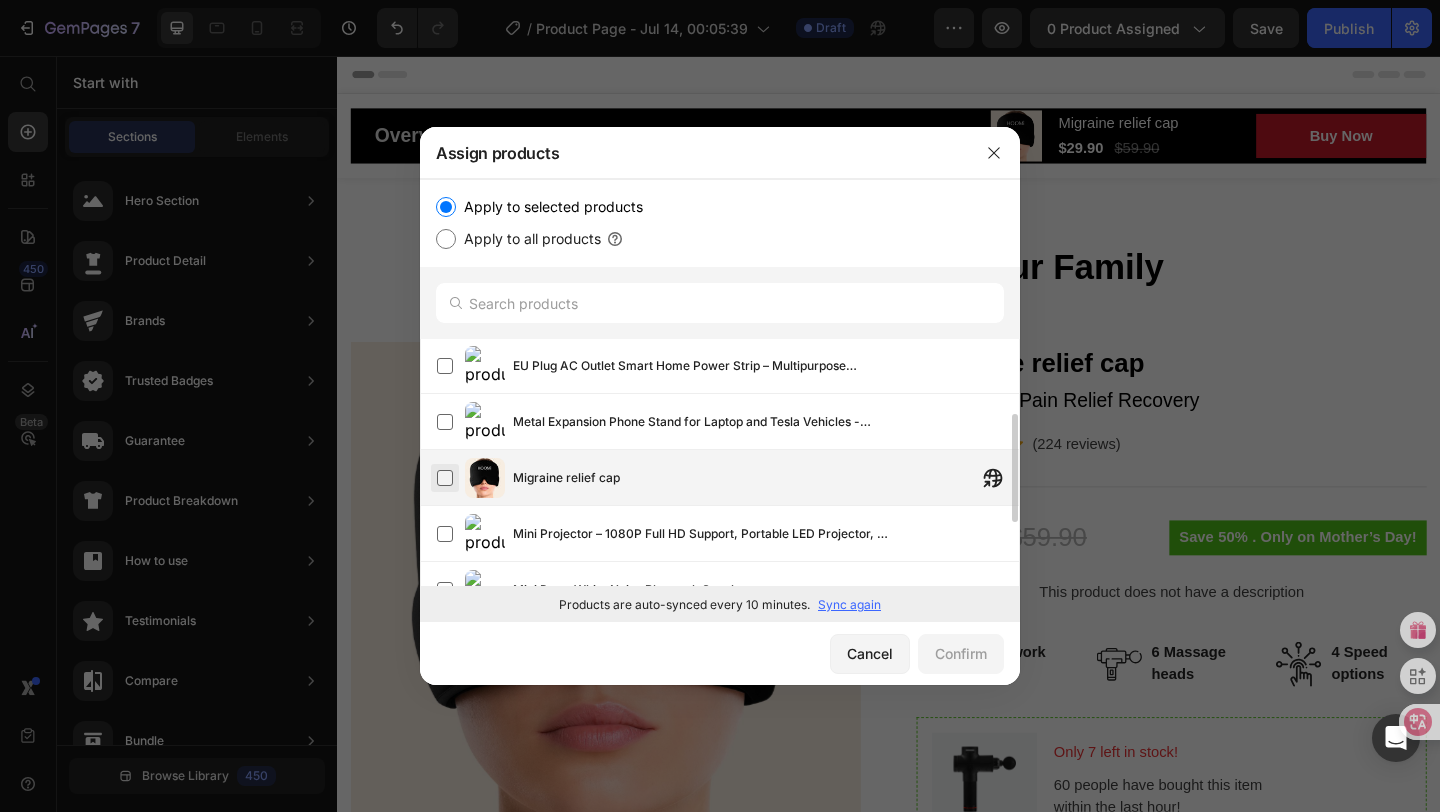 click at bounding box center (445, 478) 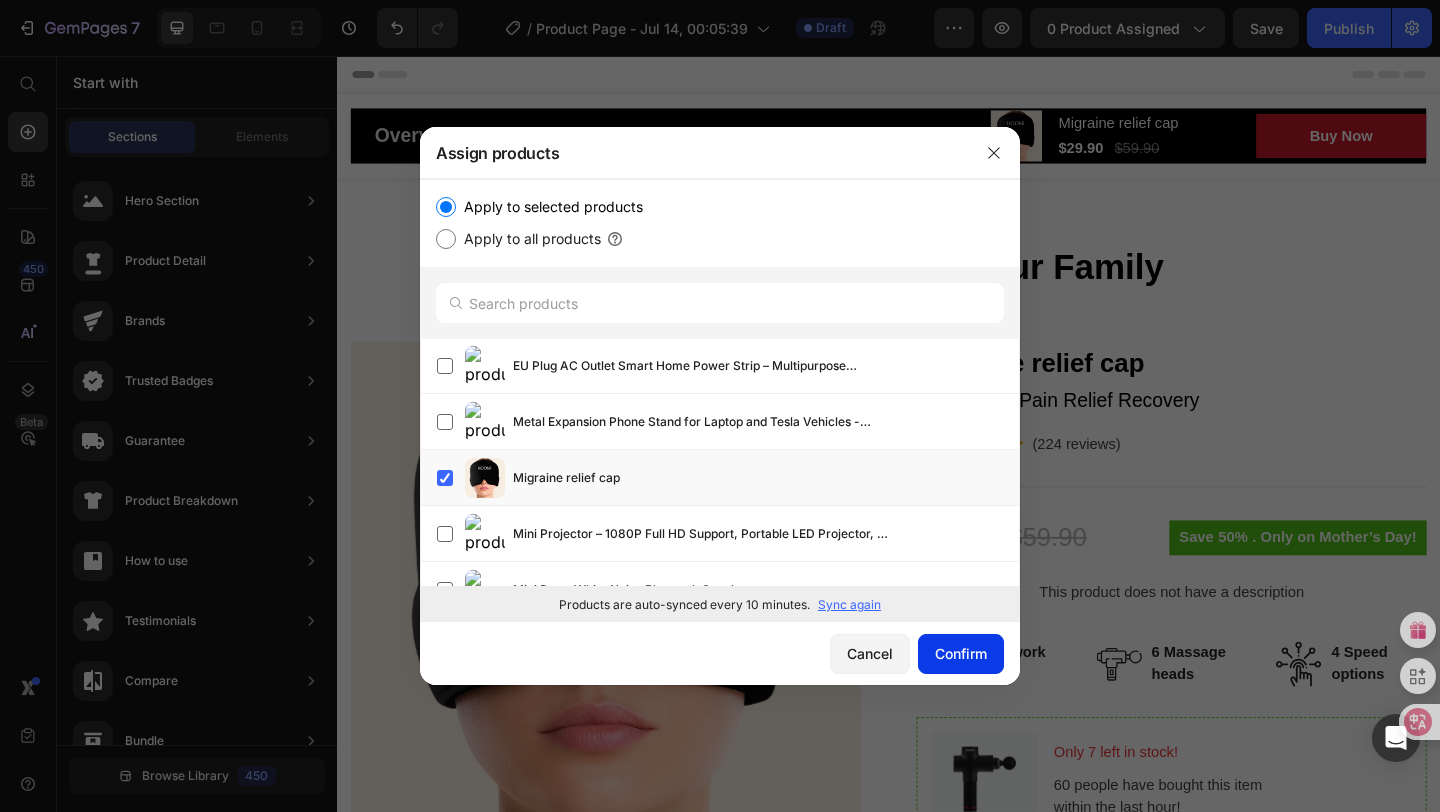 click on "Confirm" at bounding box center [961, 653] 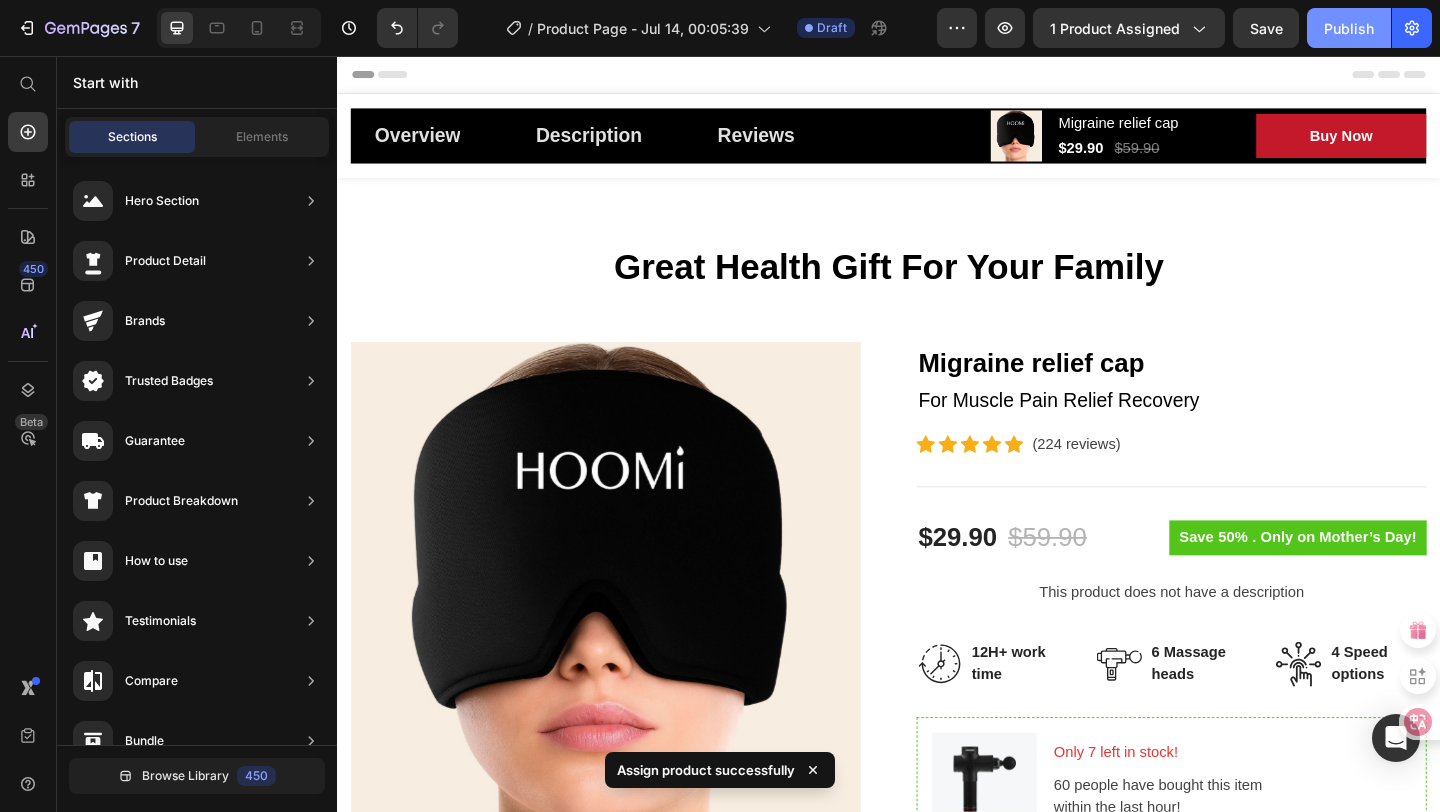 click on "Publish" at bounding box center (1349, 28) 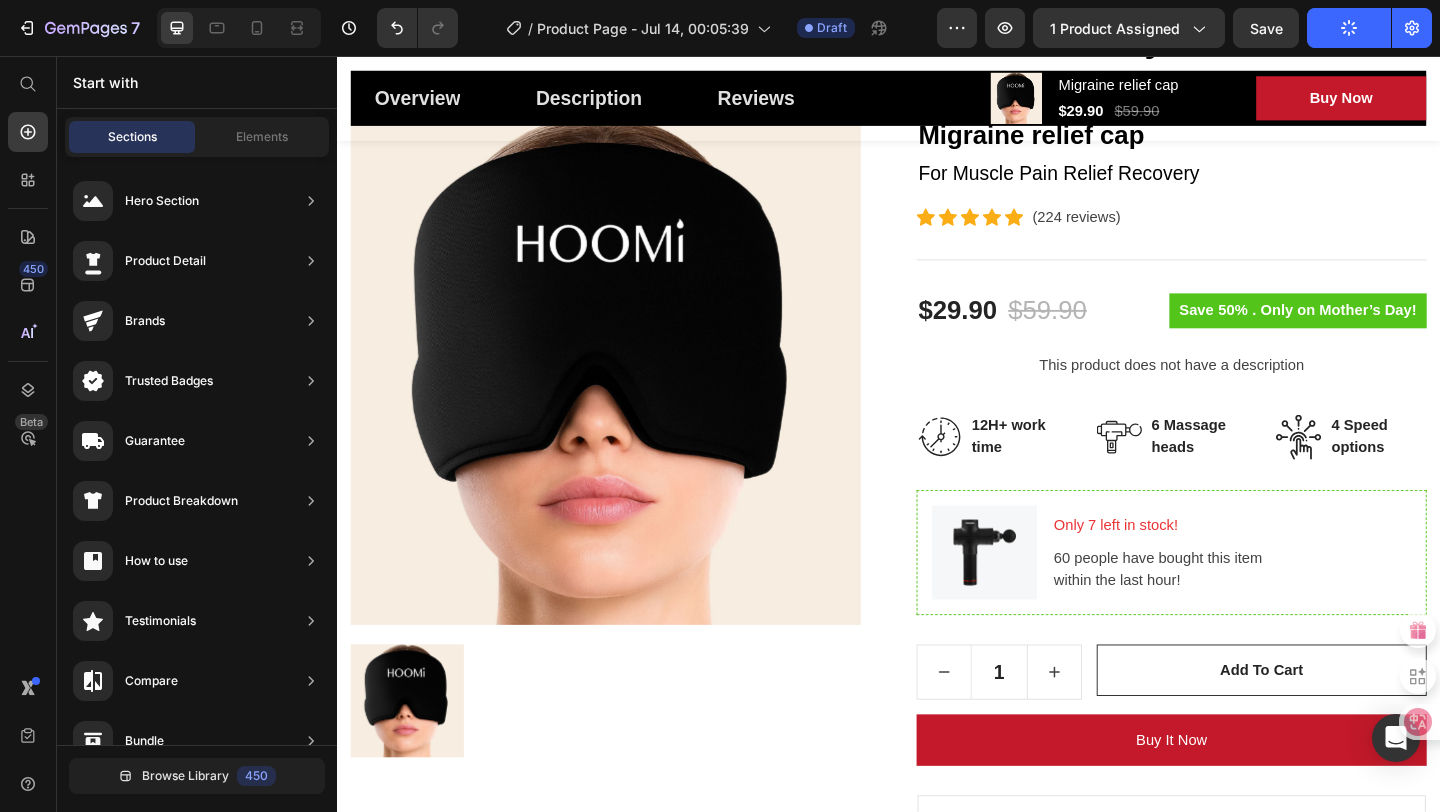 scroll, scrollTop: 0, scrollLeft: 0, axis: both 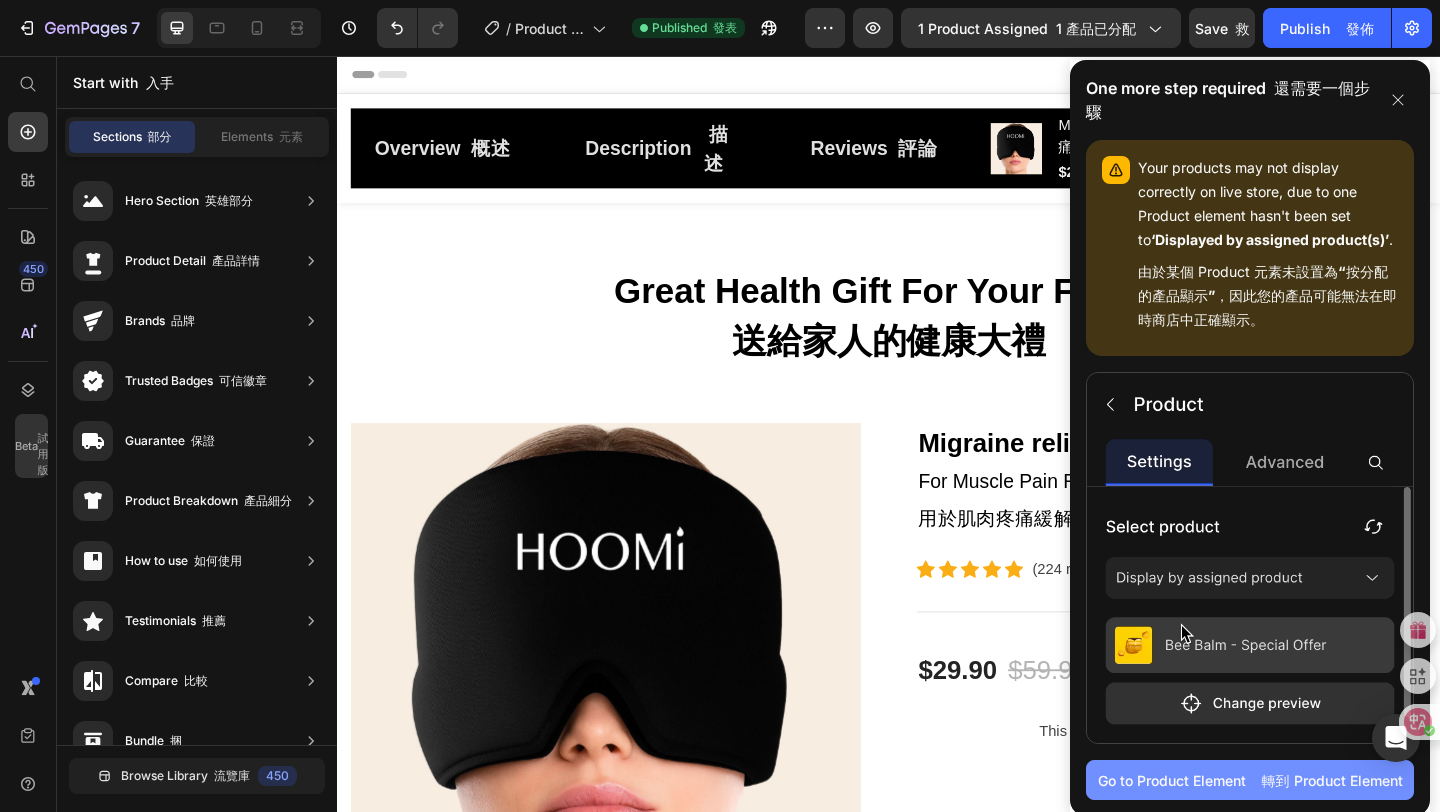 click on "Go to Product Element    轉到 Product Element" at bounding box center [1250, 780] 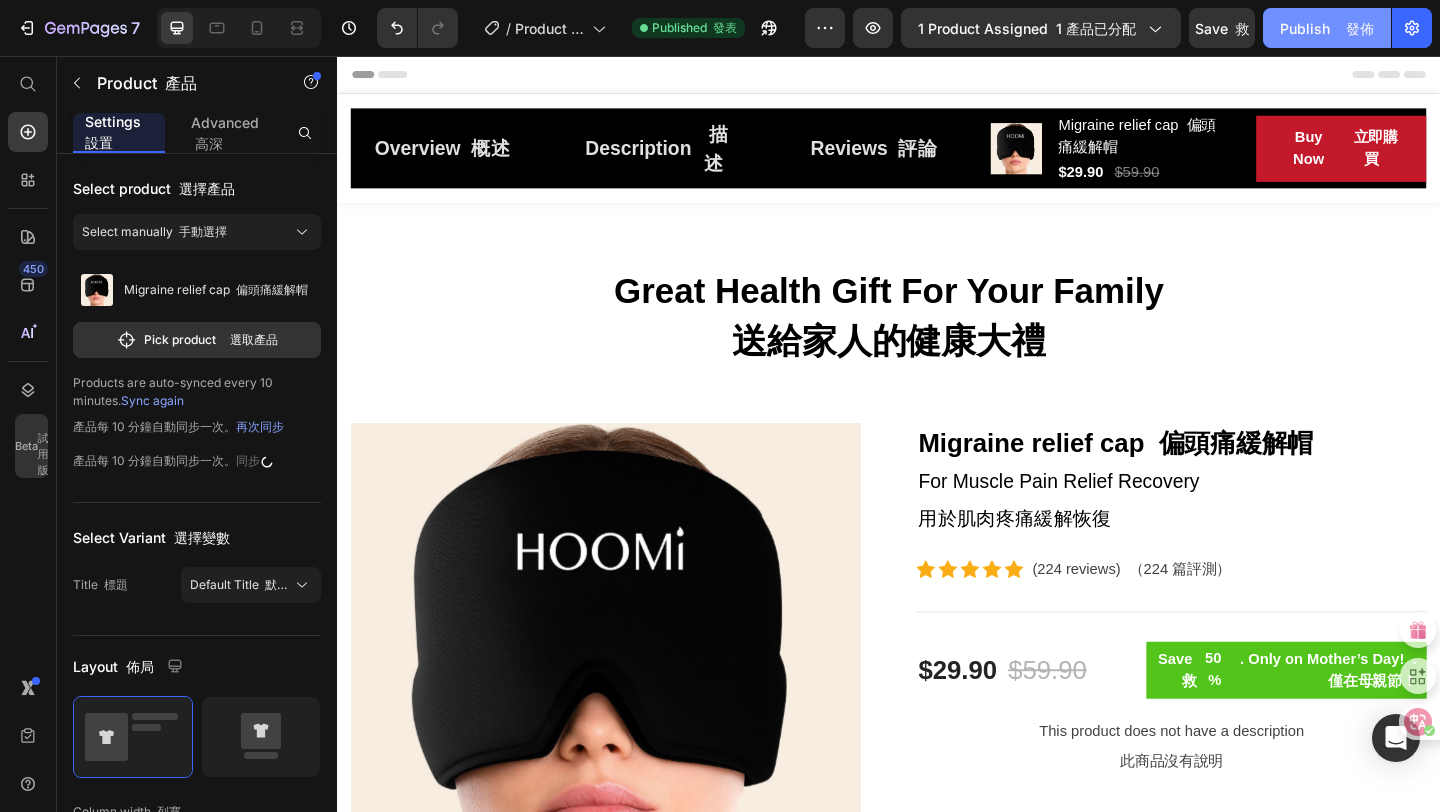 click on "Publish     發佈" at bounding box center (1327, 28) 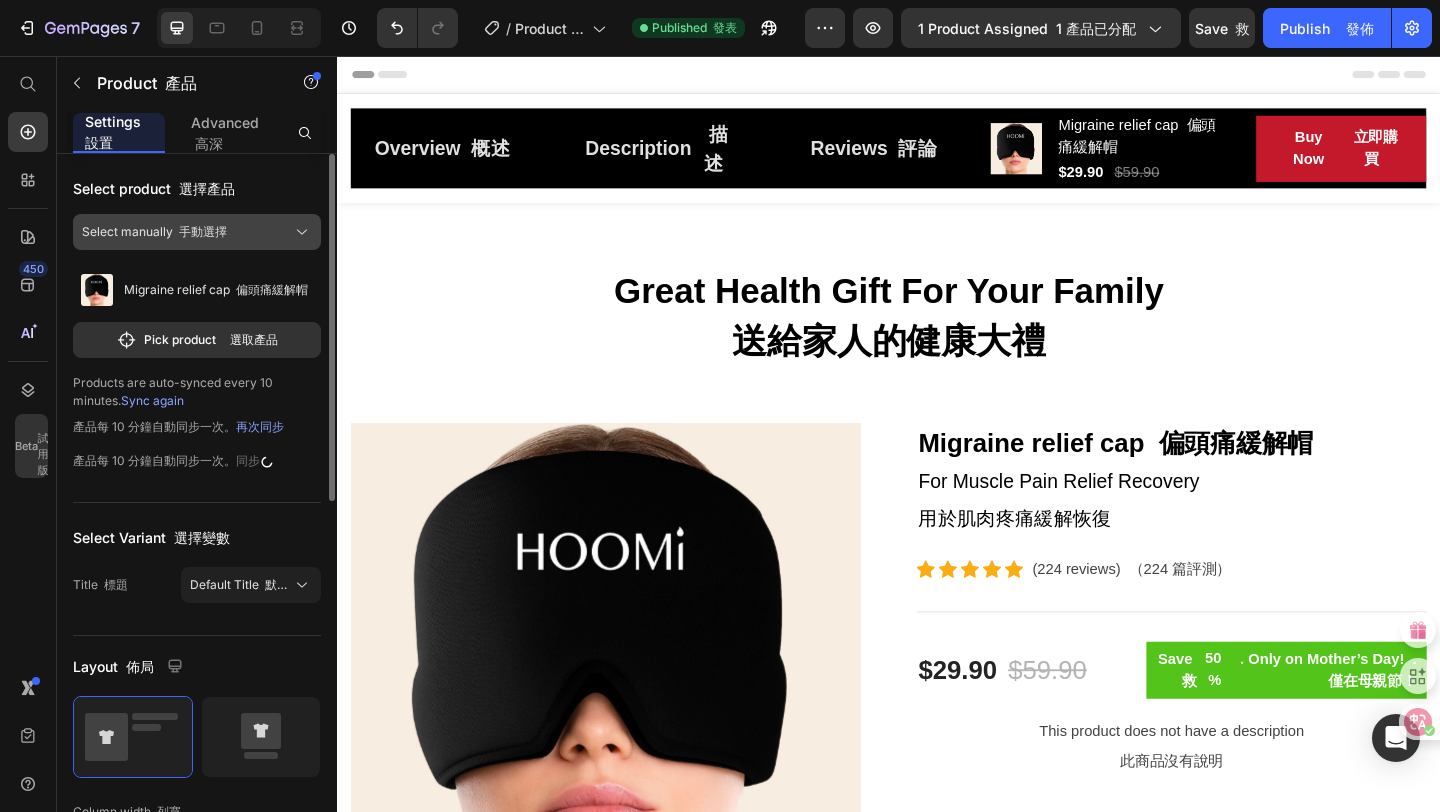 click on "手動選擇" at bounding box center [203, 231] 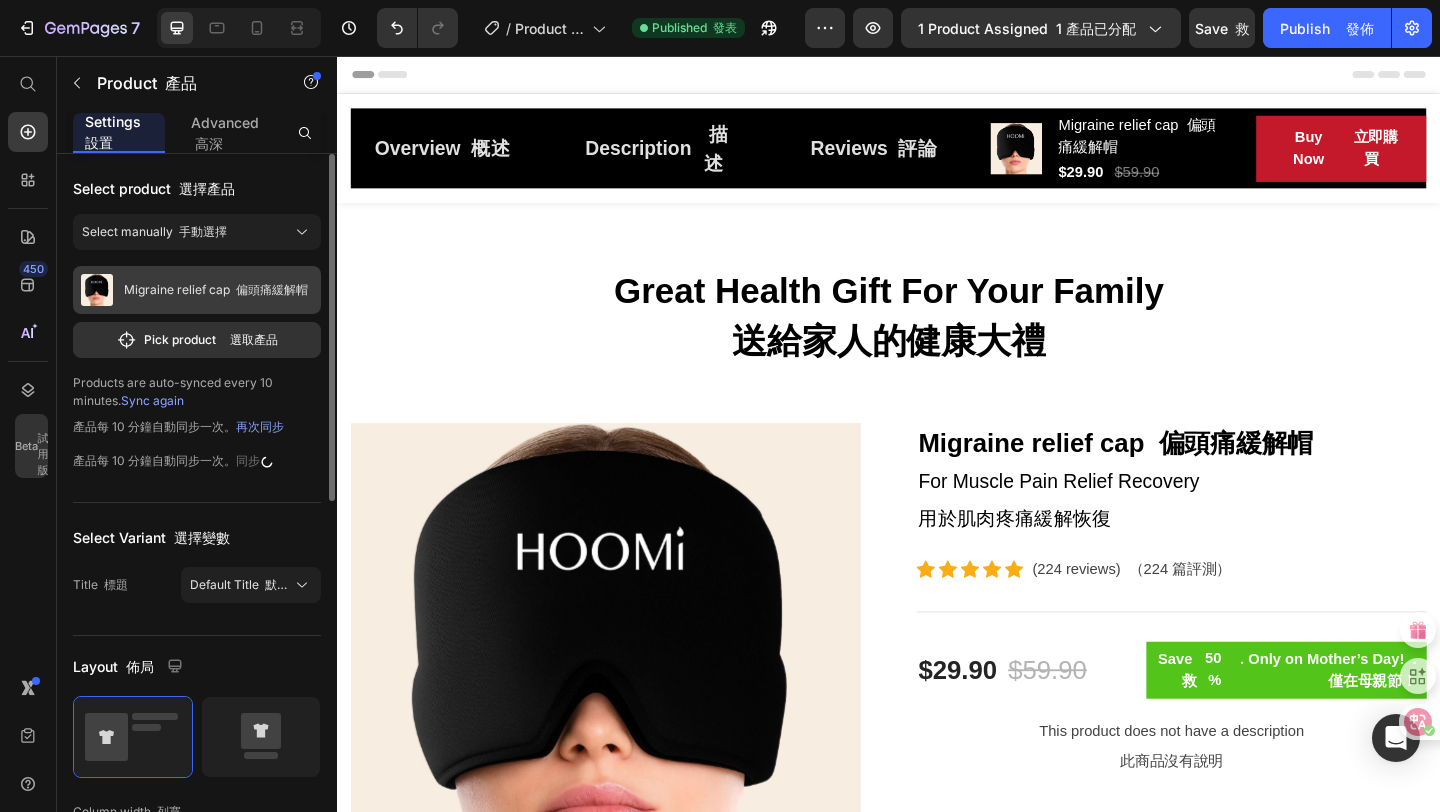 click on "Migraine relief cap    偏頭痛緩解帽" at bounding box center (197, 290) 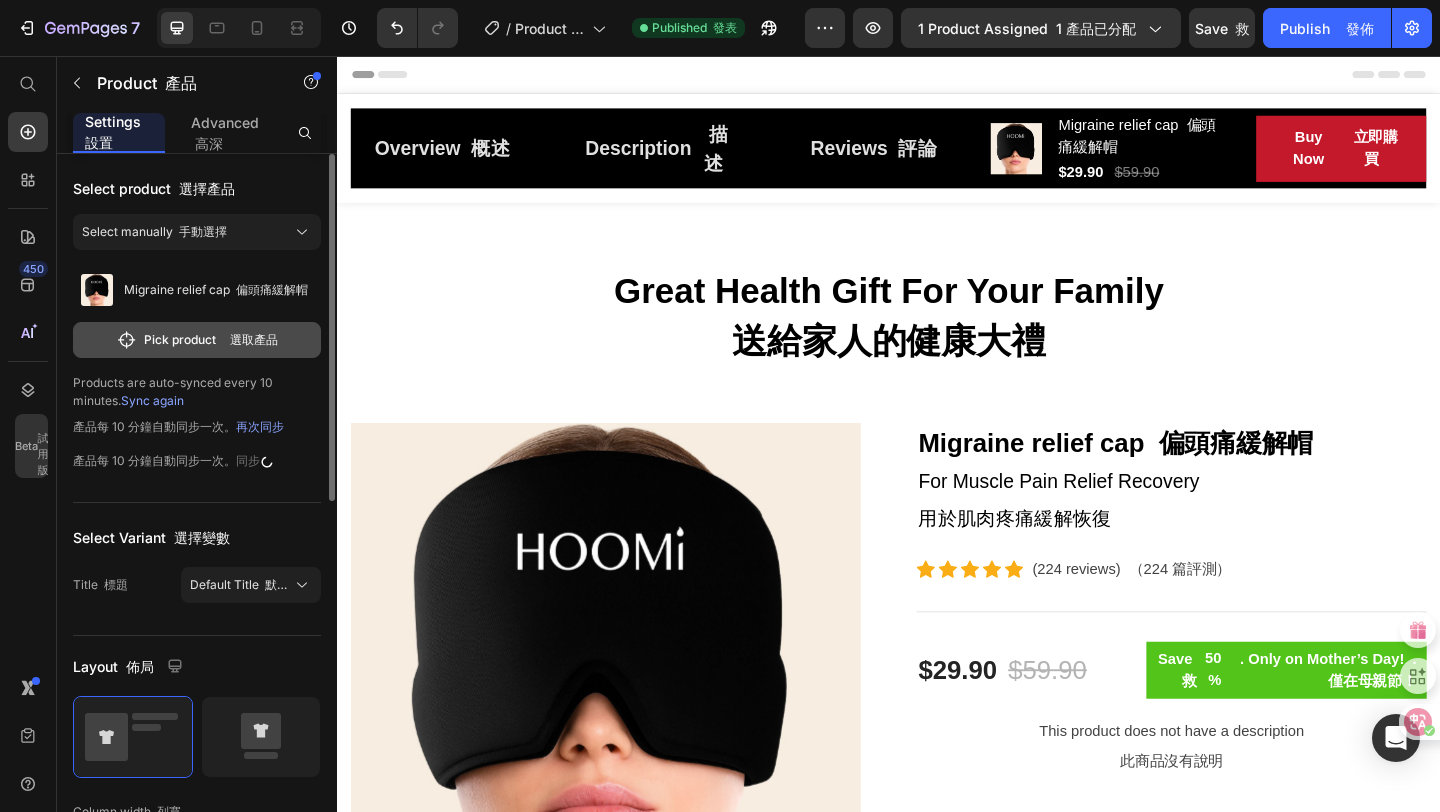 click on "Pick product    選取產品" at bounding box center [197, 340] 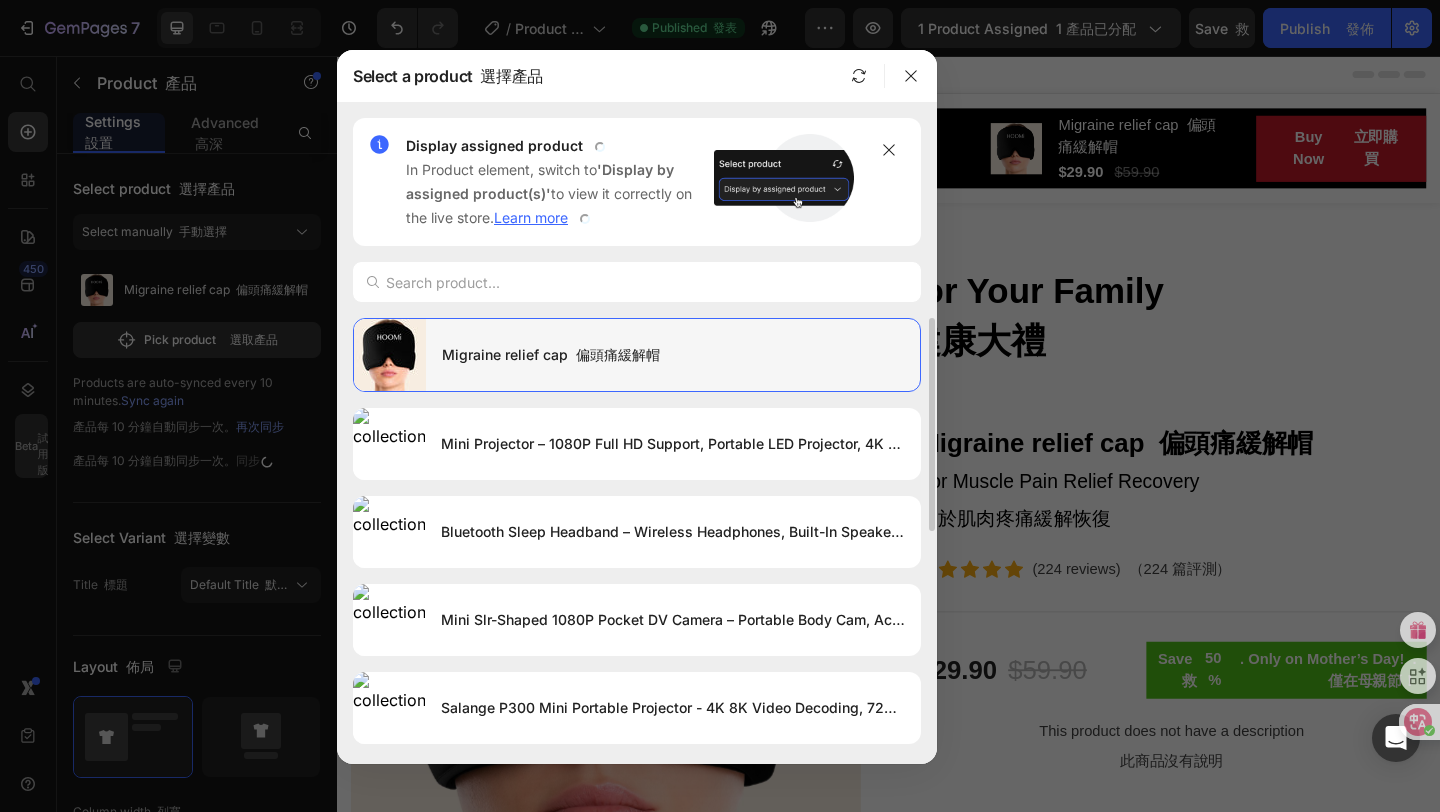 click on "Migraine relief cap    偏頭痛緩解帽" at bounding box center [673, 355] 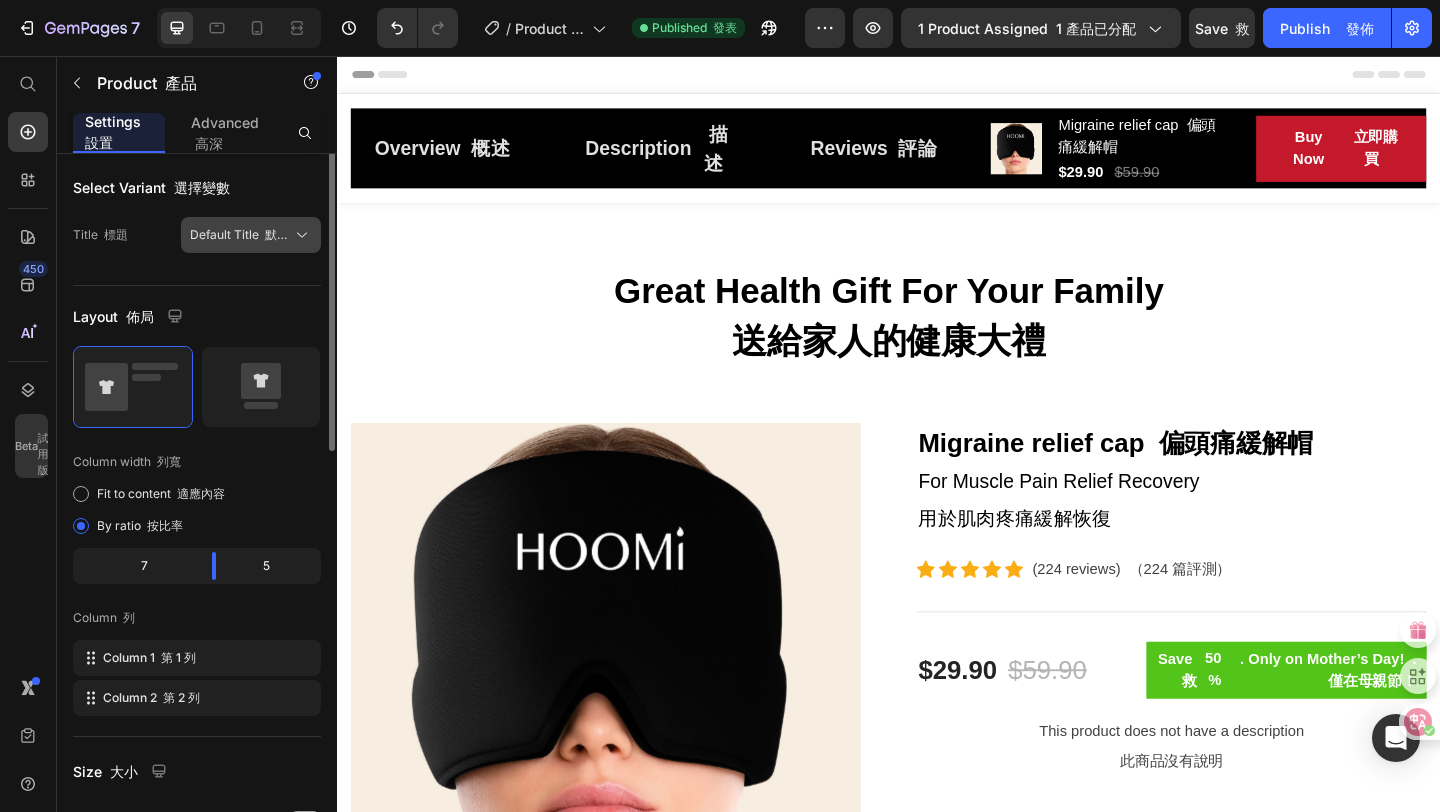 scroll, scrollTop: 0, scrollLeft: 0, axis: both 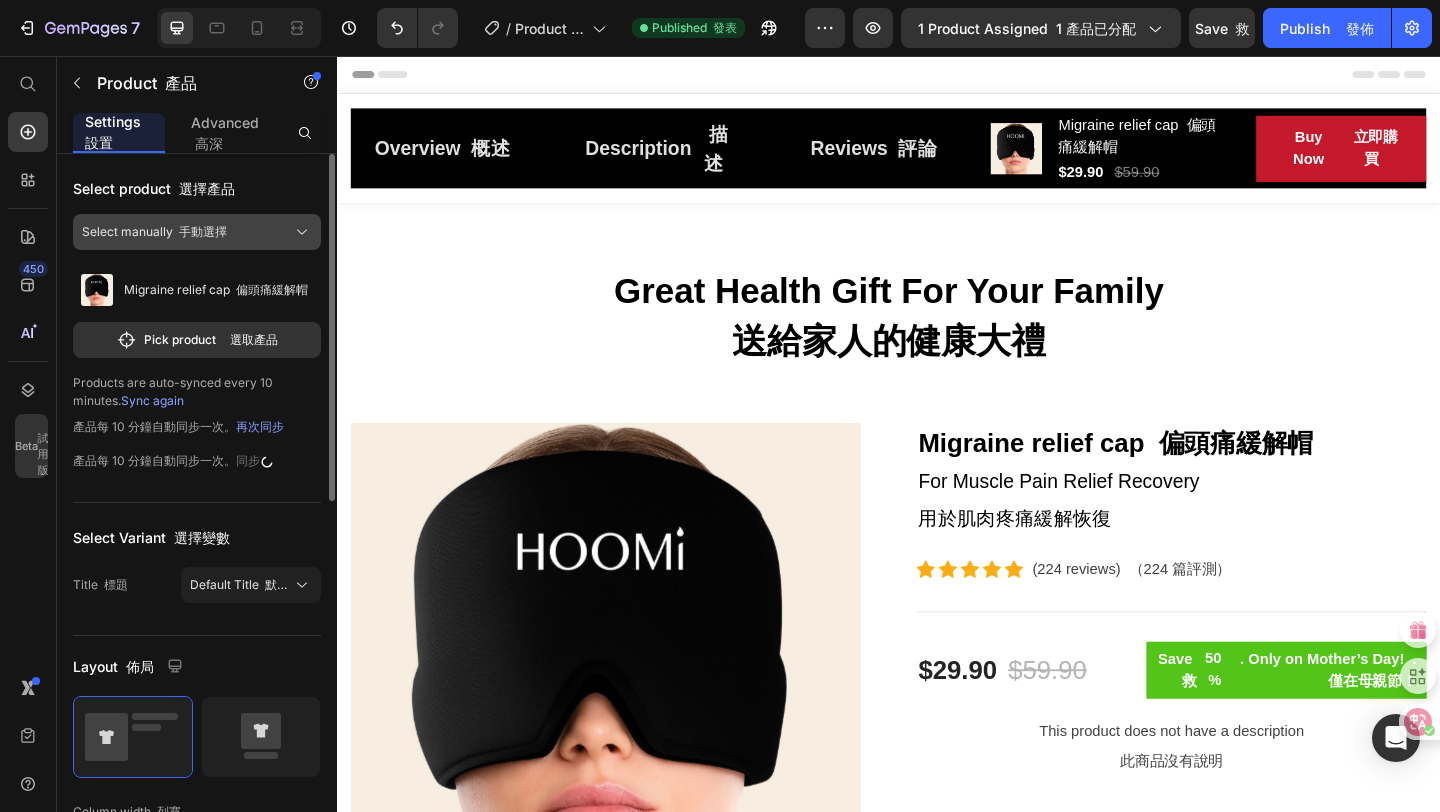 click on "Select manually    手動選擇" 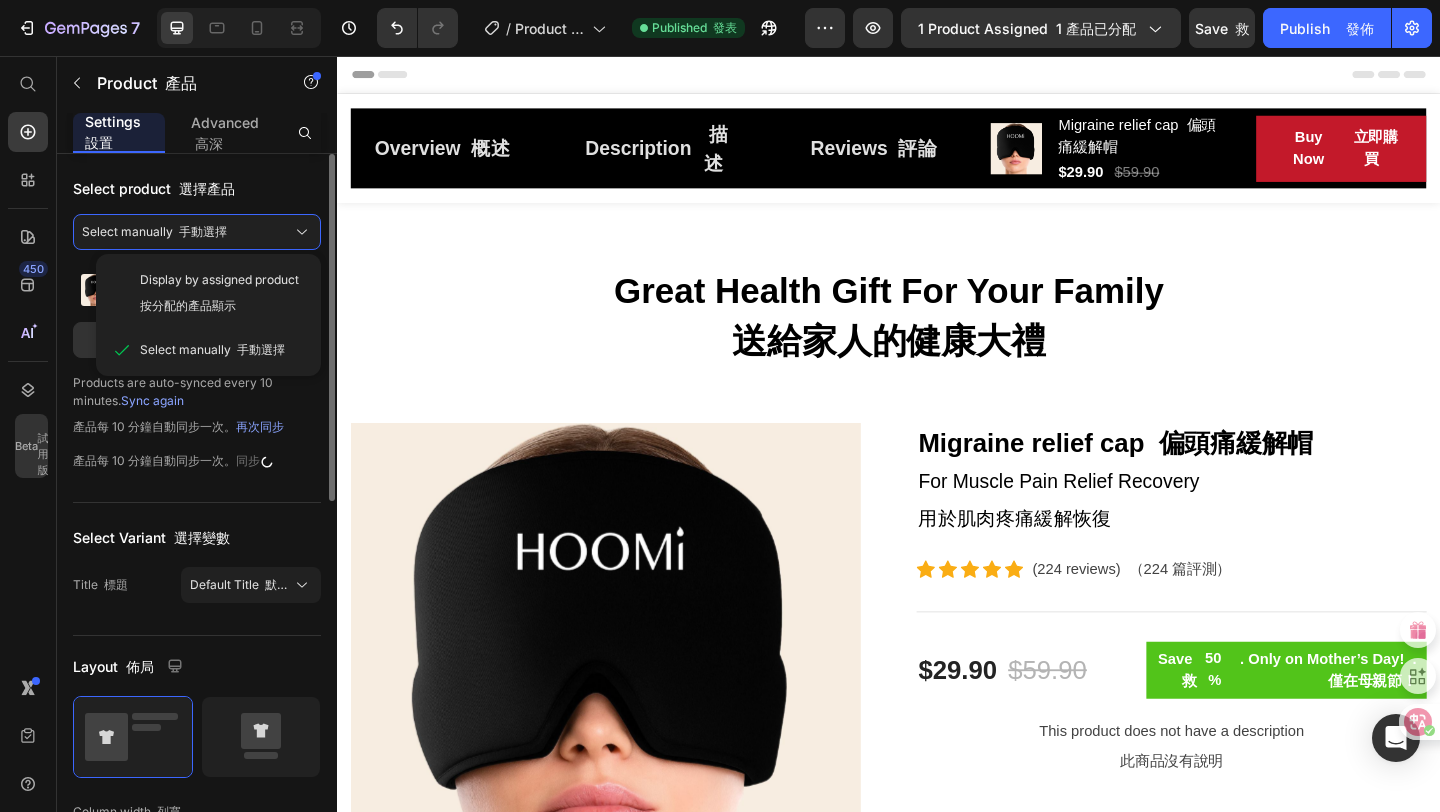 click on "Select product    選擇產品" 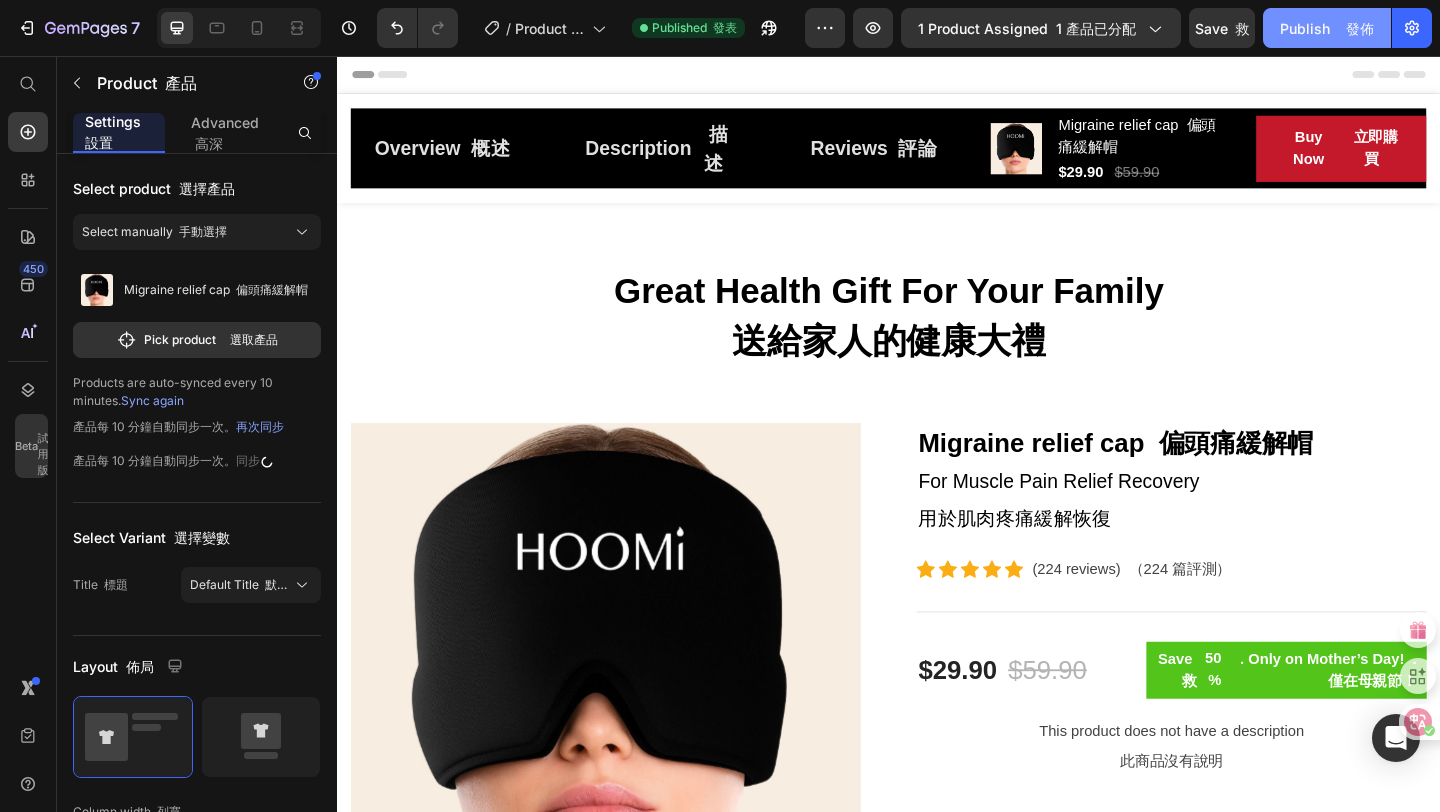 click on "Publish     發佈" at bounding box center (1327, 28) 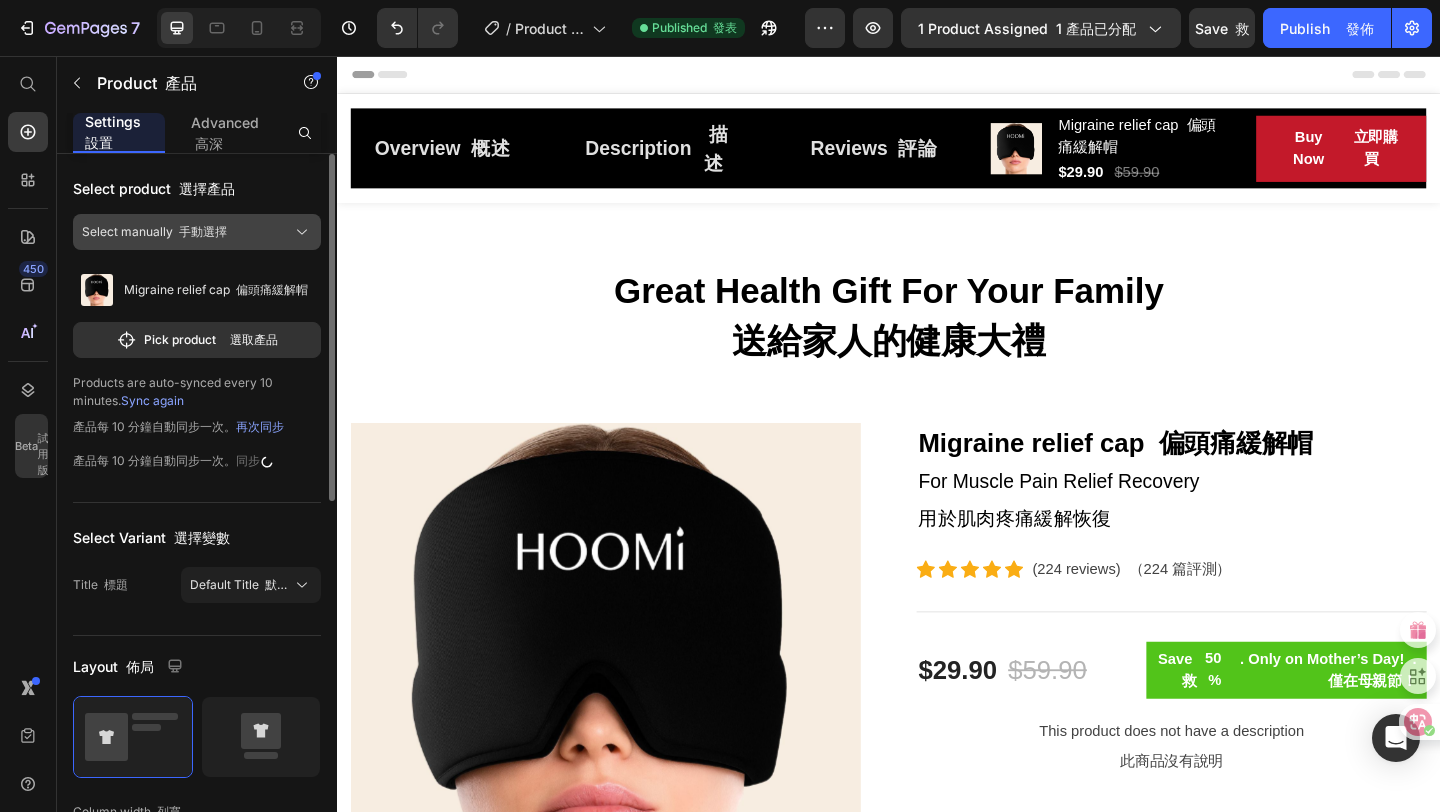 click on "Select manually    手動選擇" at bounding box center [197, 232] 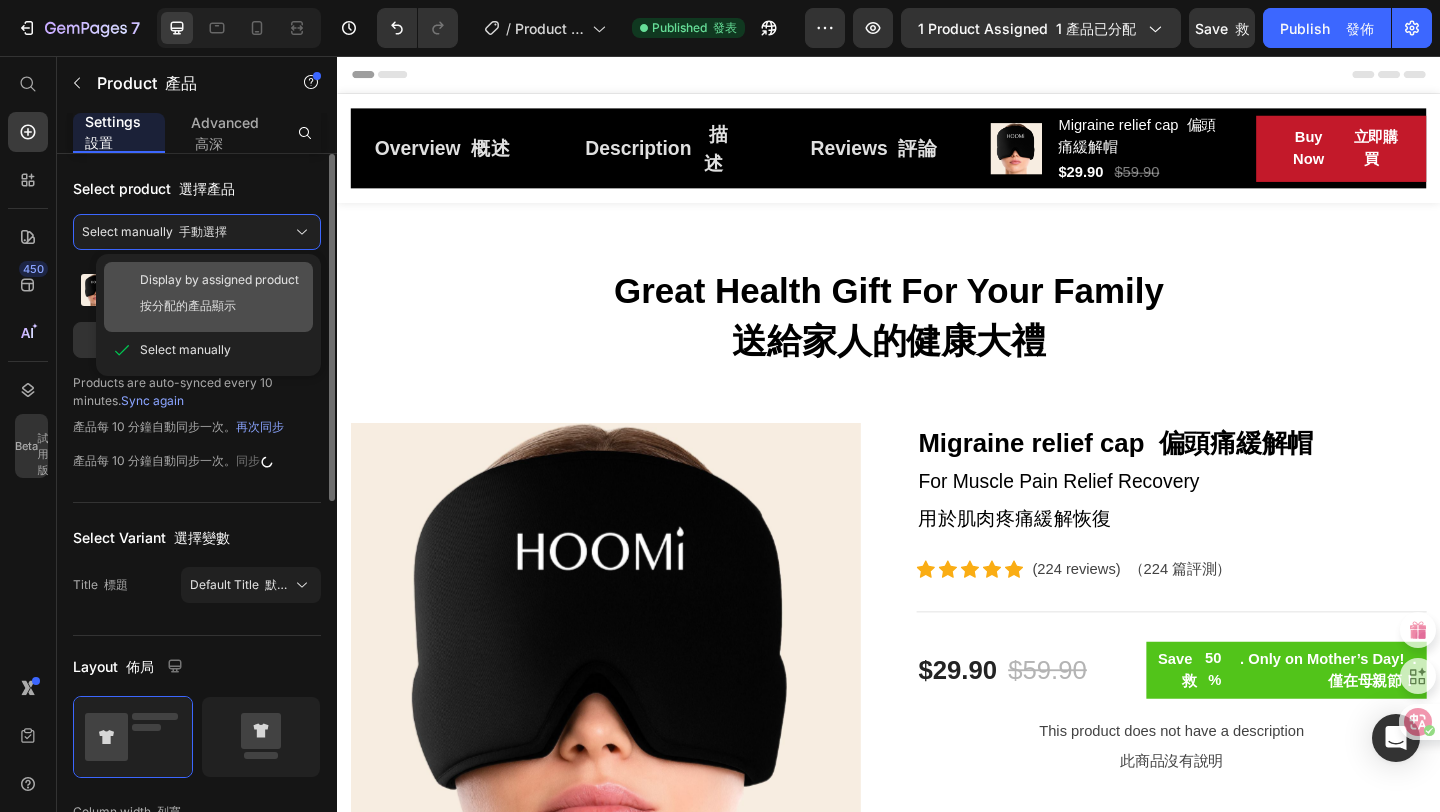 click on "Display by assigned product 按分配的產品顯示" at bounding box center (219, 297) 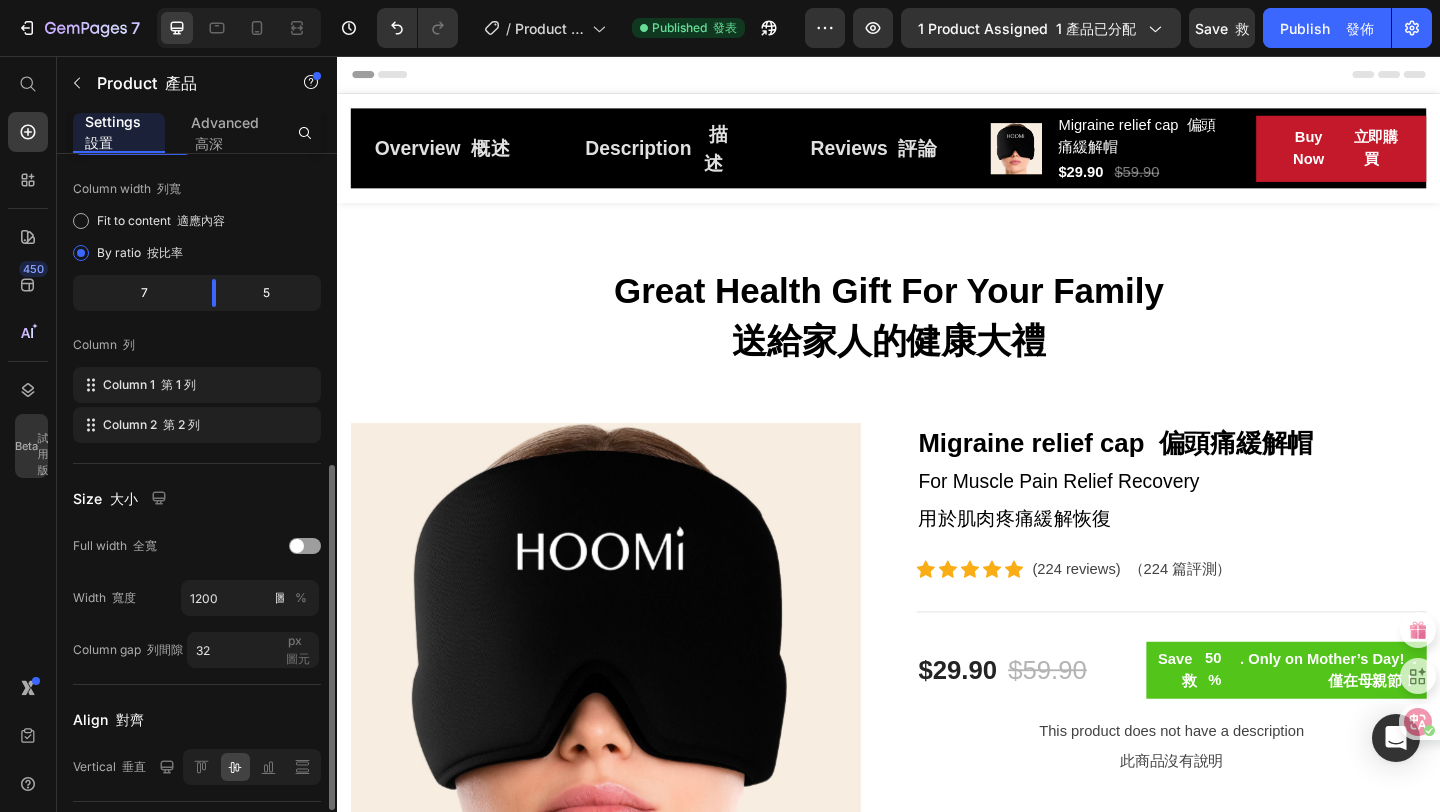 scroll, scrollTop: 0, scrollLeft: 0, axis: both 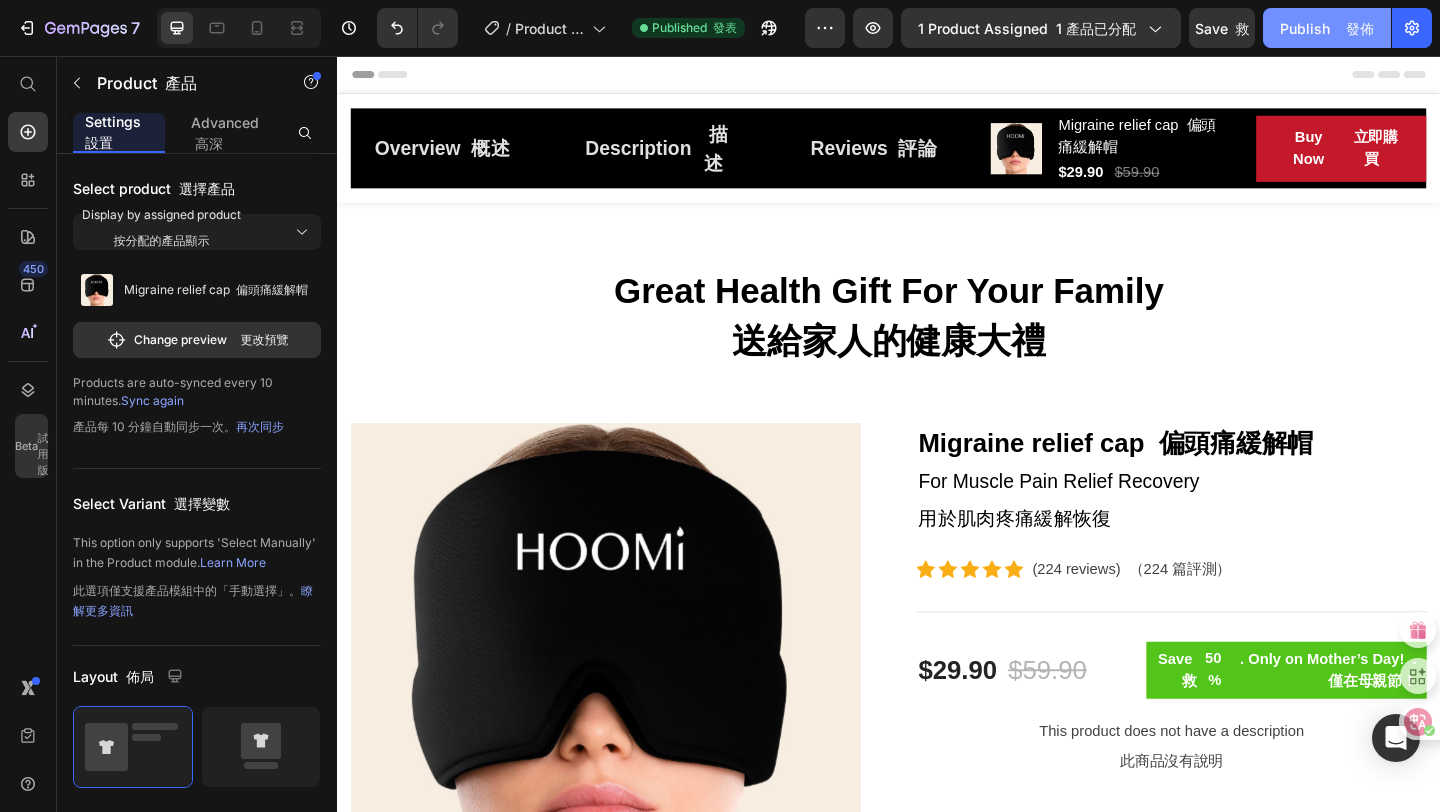 click on "Publish     發佈" at bounding box center [1327, 28] 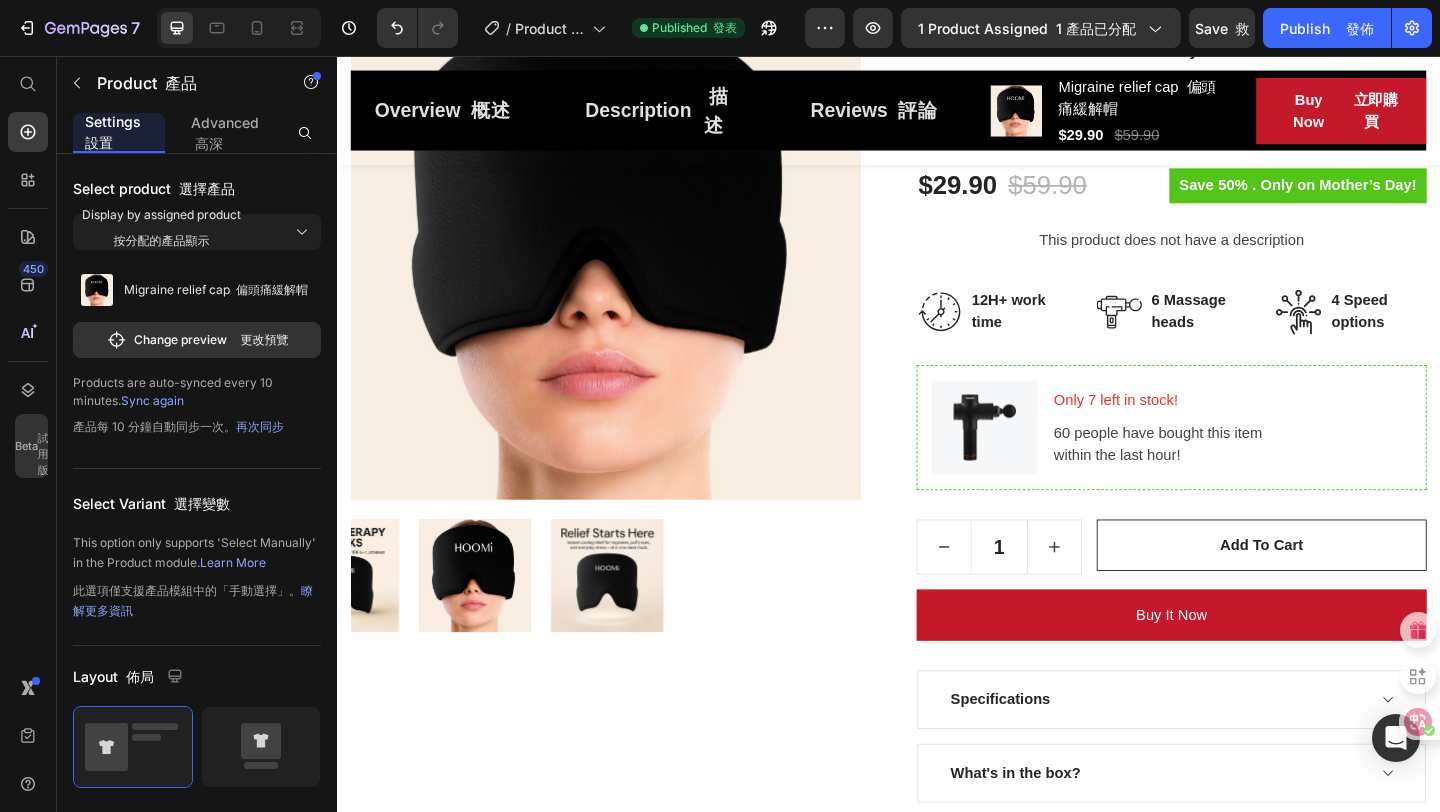 scroll, scrollTop: 0, scrollLeft: 0, axis: both 